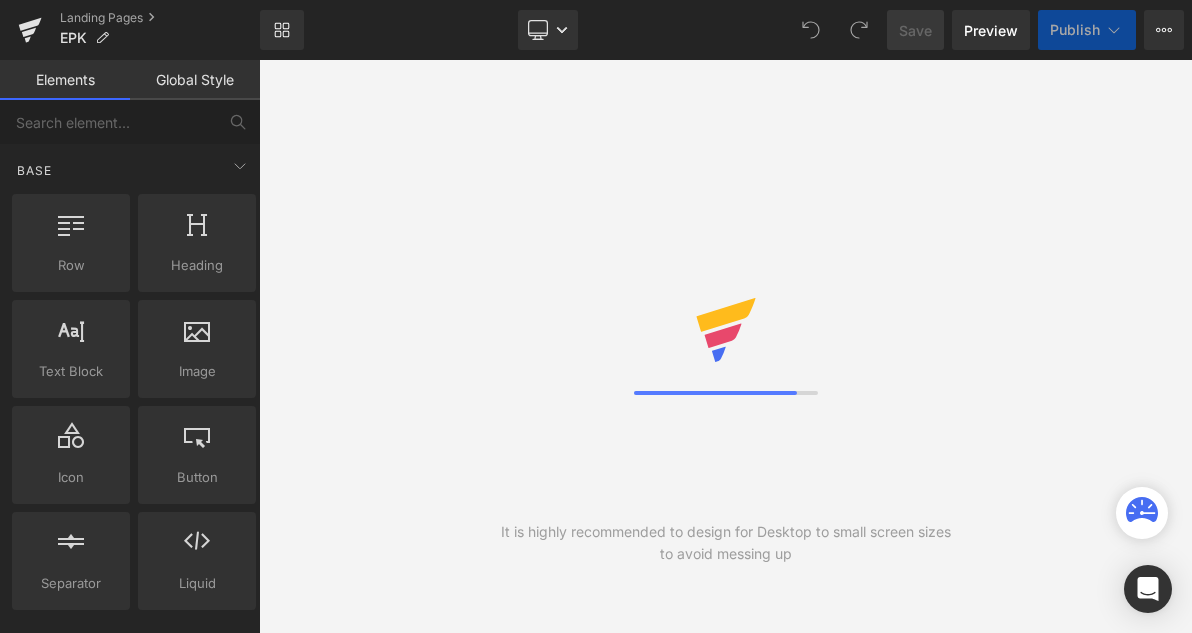 scroll, scrollTop: 0, scrollLeft: 0, axis: both 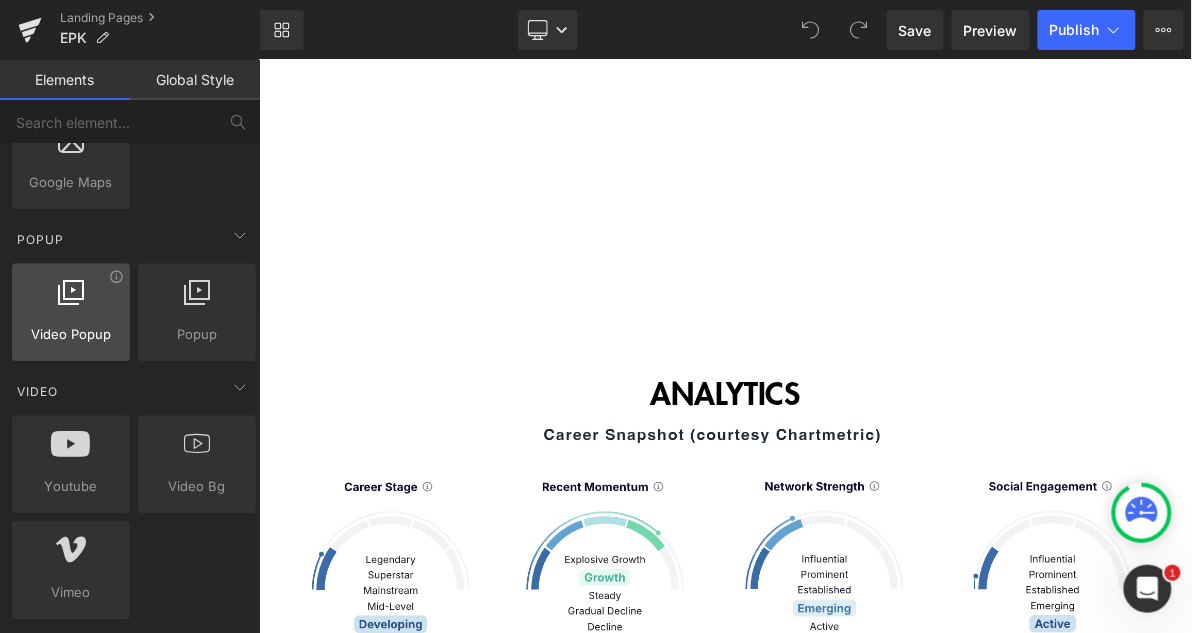 click at bounding box center [71, 301] 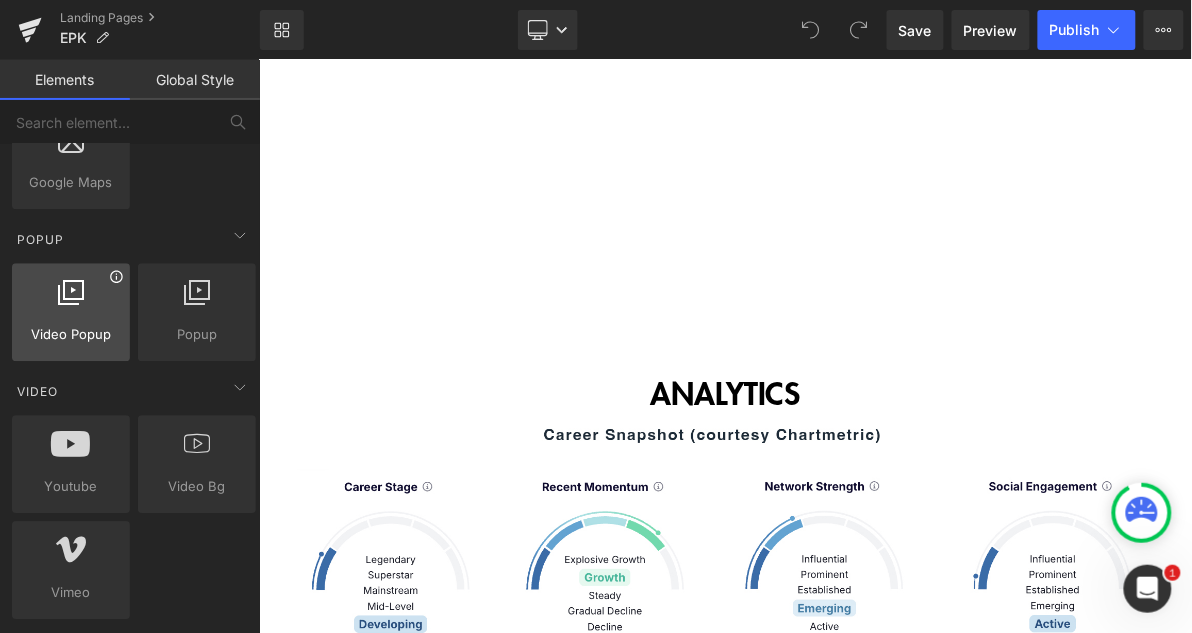 click 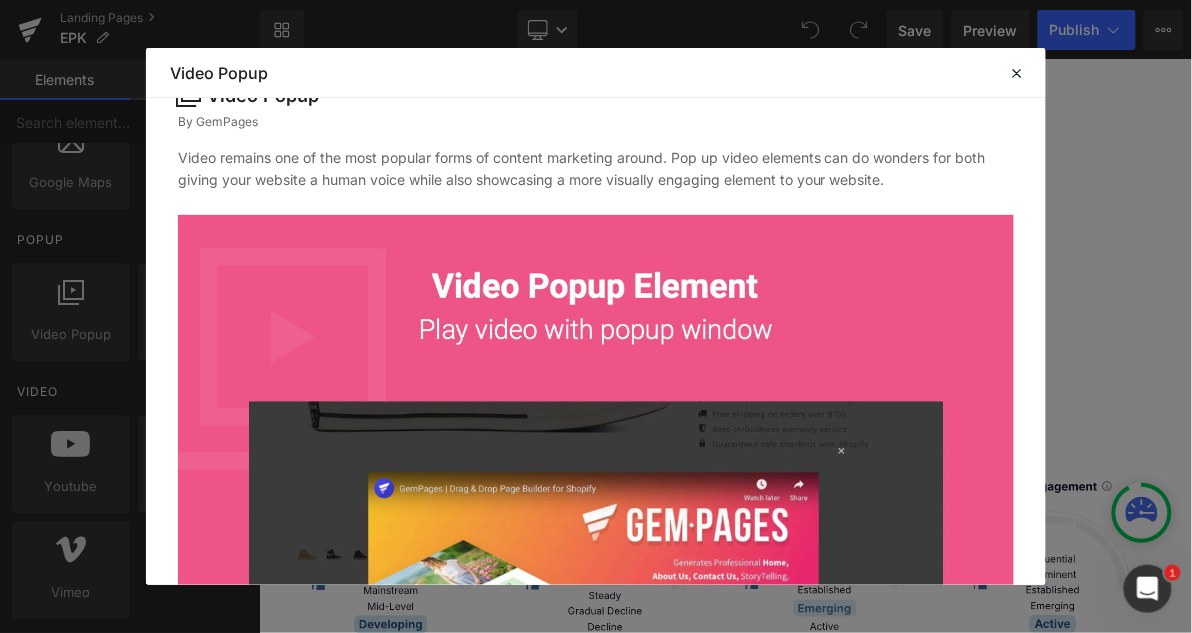 scroll, scrollTop: 0, scrollLeft: 0, axis: both 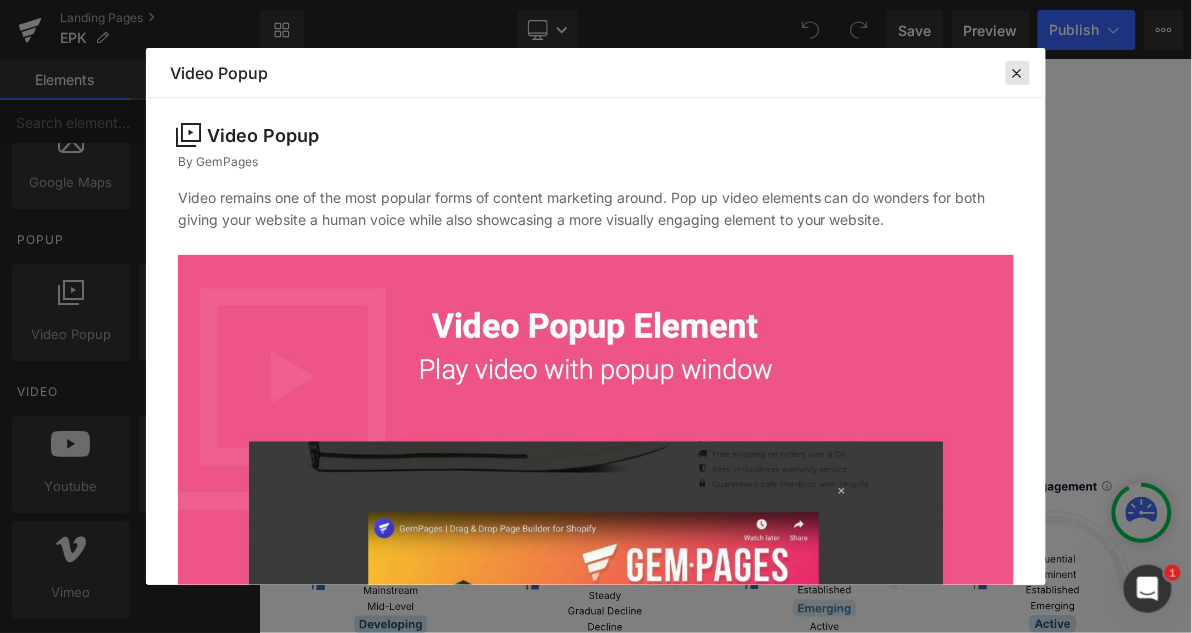 click at bounding box center [1018, 73] 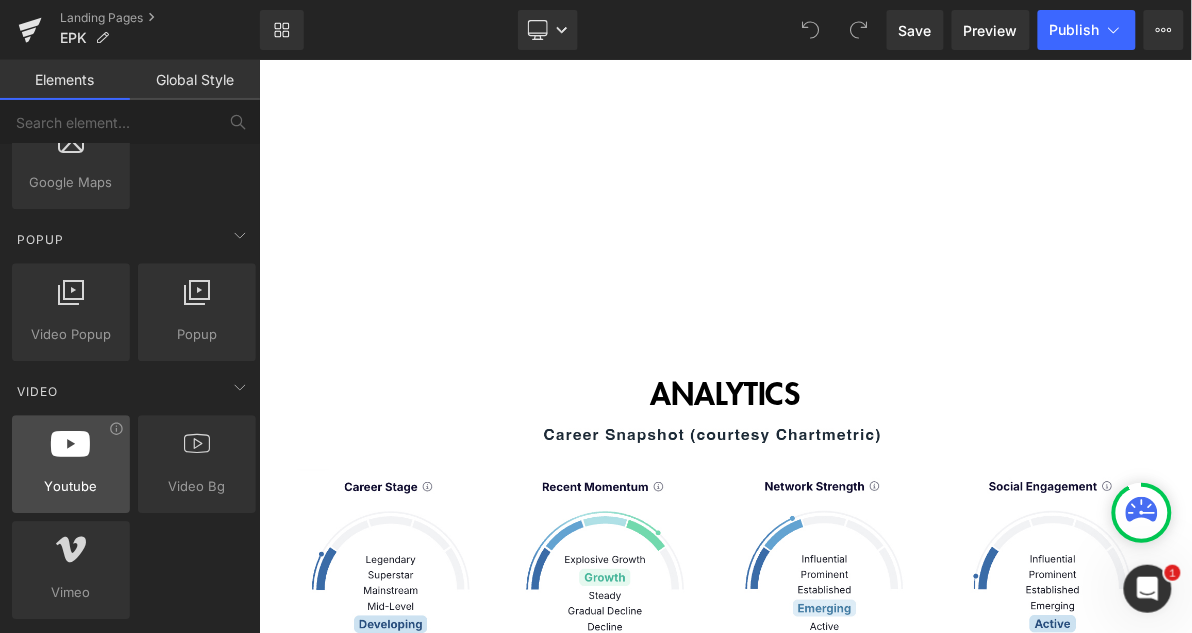 click on "Youtube" at bounding box center (71, 486) 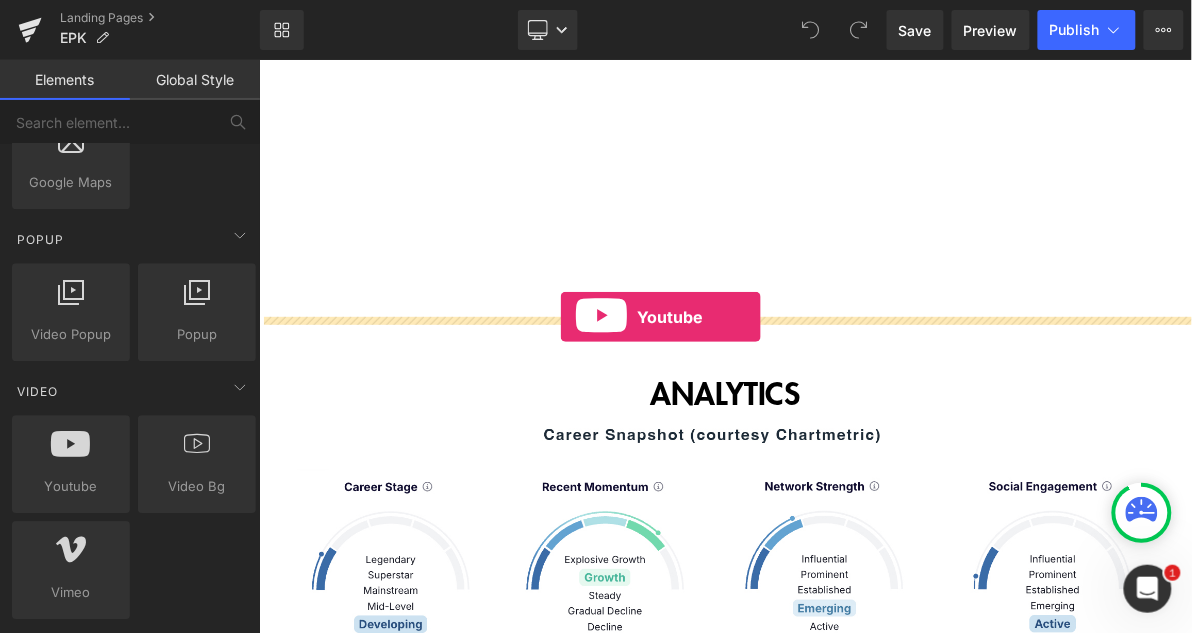 drag, startPoint x: 328, startPoint y: 521, endPoint x: 649, endPoint y: 393, distance: 345.57922 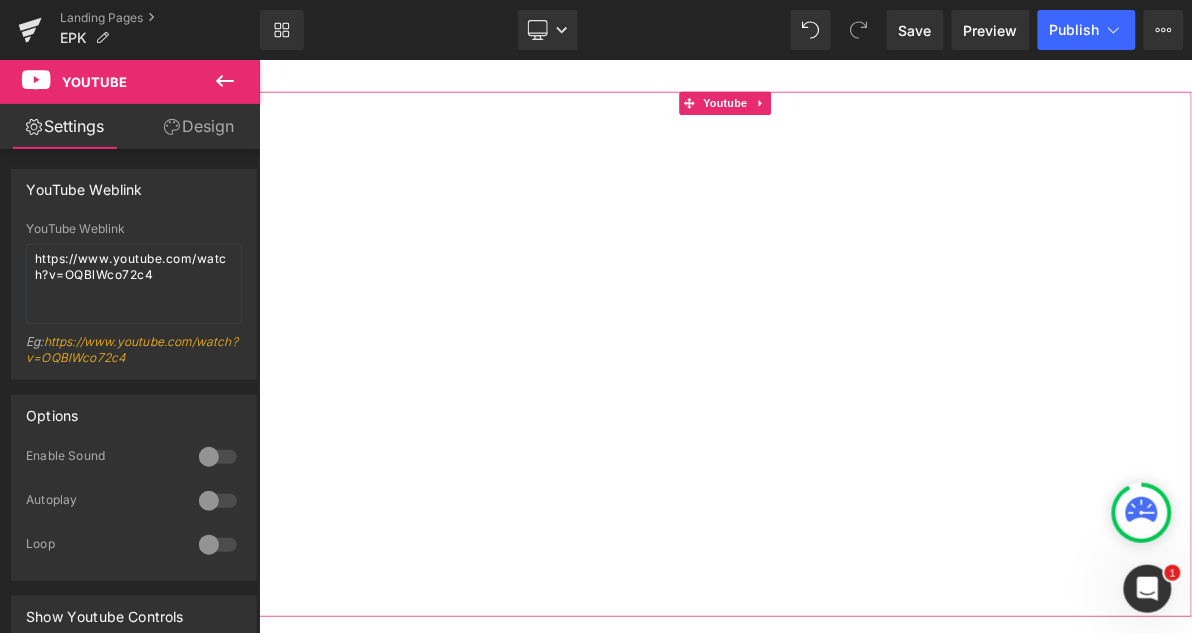 scroll, scrollTop: 2512, scrollLeft: 0, axis: vertical 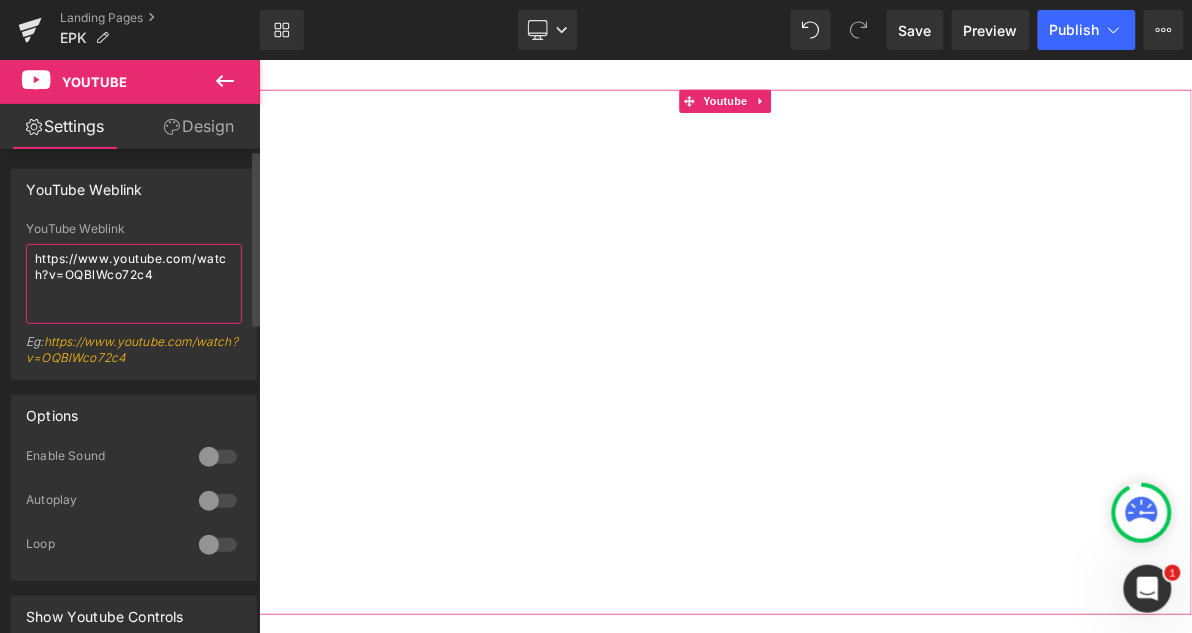 click on "https://www.youtube.com/watch?v=OQBlWco72c4" at bounding box center [134, 284] 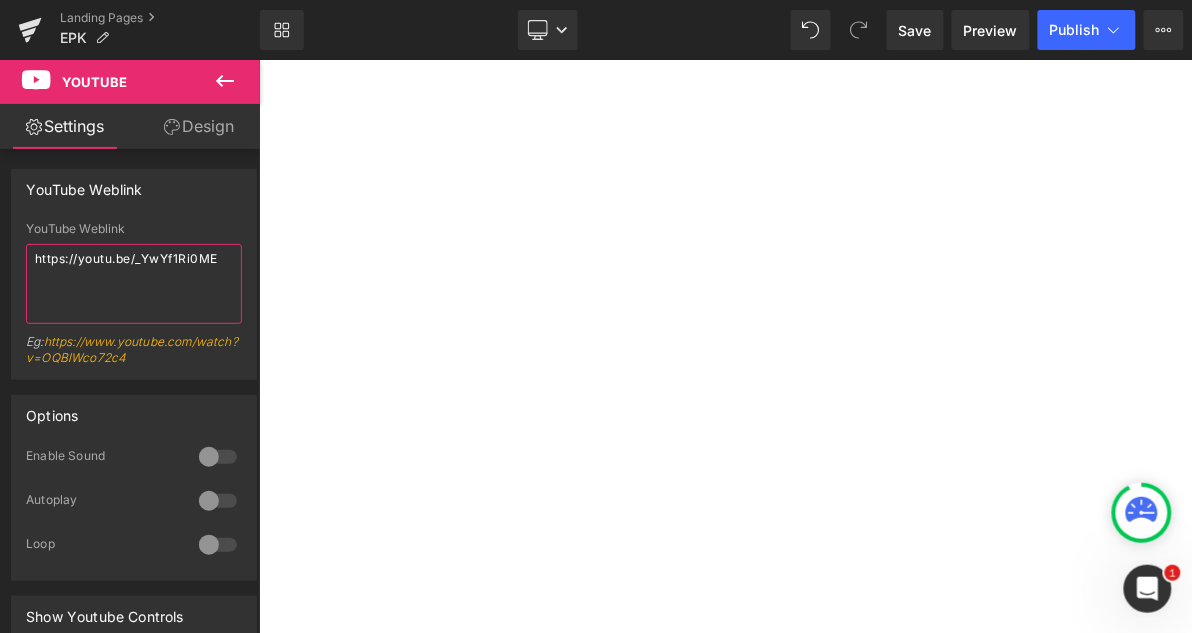scroll, scrollTop: 2481, scrollLeft: 0, axis: vertical 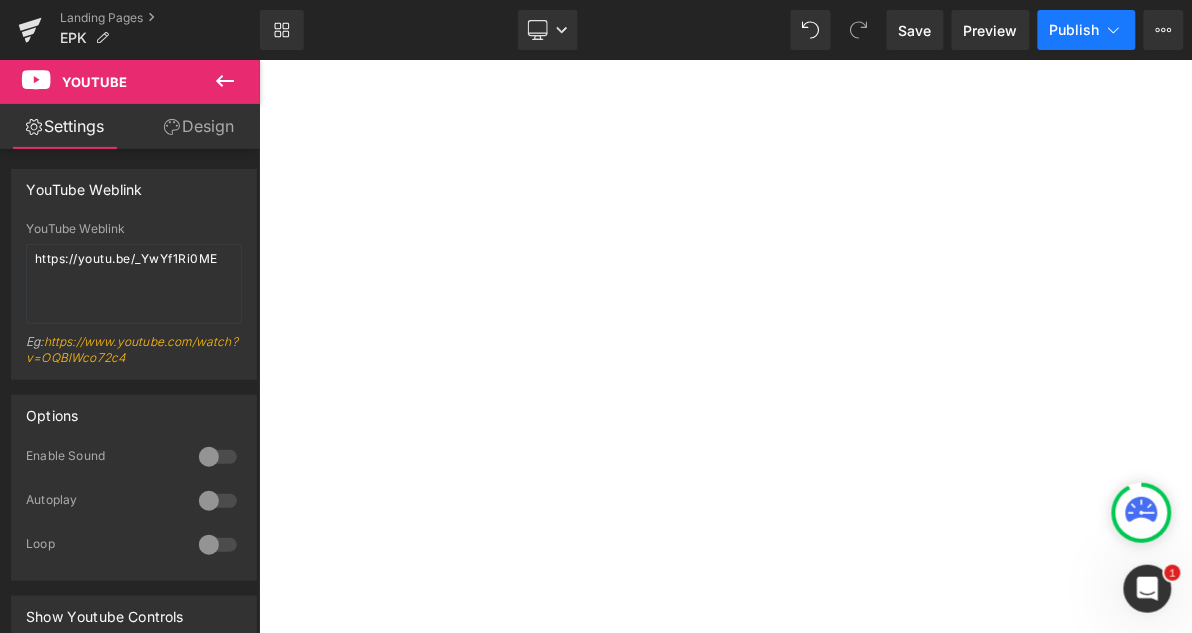 click on "Publish" at bounding box center (1075, 30) 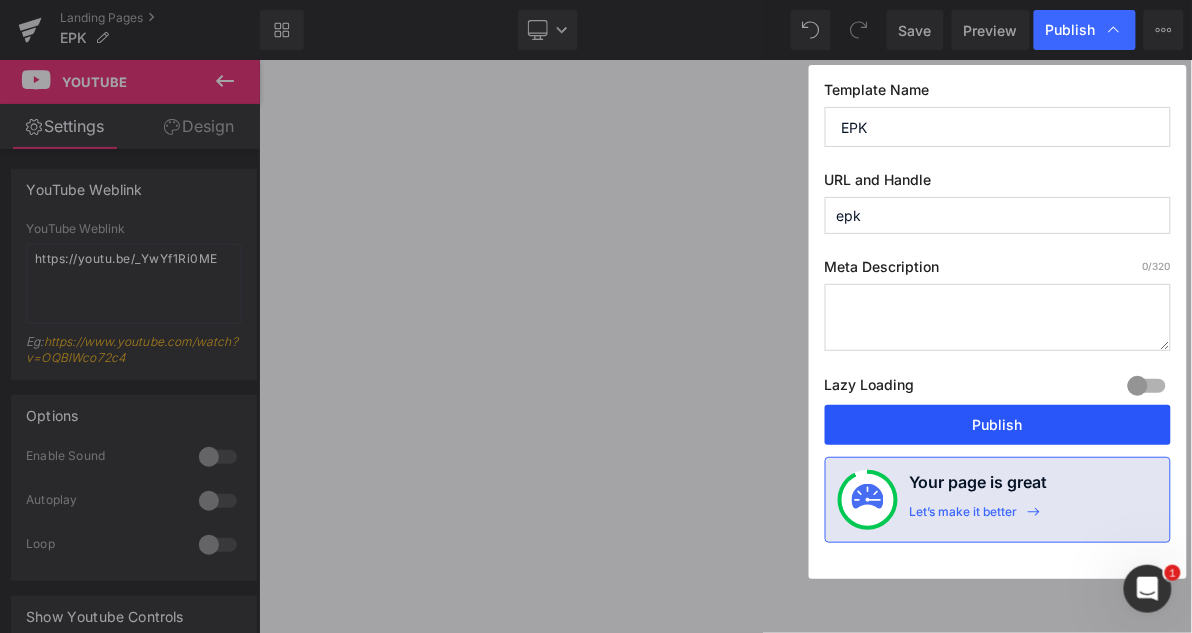 click on "Publish" at bounding box center (998, 425) 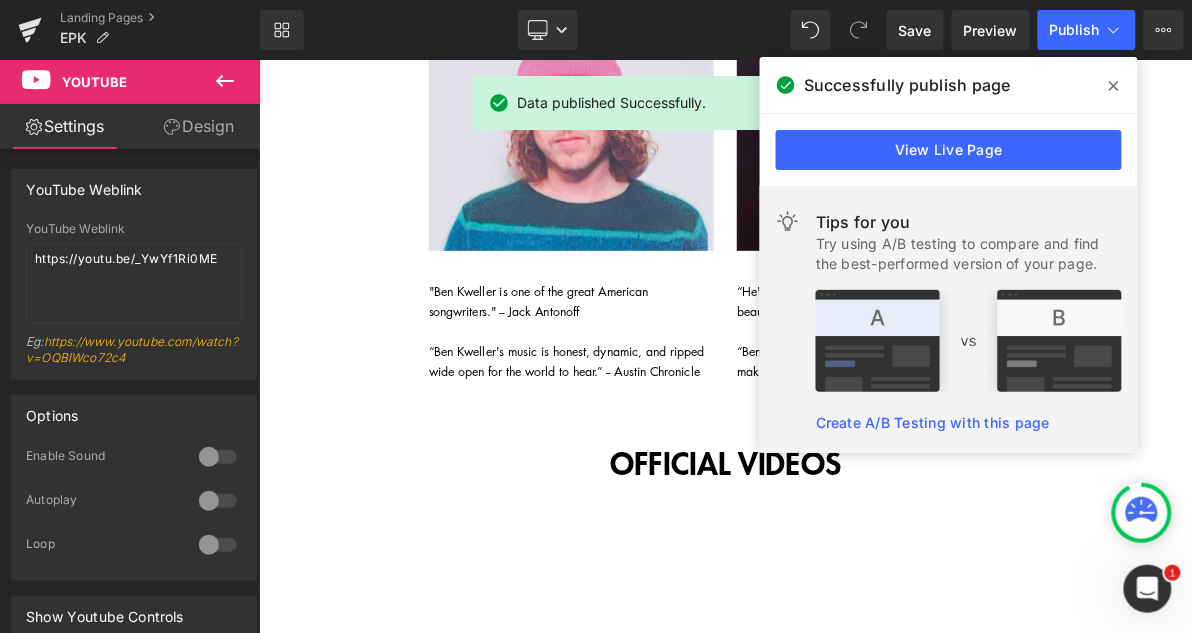scroll, scrollTop: 557, scrollLeft: 0, axis: vertical 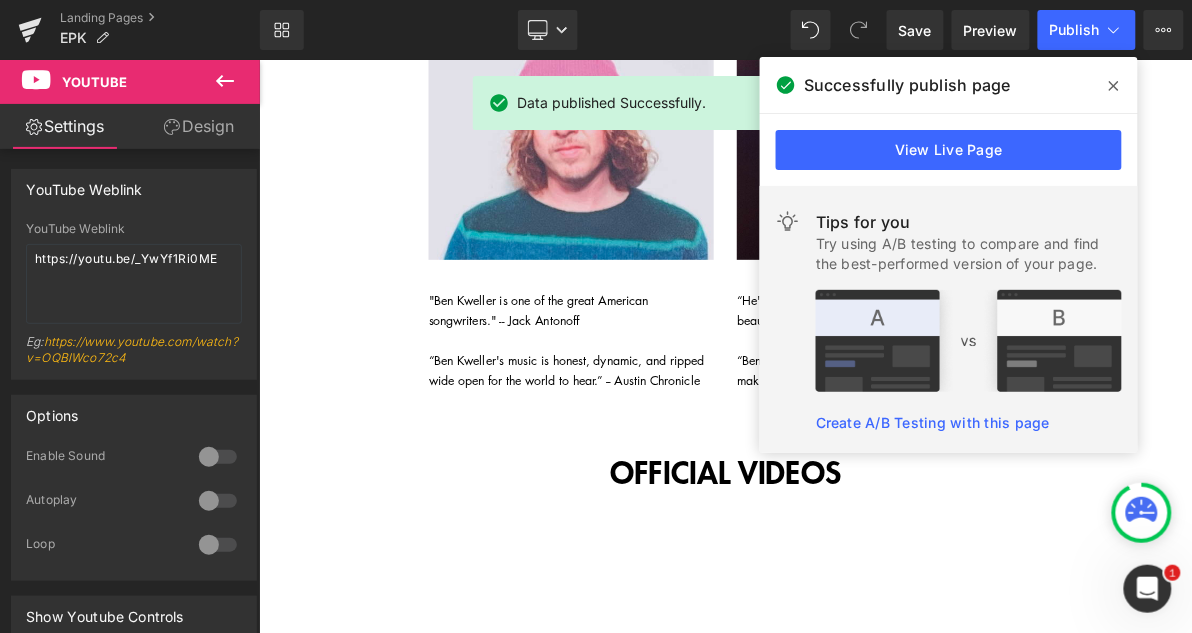 click 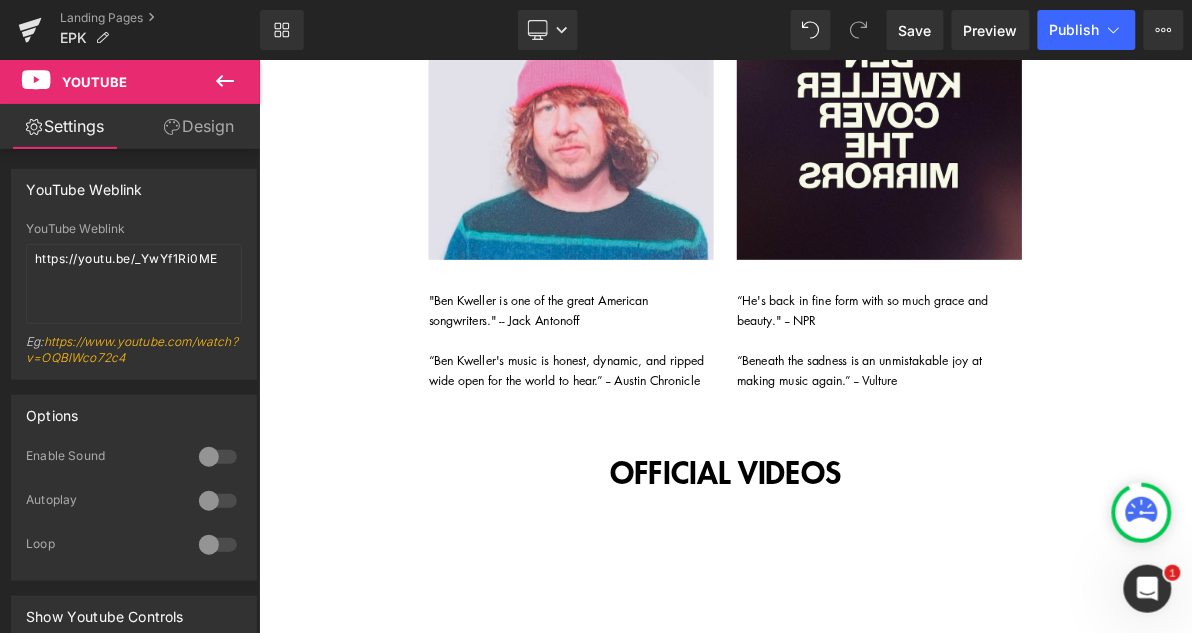 click 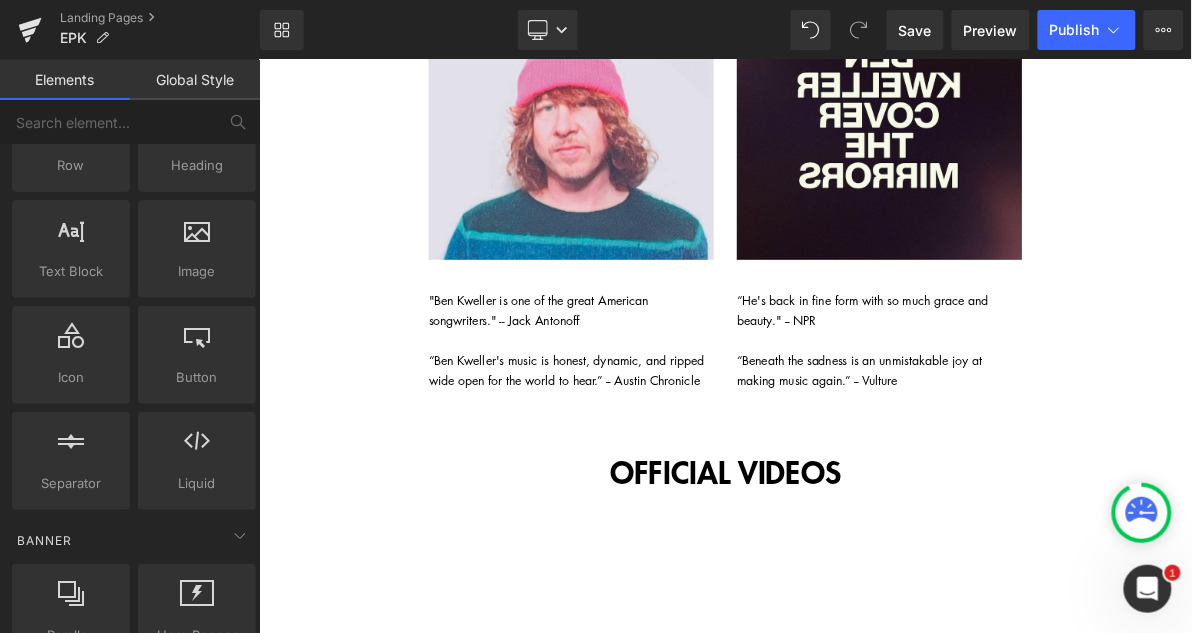 scroll, scrollTop: 0, scrollLeft: 0, axis: both 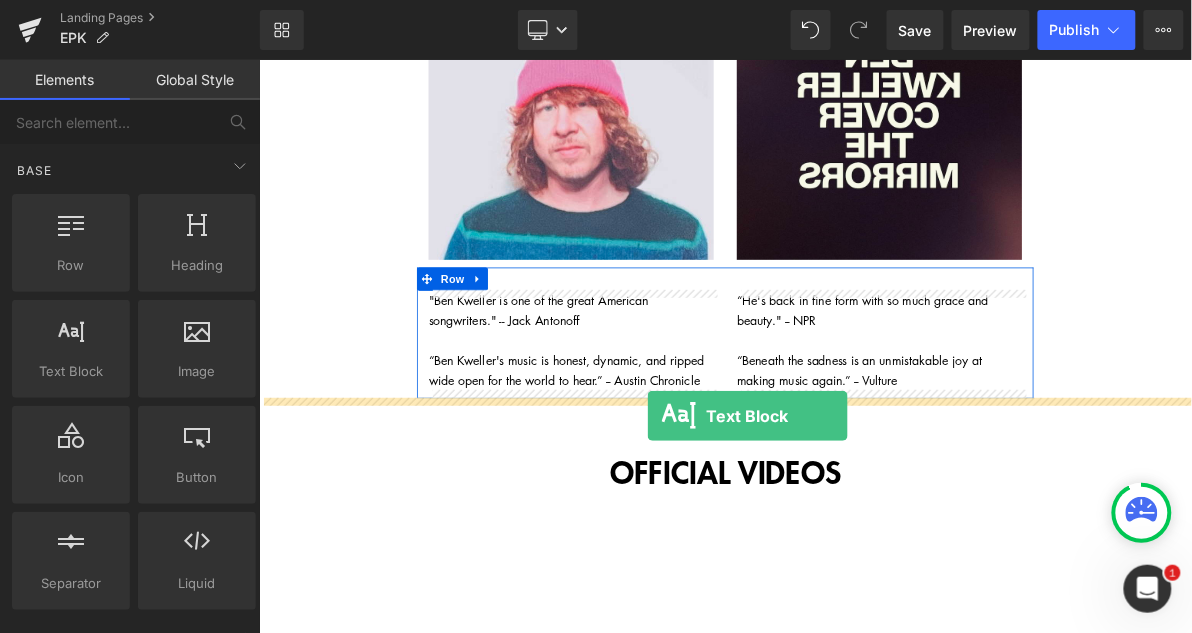 drag, startPoint x: 341, startPoint y: 412, endPoint x: 761, endPoint y: 521, distance: 433.91357 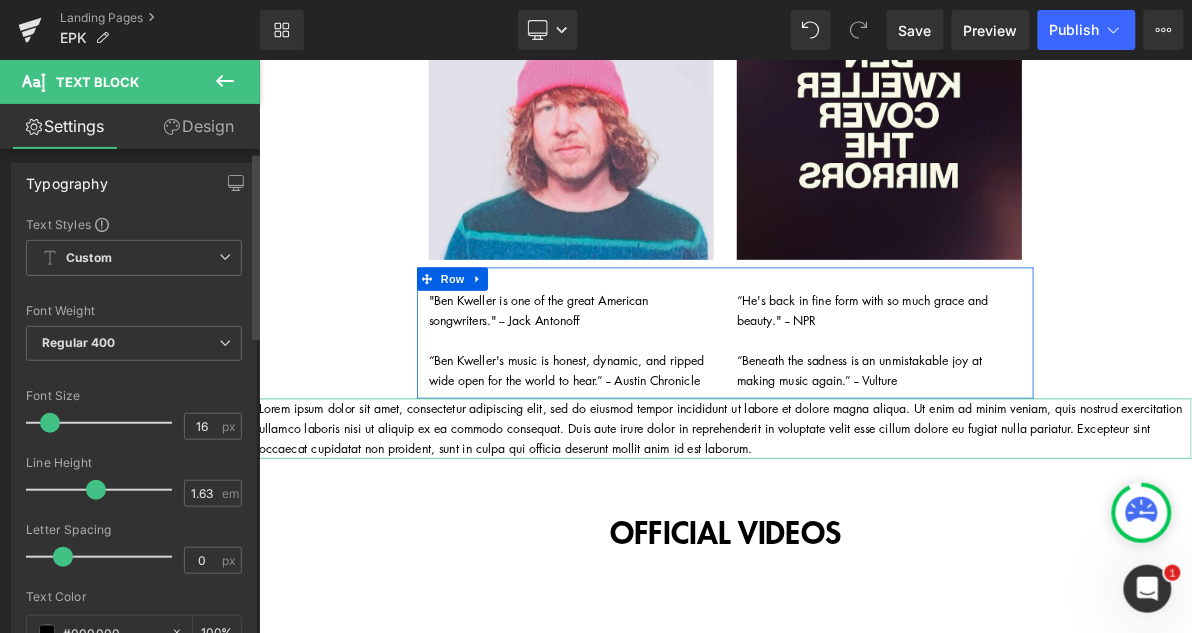 scroll, scrollTop: 0, scrollLeft: 0, axis: both 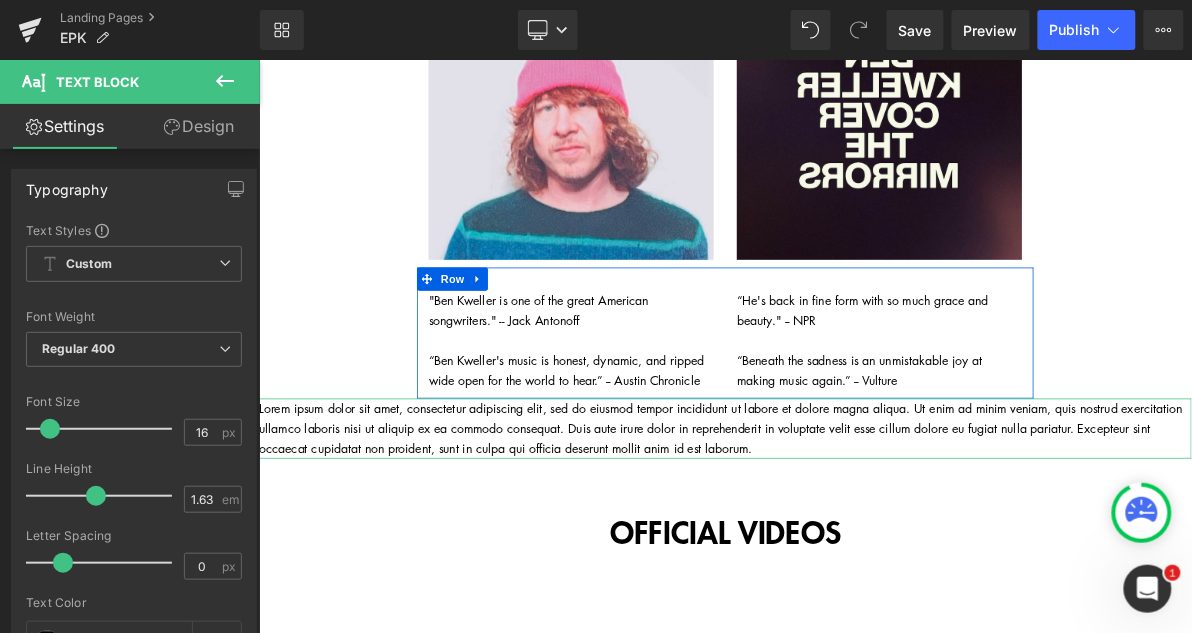 click on "Design" at bounding box center (199, 126) 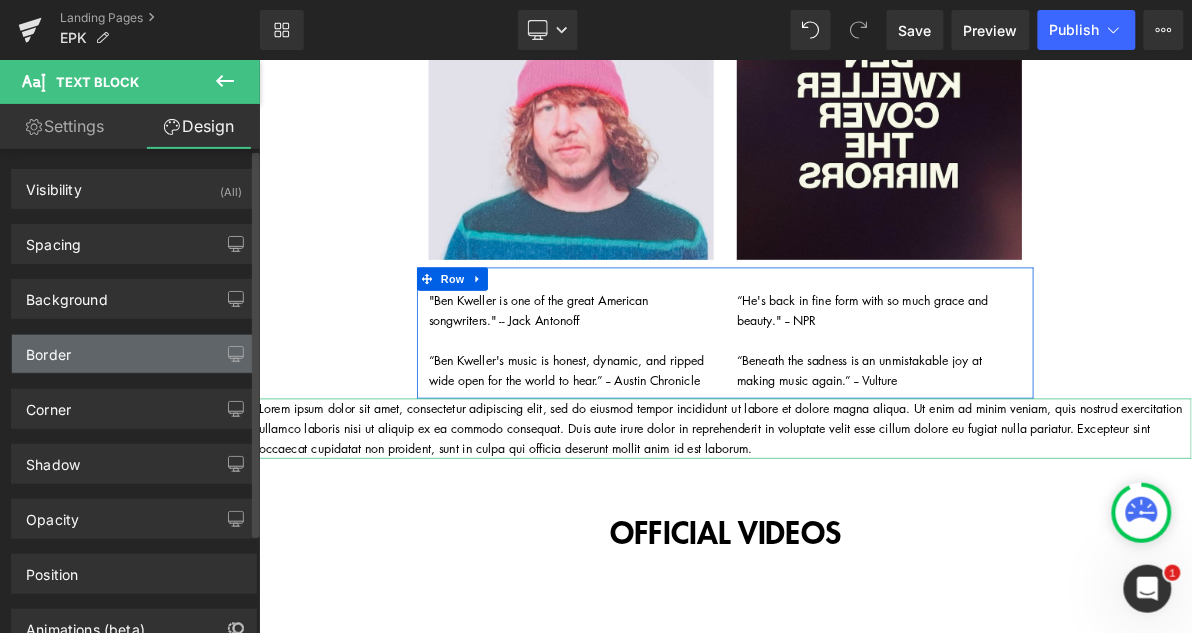 click on "Border" at bounding box center (134, 354) 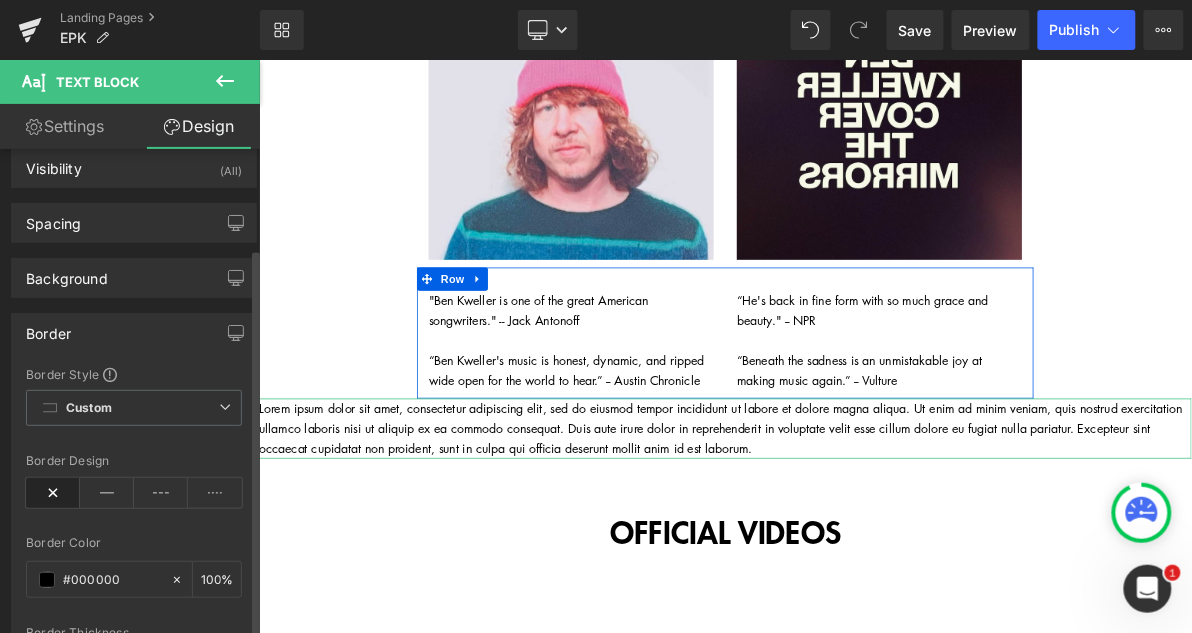 scroll, scrollTop: 0, scrollLeft: 0, axis: both 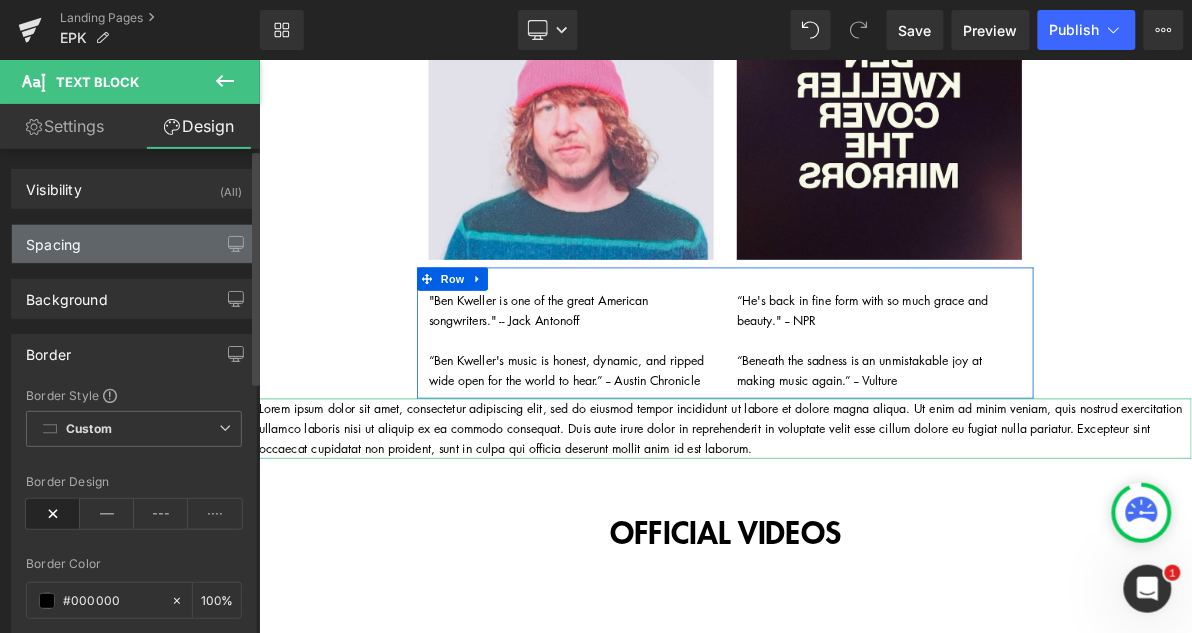 click on "Spacing" at bounding box center [134, 244] 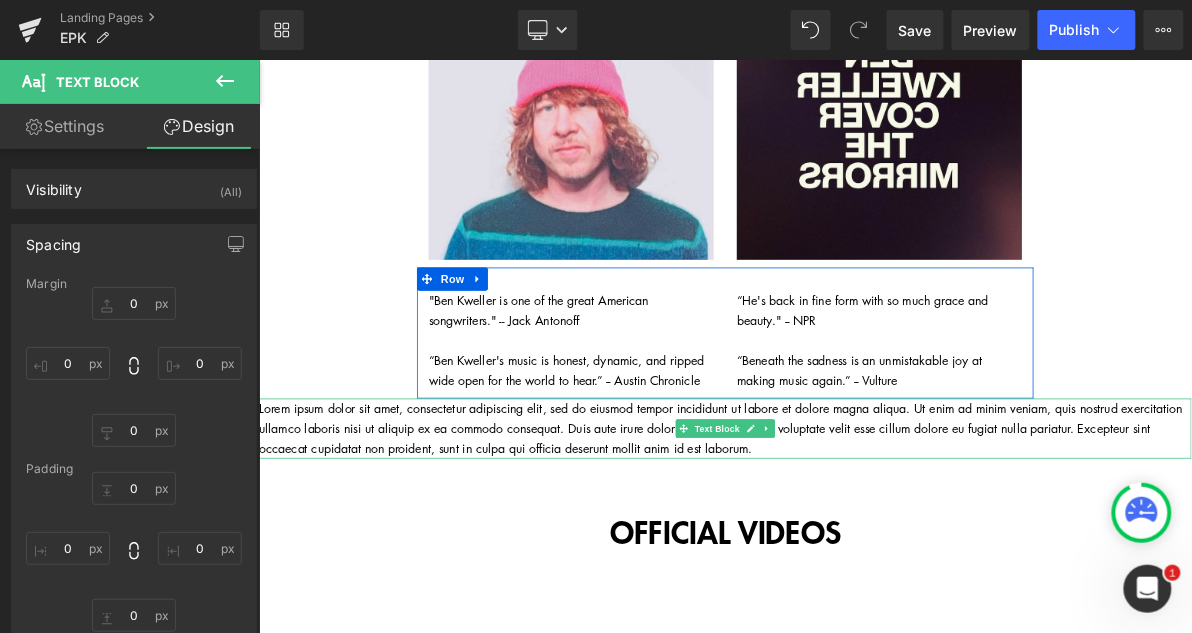 click on "Lorem ipsum dolor sit amet, consectetur adipiscing elit, sed do eiusmod tempor incididunt ut labore et dolore magna aliqua. Ut enim ad minim veniam, quis nostrud exercitation ullamco laboris nisi ut aliquip ex ea commodo consequat. Duis aute irure dolor in reprehenderit in voluptate velit esse cillum dolore eu fugiat nulla pariatur. Excepteur sint occaecat cupidatat non proident, sunt in culpa qui officia deserunt mollit anim id est laborum." at bounding box center [863, 537] 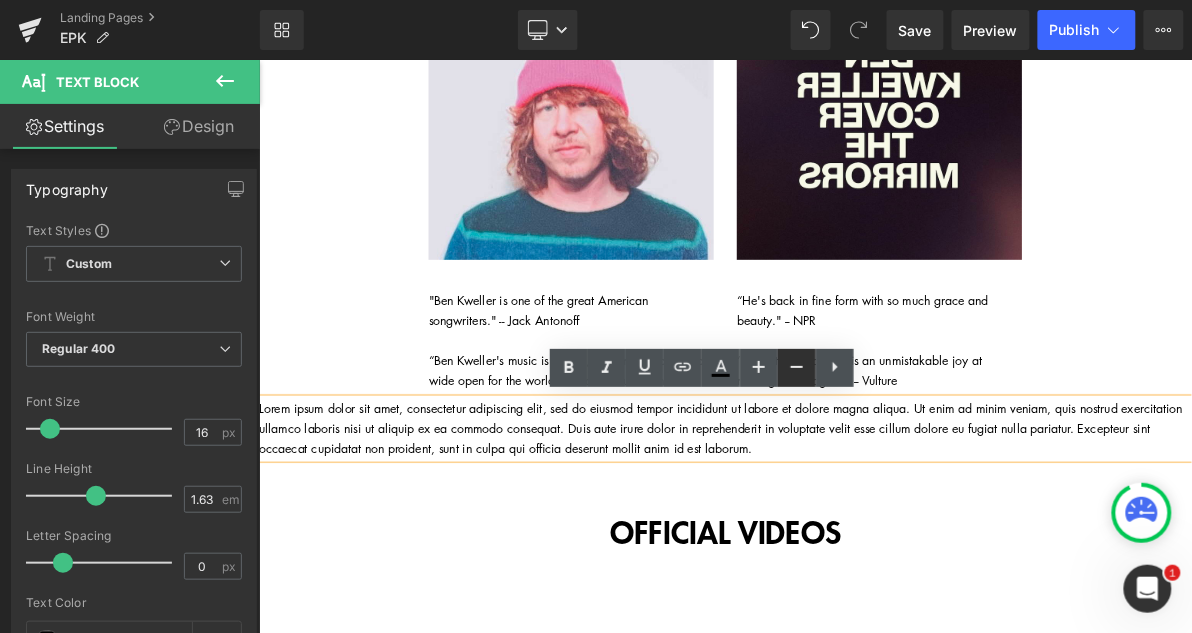 click 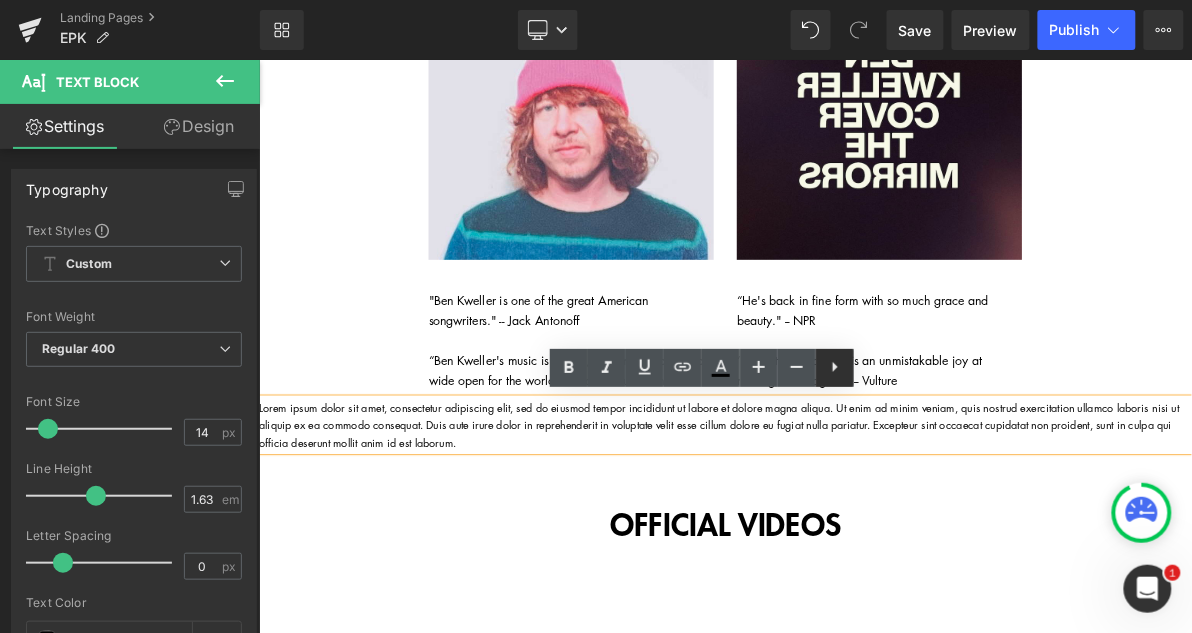 click 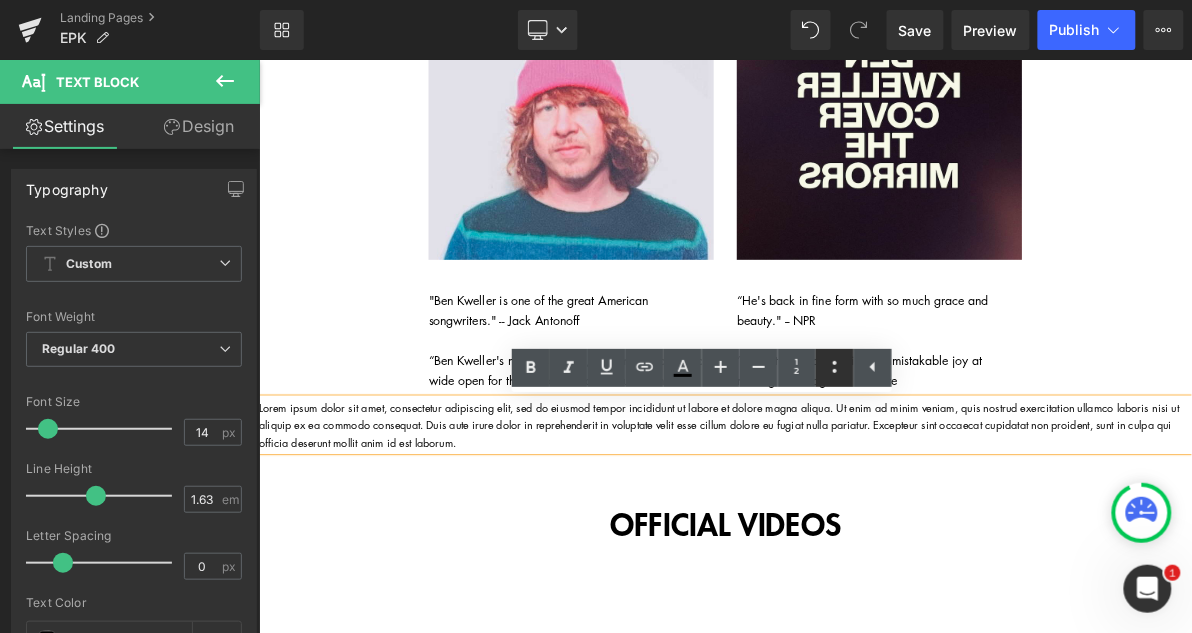 click 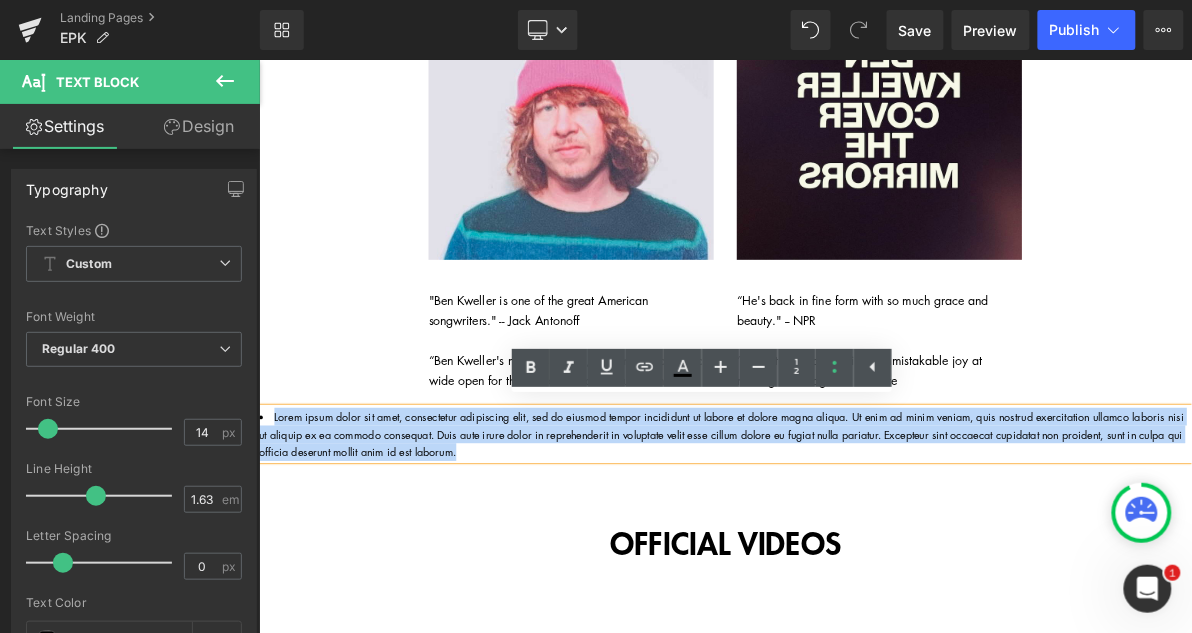 click on "Lorem ipsum dolor sit amet, consectetur adipiscing elit, sed do eiusmod tempor incididunt ut labore et dolore magna aliqua. Ut enim ad minim veniam, quis nostrud exercitation ullamco laboris nisi ut aliquip ex ea commodo consequat. Duis aute irure dolor in reprehenderit in voluptate velit esse cillum dolore eu fugiat nulla pariatur. Excepteur sint occaecat cupidatat non proident, sunt in culpa qui officia deserunt mollit anim id est laborum." at bounding box center (863, 544) 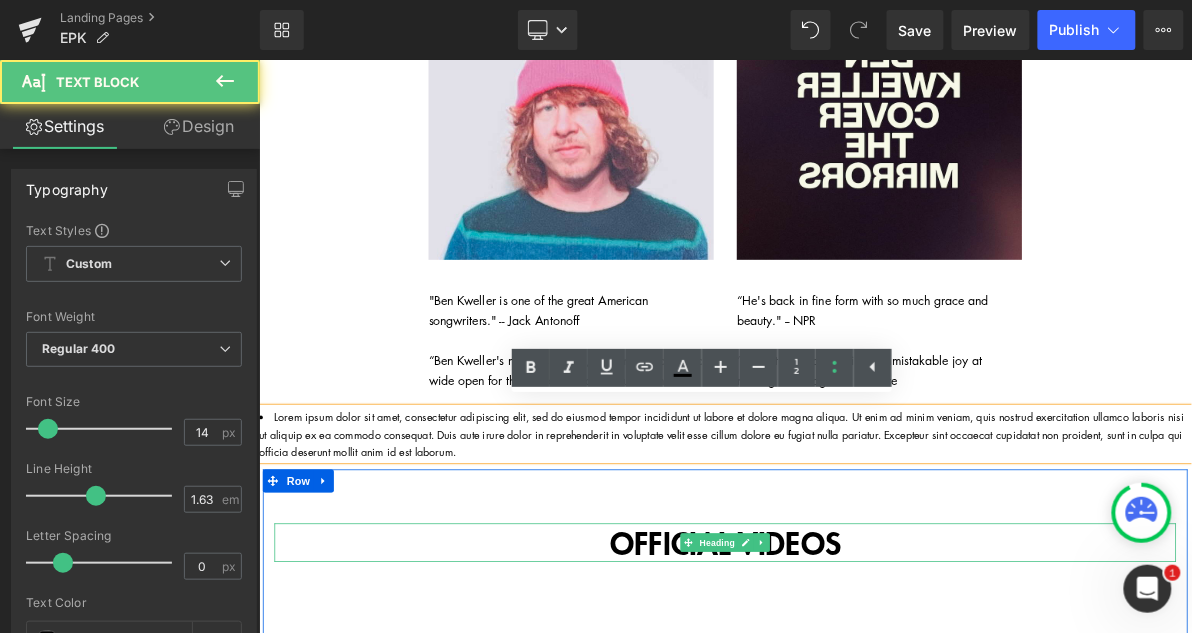 click on "OFFICIAL VIDEOS" at bounding box center (863, 685) 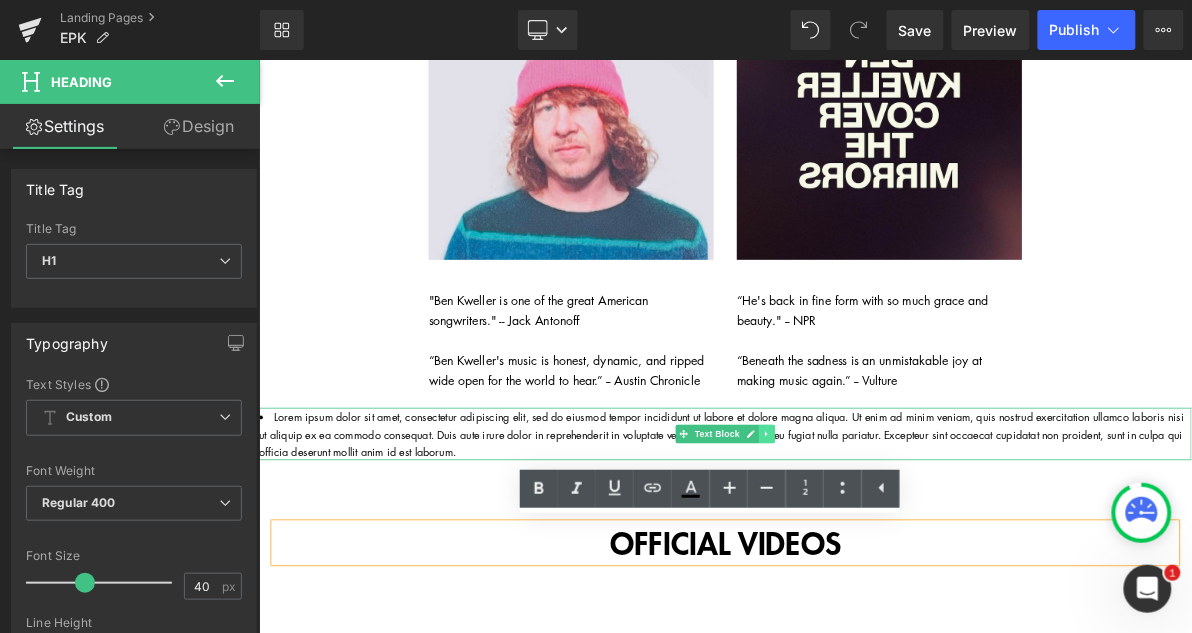 click 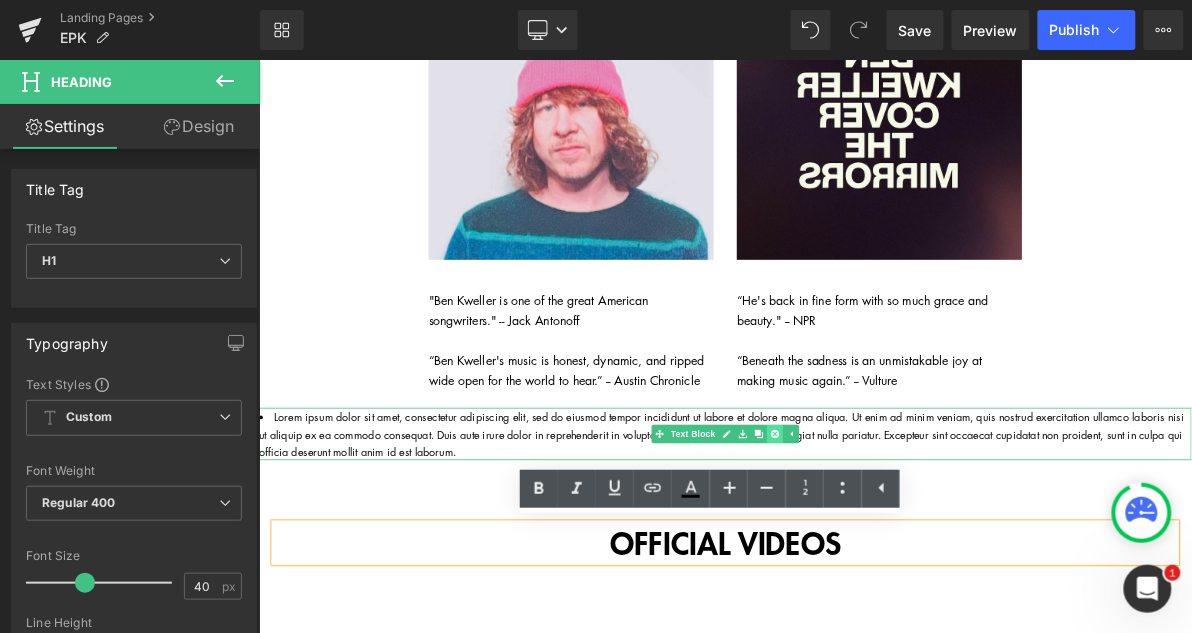 click 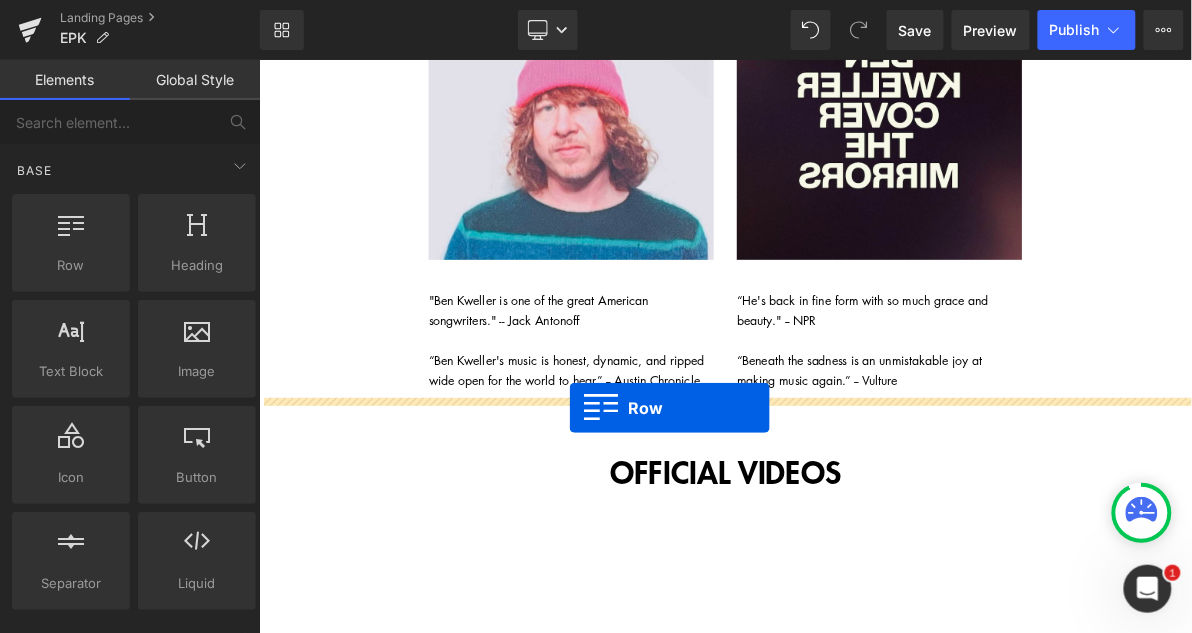drag, startPoint x: 324, startPoint y: 318, endPoint x: 660, endPoint y: 510, distance: 386.98837 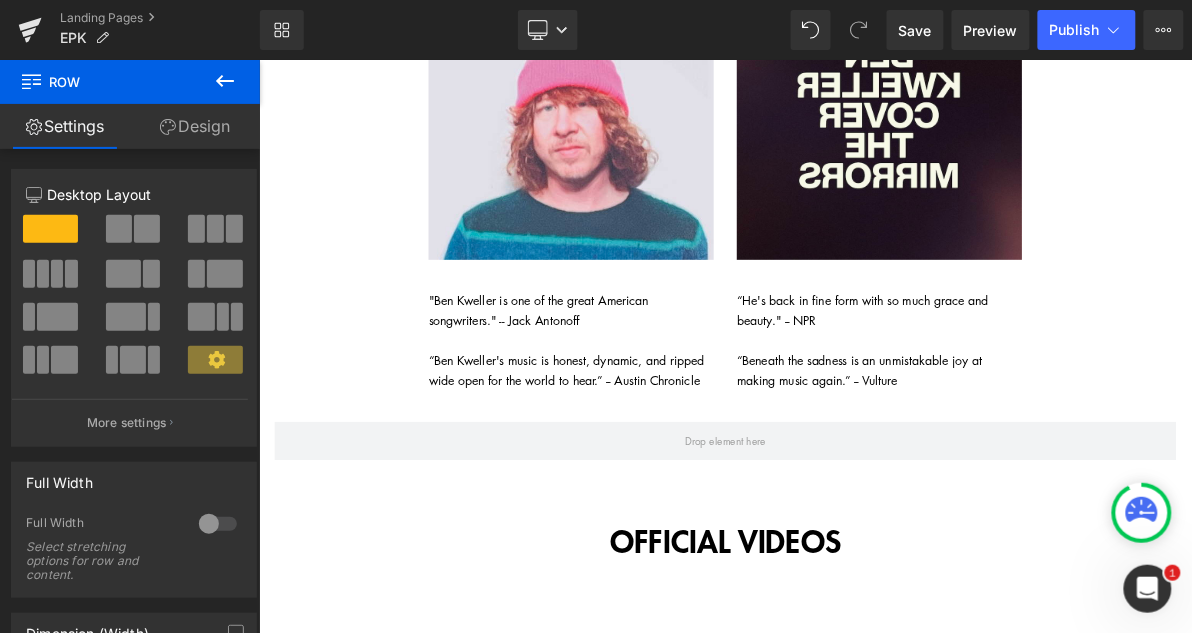 click 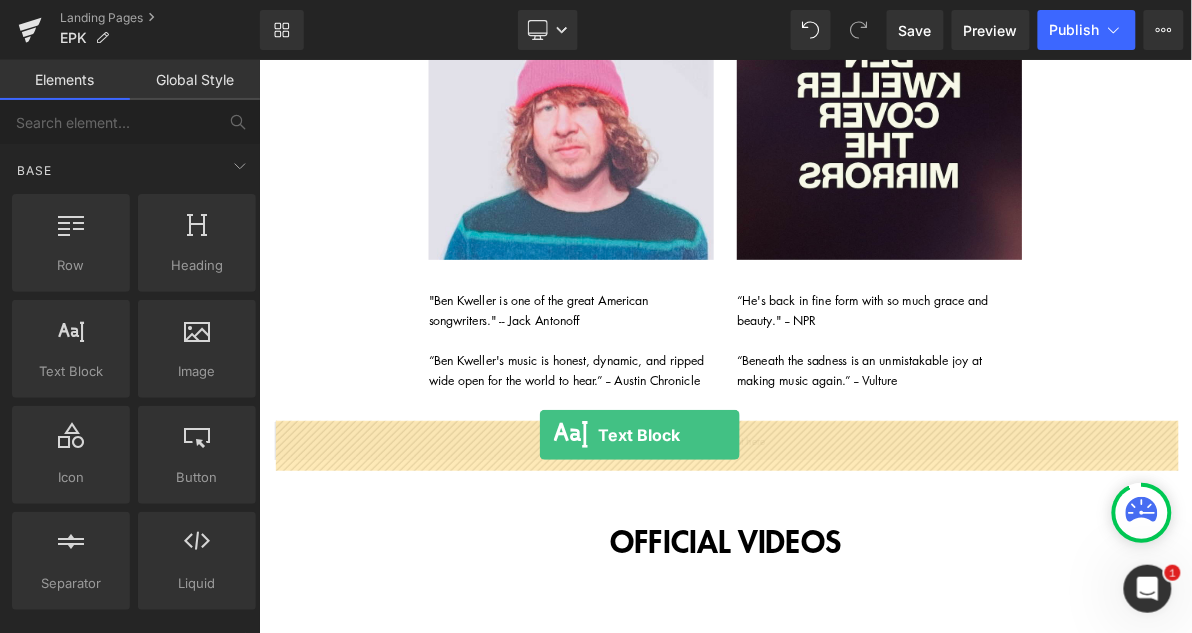 drag, startPoint x: 340, startPoint y: 439, endPoint x: 621, endPoint y: 544, distance: 299.97665 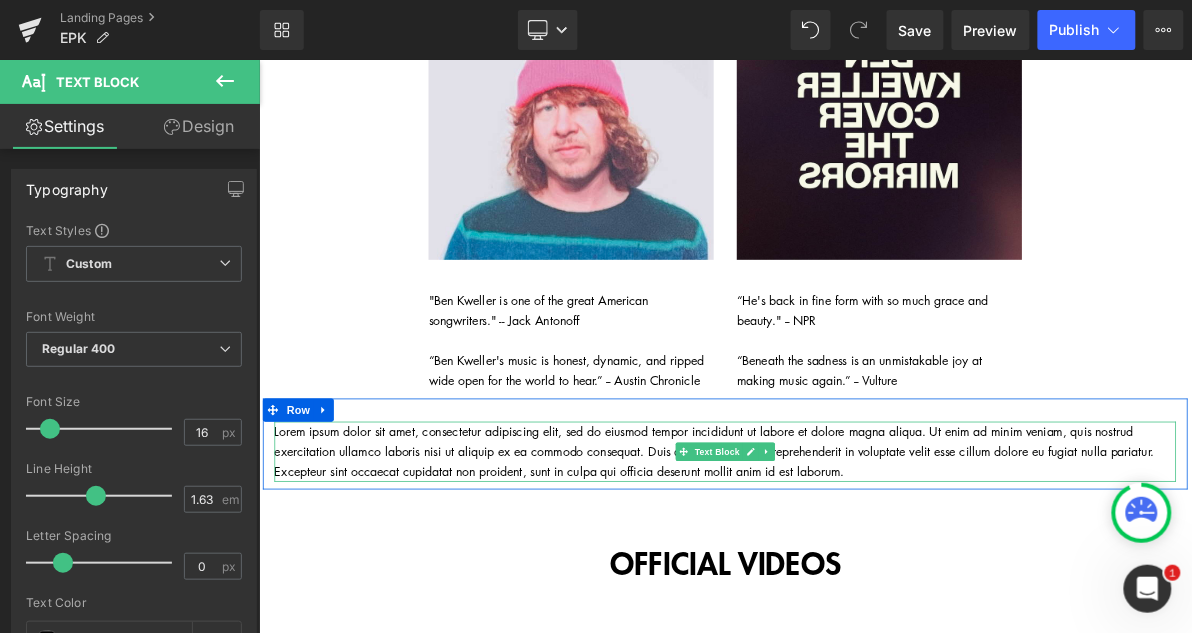 click on "Lorem ipsum dolor sit amet, consectetur adipiscing elit, sed do eiusmod tempor incididunt ut labore et dolore magna aliqua. Ut enim ad minim veniam, quis nostrud exercitation ullamco laboris nisi ut aliquip ex ea commodo consequat. Duis aute irure dolor in reprehenderit in voluptate velit esse cillum dolore eu fugiat nulla pariatur. Excepteur sint occaecat cupidatat non proident, sunt in culpa qui officia deserunt mollit anim id est laborum." at bounding box center [863, 567] 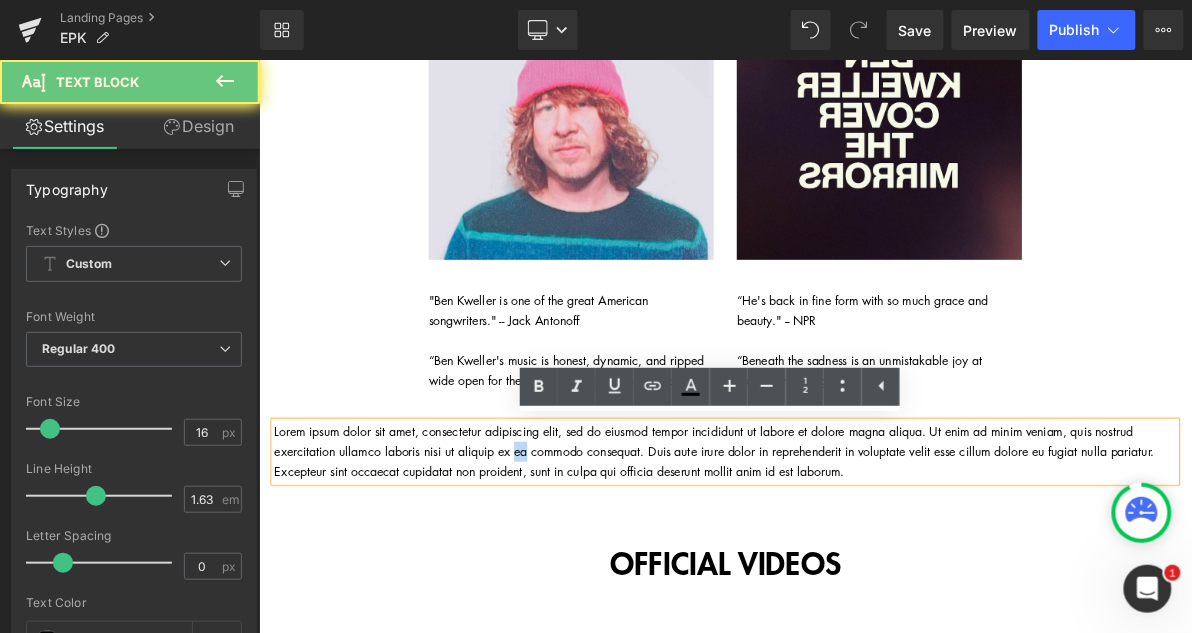 click on "Lorem ipsum dolor sit amet, consectetur adipiscing elit, sed do eiusmod tempor incididunt ut labore et dolore magna aliqua. Ut enim ad minim veniam, quis nostrud exercitation ullamco laboris nisi ut aliquip ex ea commodo consequat. Duis aute irure dolor in reprehenderit in voluptate velit esse cillum dolore eu fugiat nulla pariatur. Excepteur sint occaecat cupidatat non proident, sunt in culpa qui officia deserunt mollit anim id est laborum." at bounding box center [863, 567] 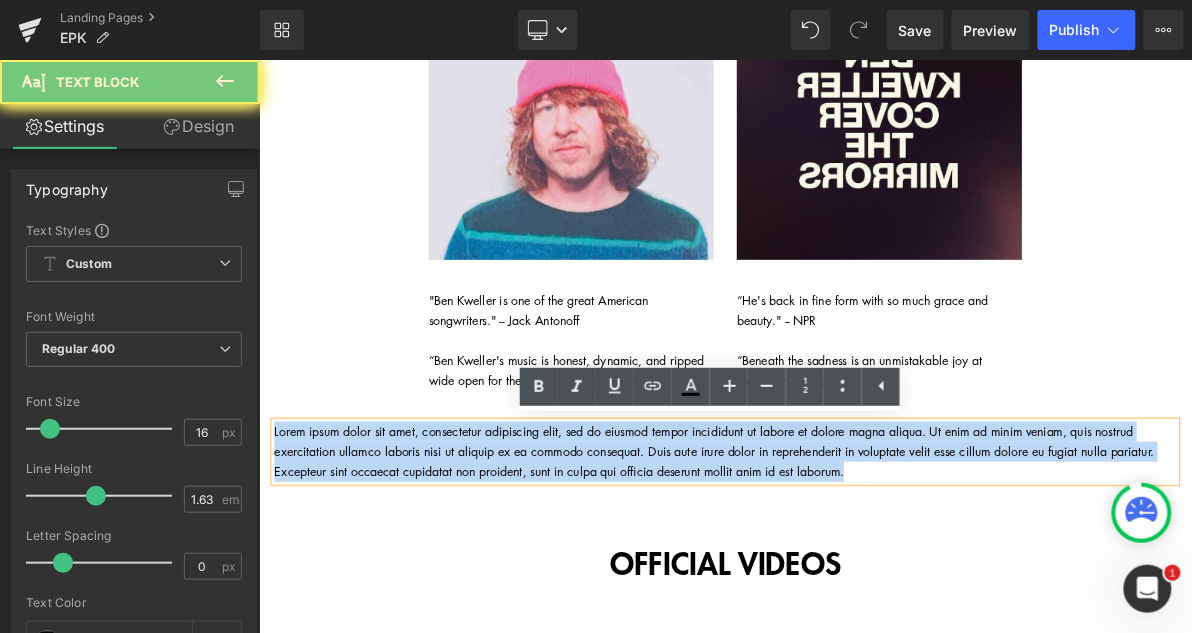click on "Lorem ipsum dolor sit amet, consectetur adipiscing elit, sed do eiusmod tempor incididunt ut labore et dolore magna aliqua. Ut enim ad minim veniam, quis nostrud exercitation ullamco laboris nisi ut aliquip ex ea commodo consequat. Duis aute irure dolor in reprehenderit in voluptate velit esse cillum dolore eu fugiat nulla pariatur. Excepteur sint occaecat cupidatat non proident, sunt in culpa qui officia deserunt mollit anim id est laborum." at bounding box center [863, 567] 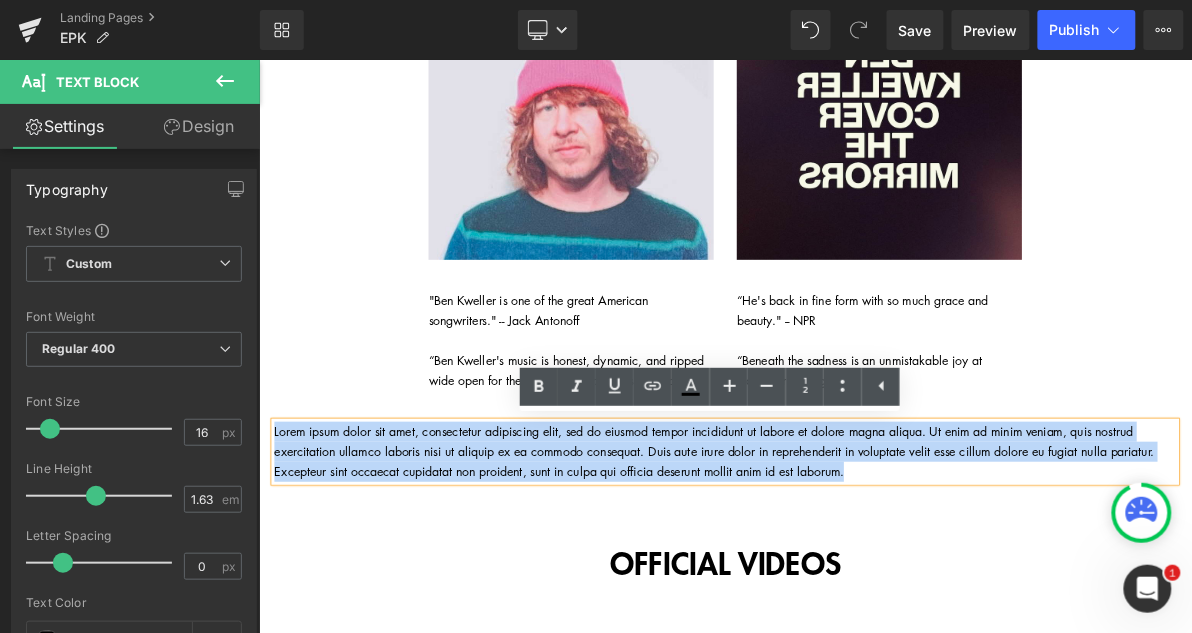 type 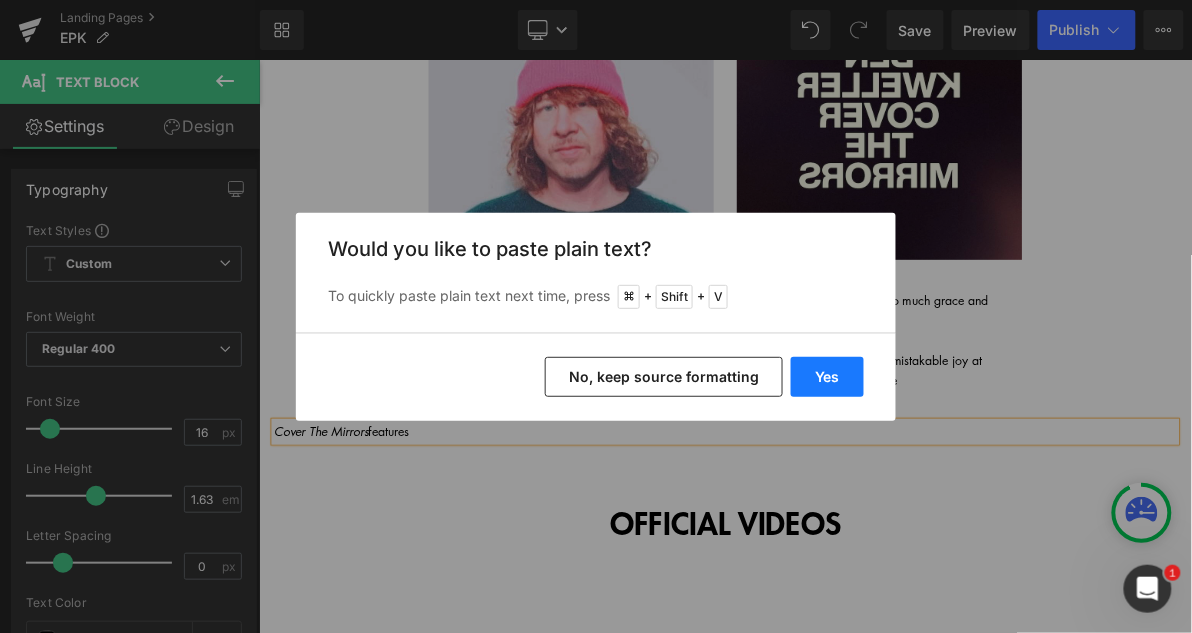click on "Yes" at bounding box center [827, 377] 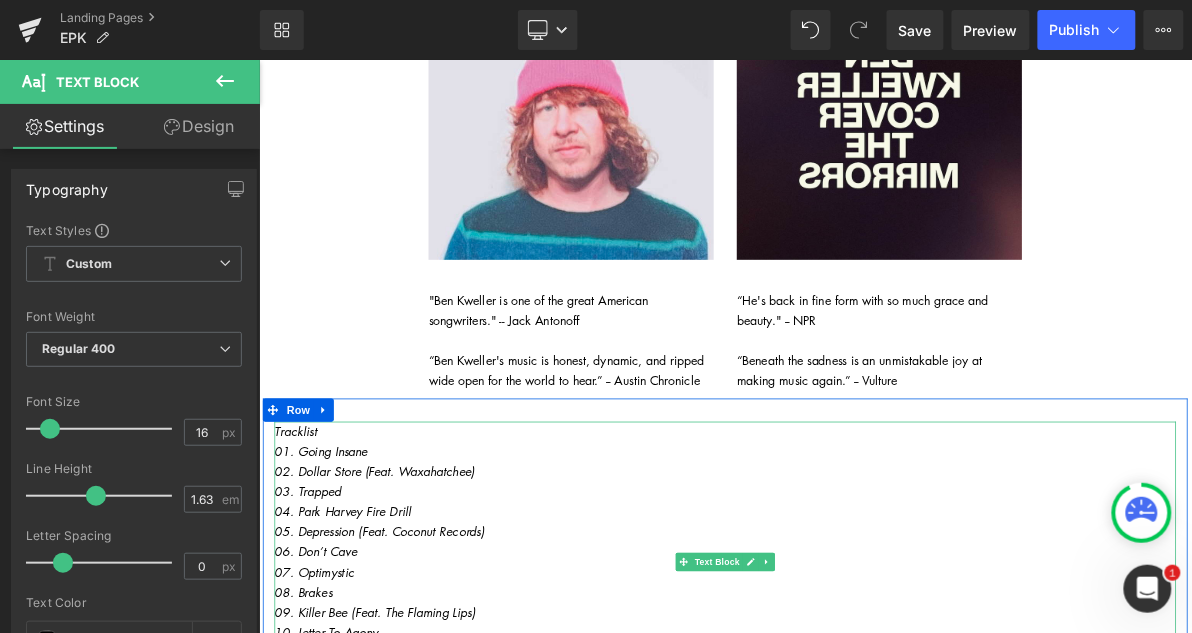 click on "04. Park Harvey Fire Drill" at bounding box center [366, 645] 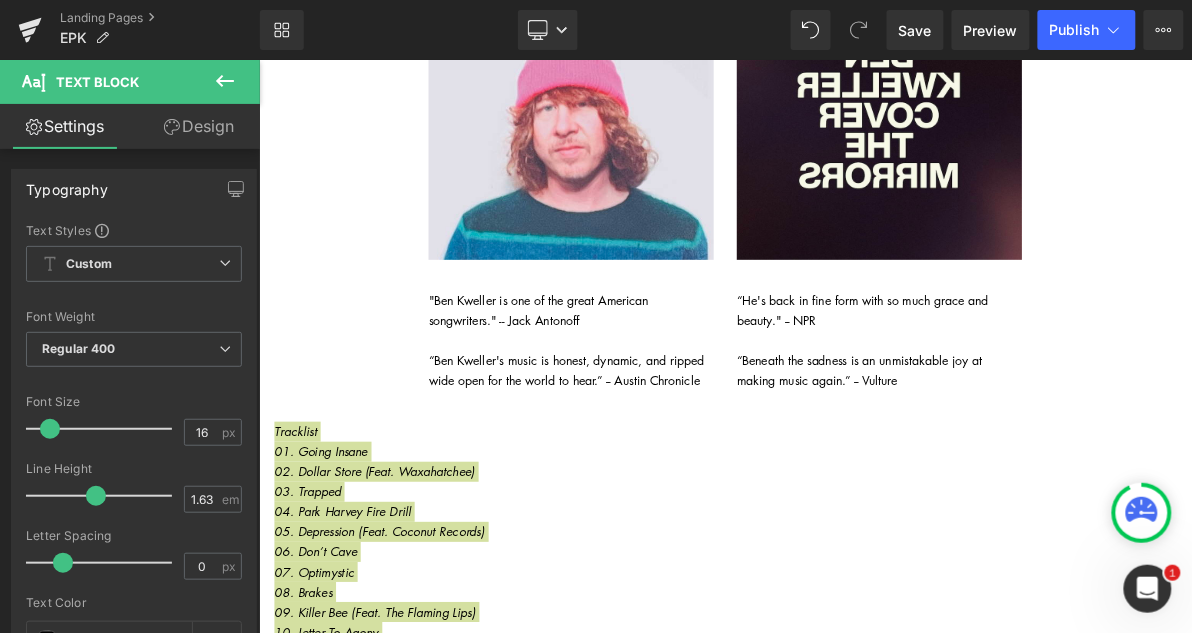 click on "Design" at bounding box center (199, 126) 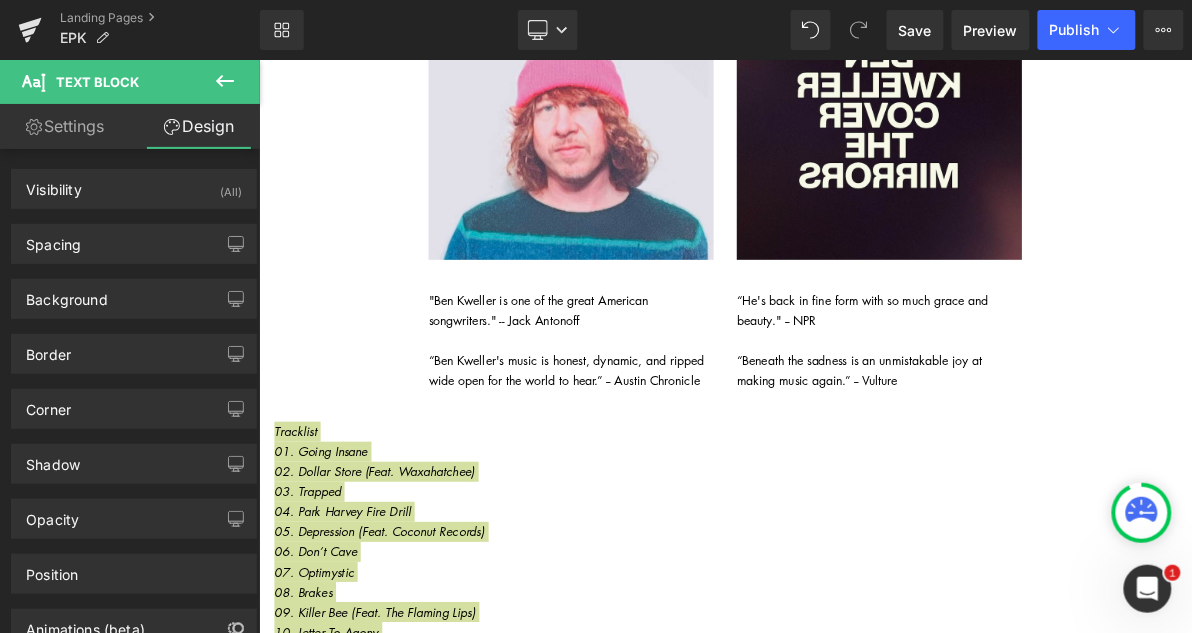 click on "Settings" at bounding box center [65, 126] 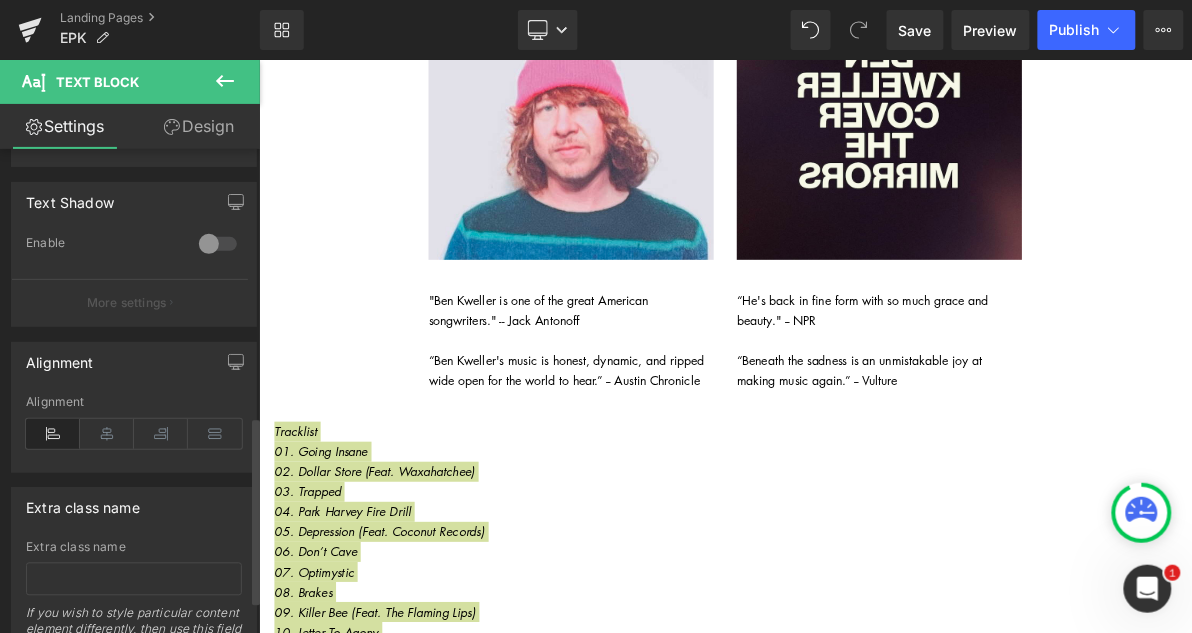 scroll, scrollTop: 692, scrollLeft: 0, axis: vertical 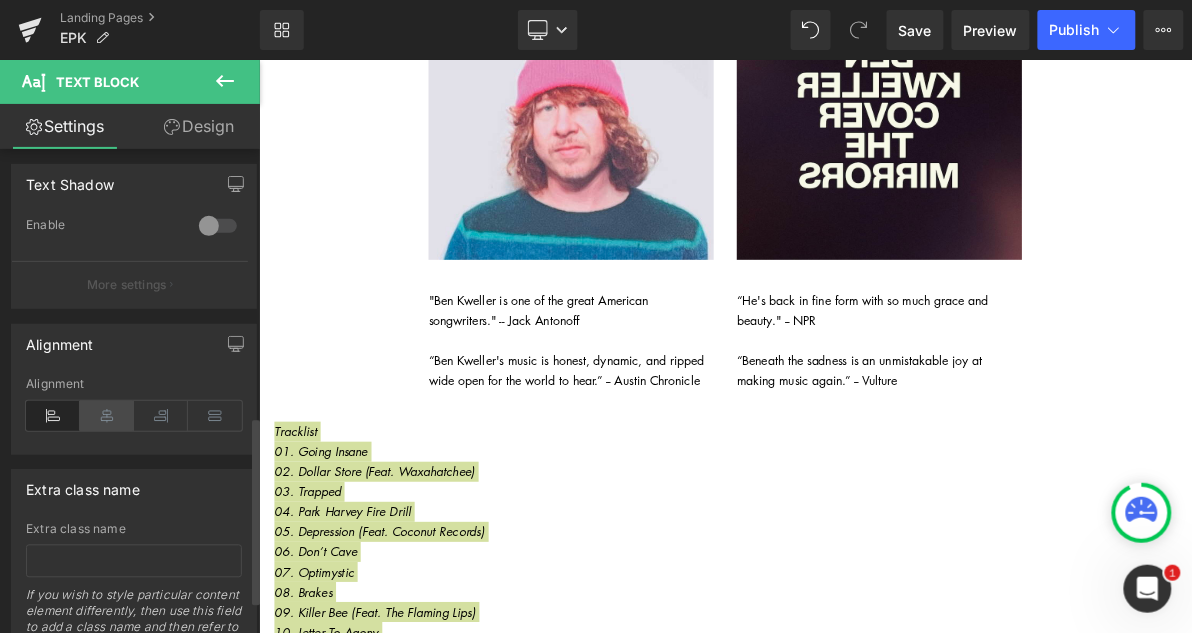 click at bounding box center (107, 416) 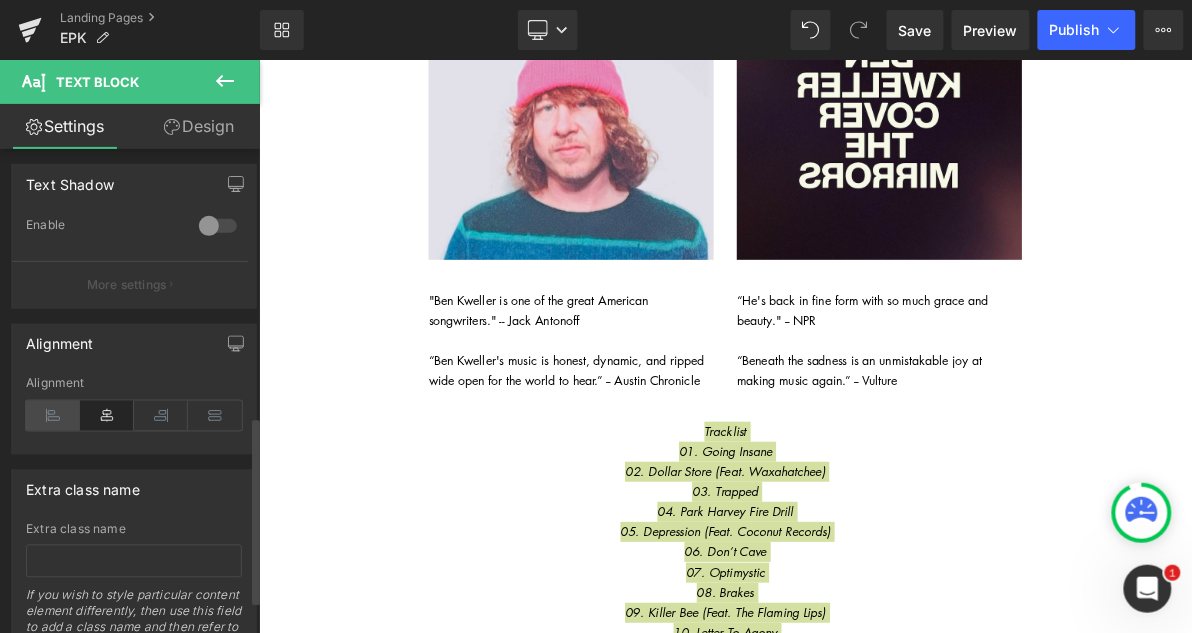 click at bounding box center (53, 416) 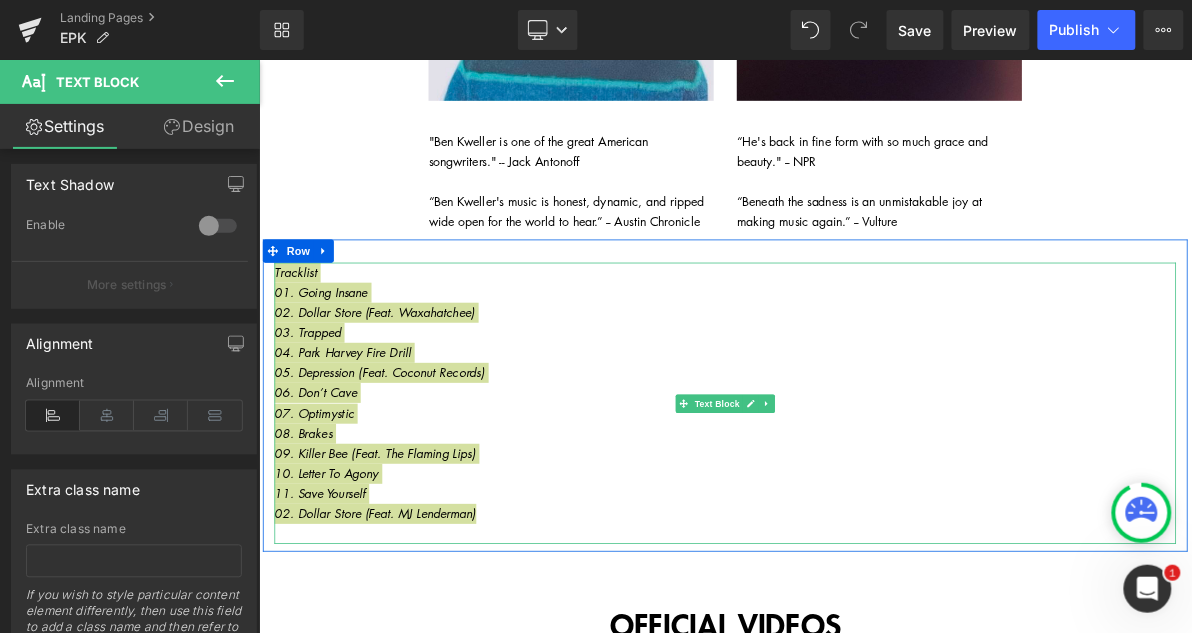scroll, scrollTop: 765, scrollLeft: 0, axis: vertical 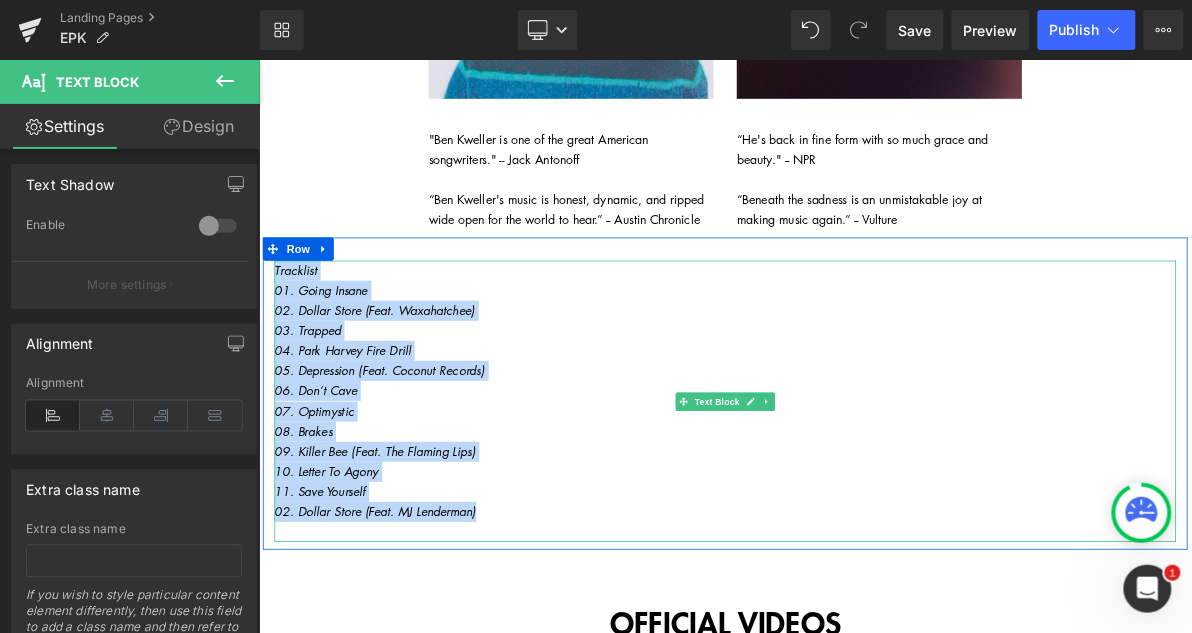 click on "08. Brakes" at bounding box center (863, 542) 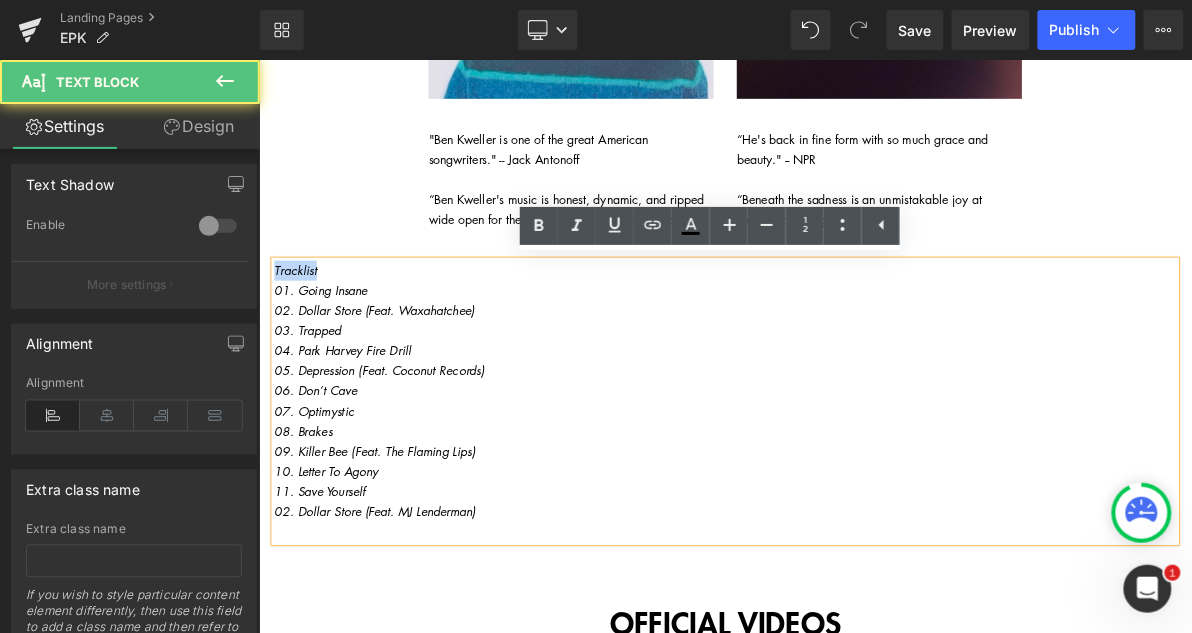 drag, startPoint x: 337, startPoint y: 330, endPoint x: 278, endPoint y: 329, distance: 59.008472 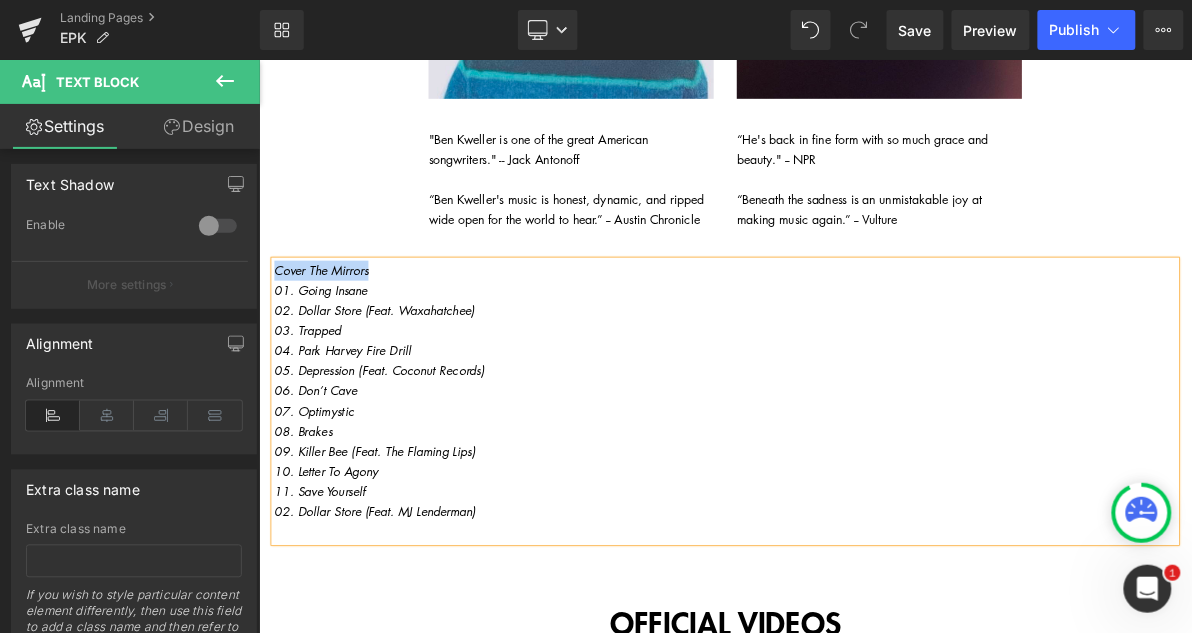 drag, startPoint x: 413, startPoint y: 331, endPoint x: 281, endPoint y: 337, distance: 132.13629 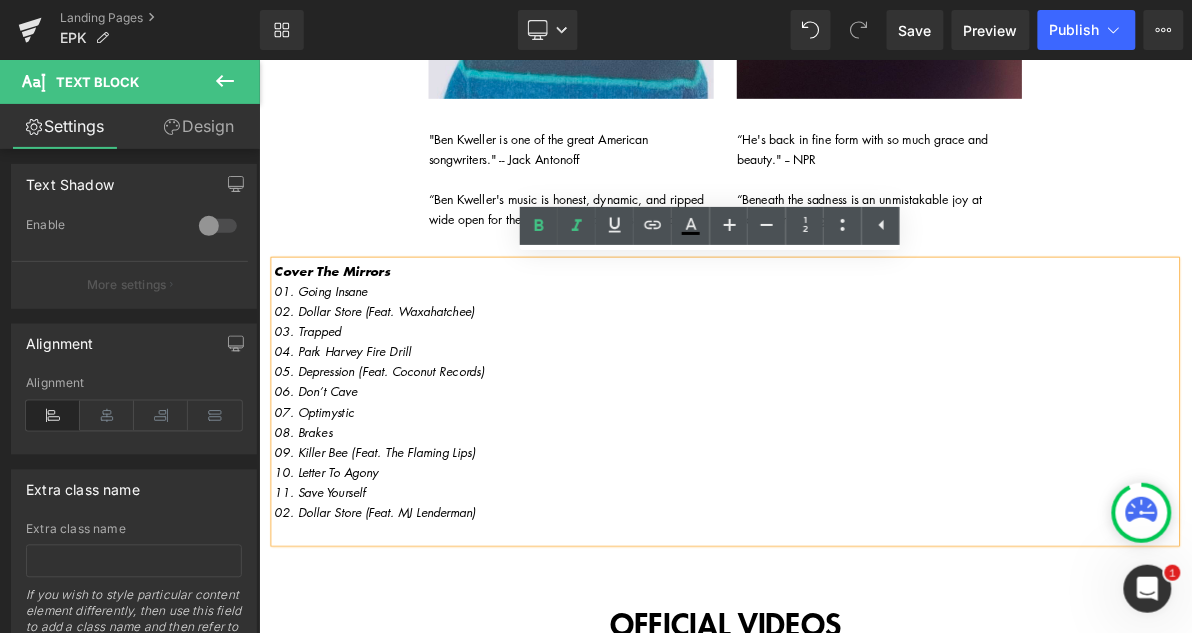 click on "02. Dollar Store (Feat. Waxahatchee)" at bounding box center [408, 386] 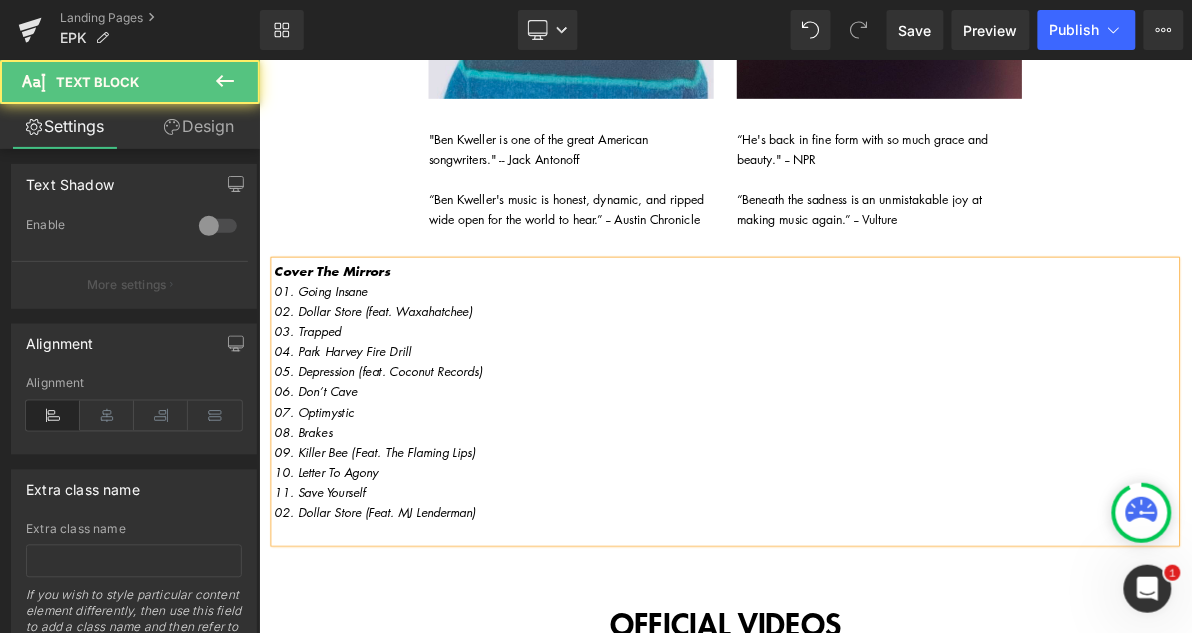 click on "09. Killer Bee (Feat. The Flaming Lips)" at bounding box center (408, 569) 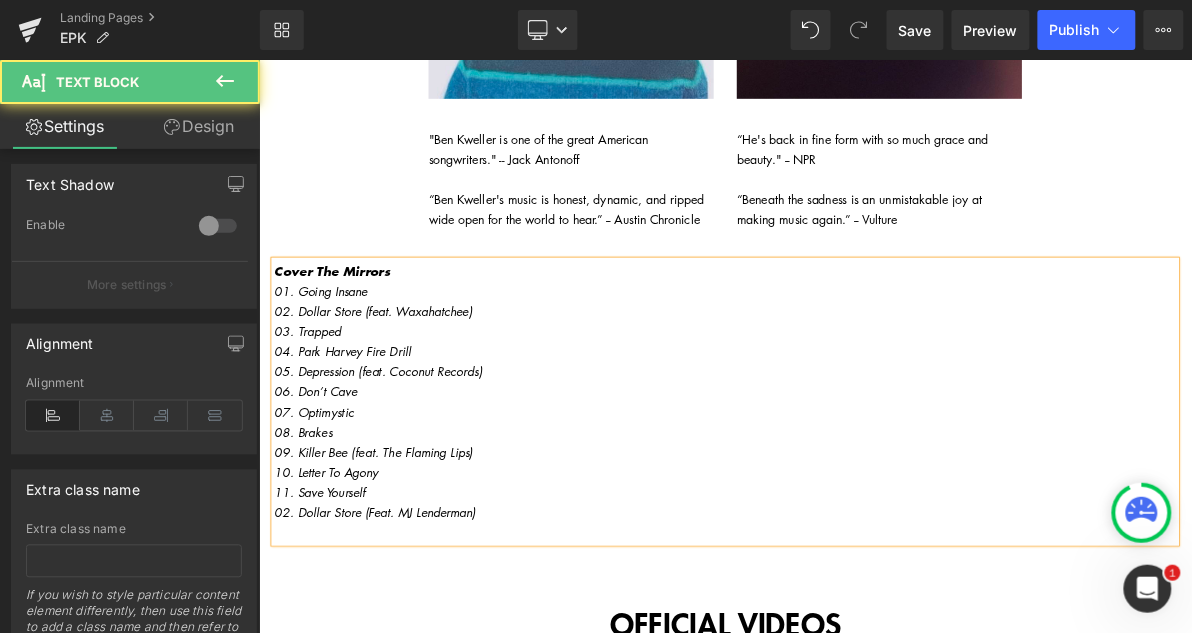 click on "02. Dollar Store (Feat. MJ Lenderman)" at bounding box center [409, 647] 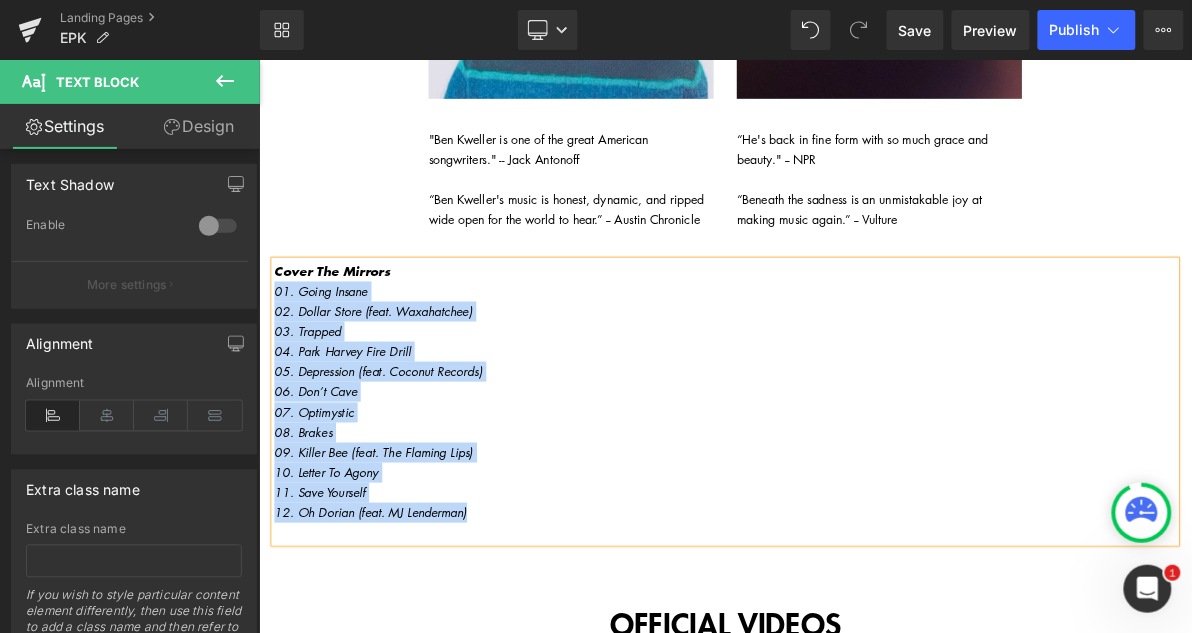 drag, startPoint x: 542, startPoint y: 644, endPoint x: 256, endPoint y: 359, distance: 403.7586 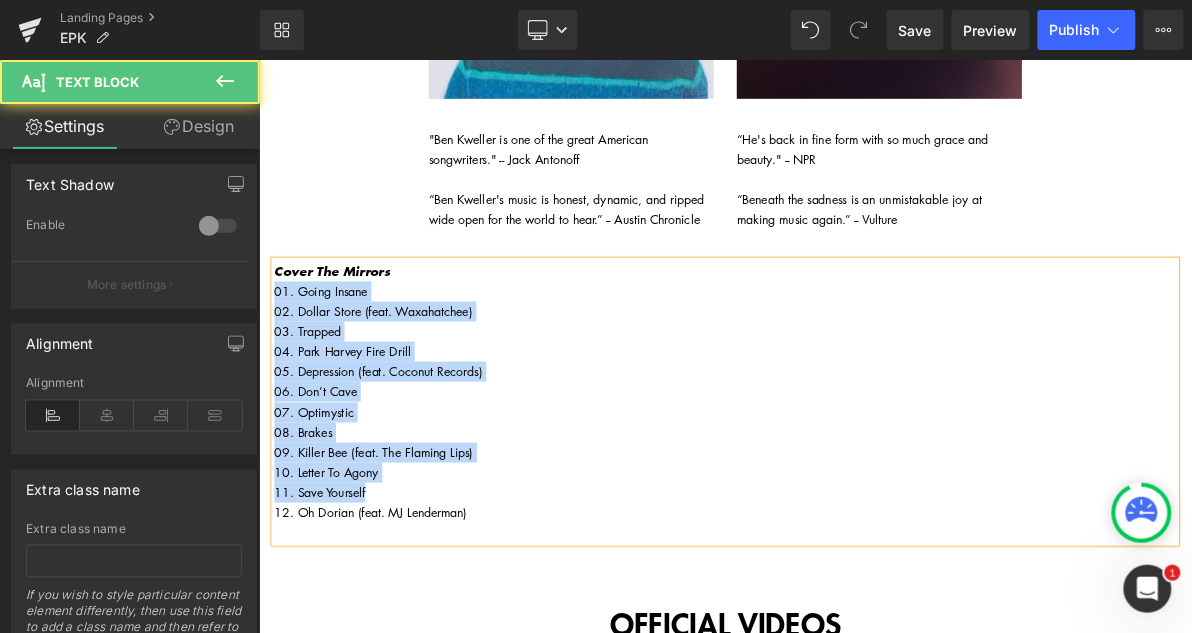 click on "05. Depression (feat. Coconut Records)" at bounding box center [863, 464] 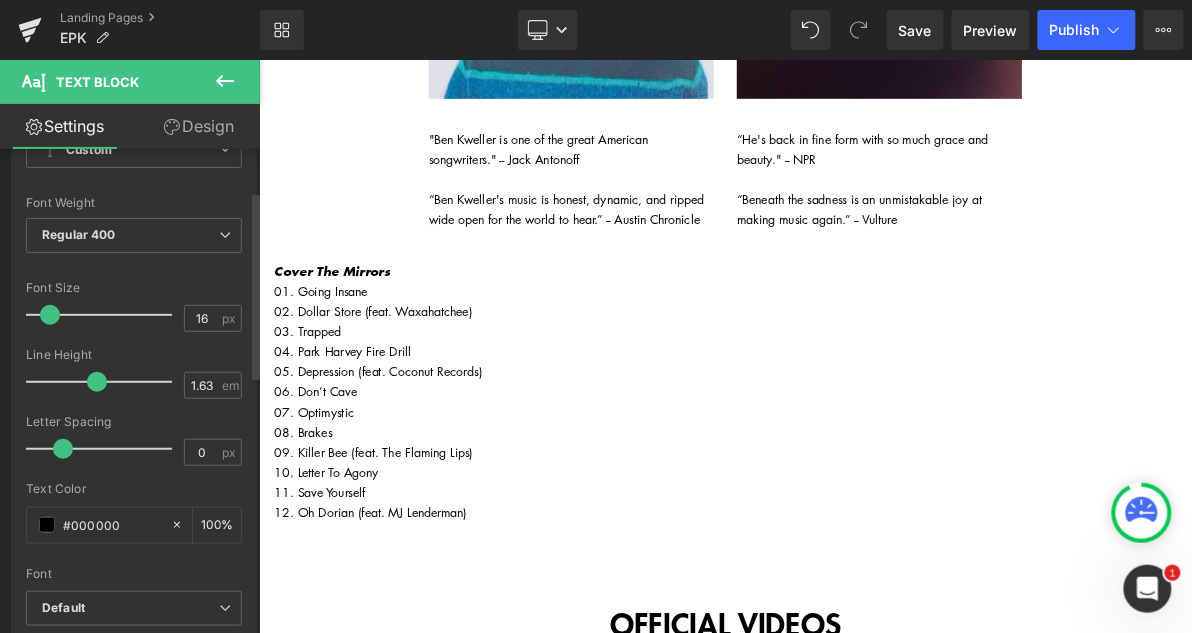 scroll, scrollTop: 109, scrollLeft: 0, axis: vertical 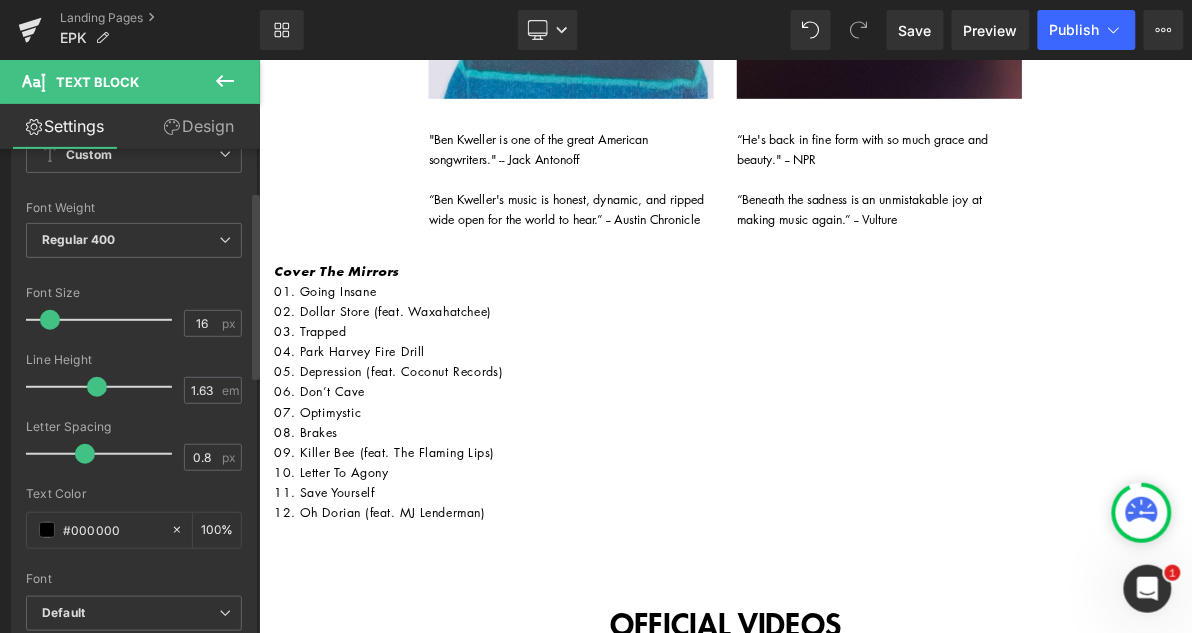 type on "0.9" 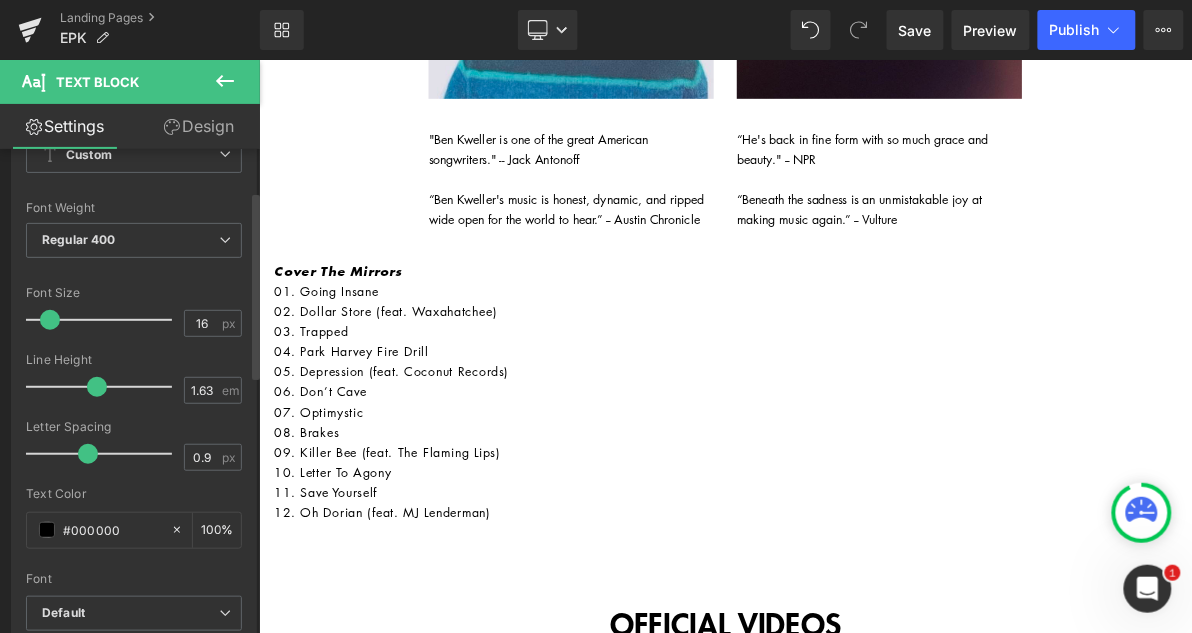 drag, startPoint x: 63, startPoint y: 448, endPoint x: 86, endPoint y: 449, distance: 23.021729 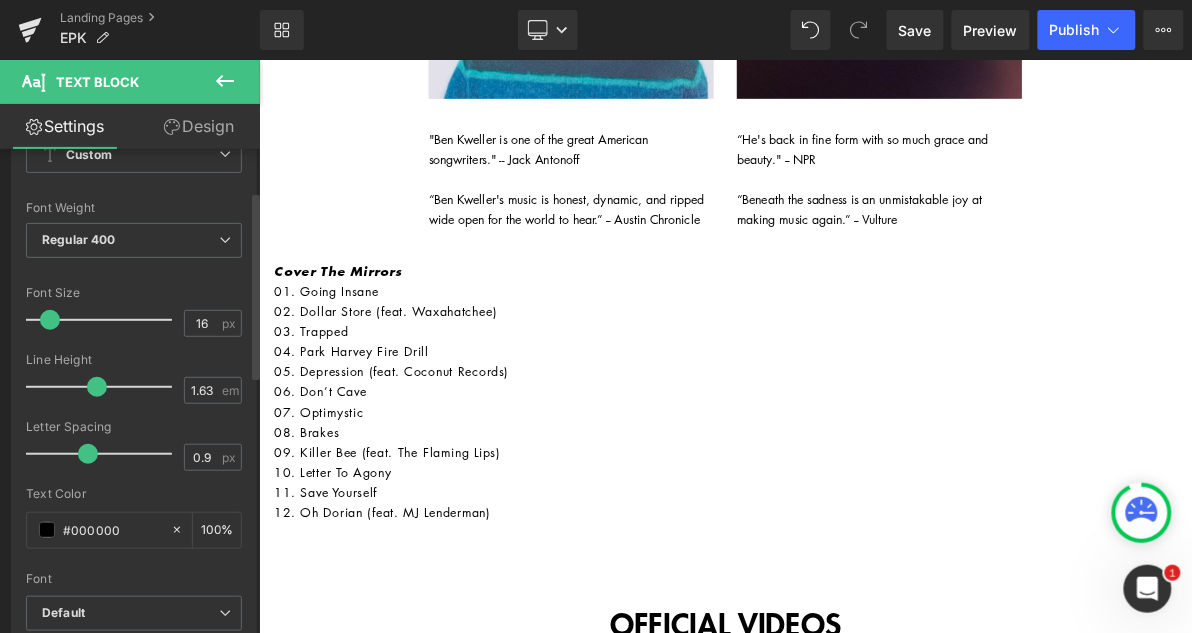 click at bounding box center [88, 454] 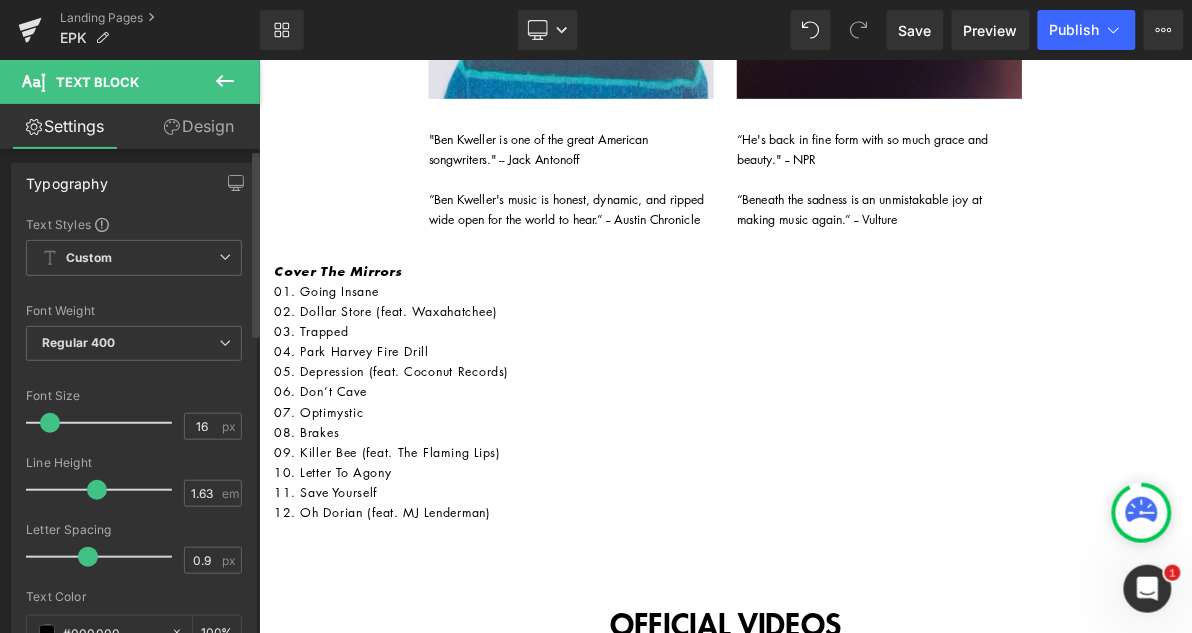 scroll, scrollTop: 0, scrollLeft: 0, axis: both 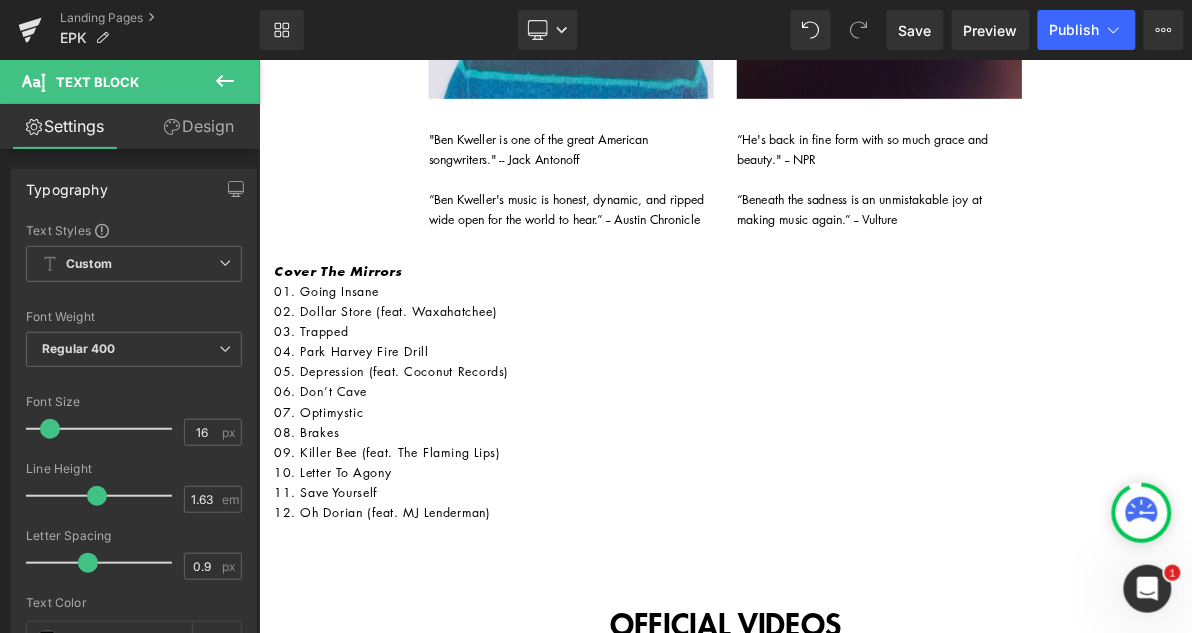 click on "Design" at bounding box center [199, 126] 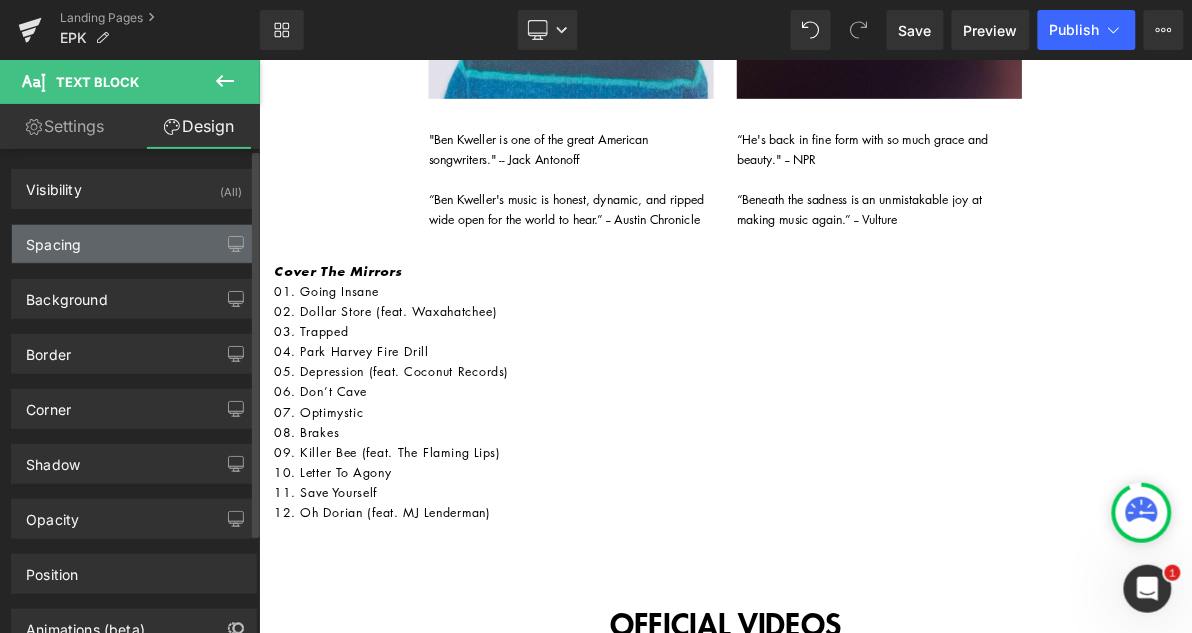 click on "Spacing" at bounding box center (134, 244) 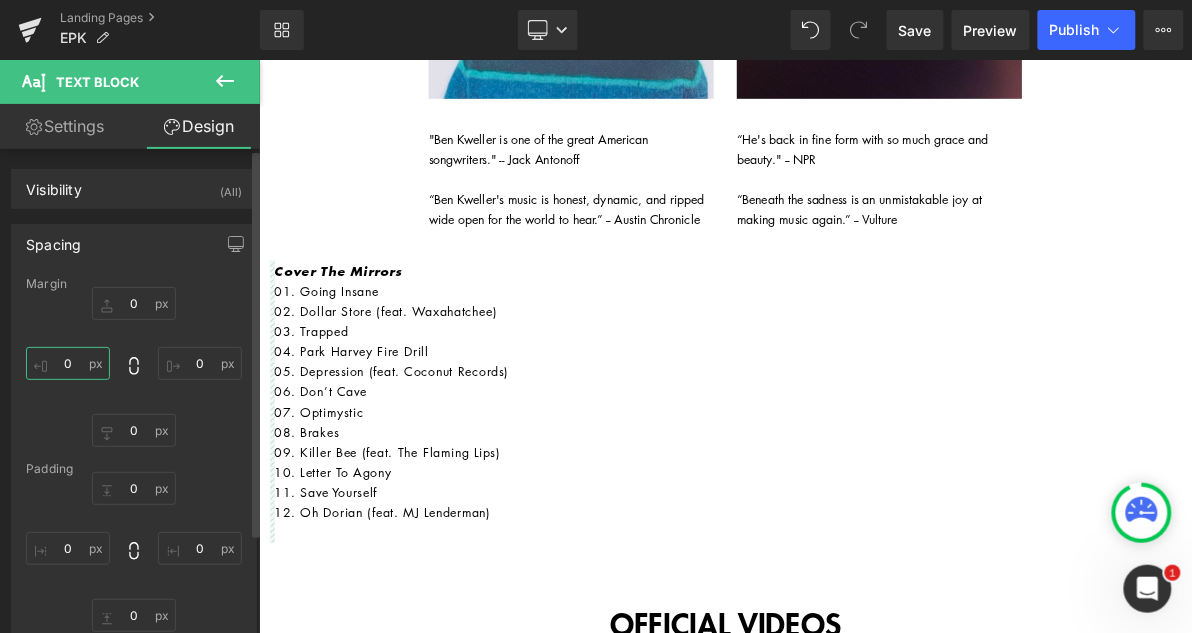 click on "0" at bounding box center [68, 363] 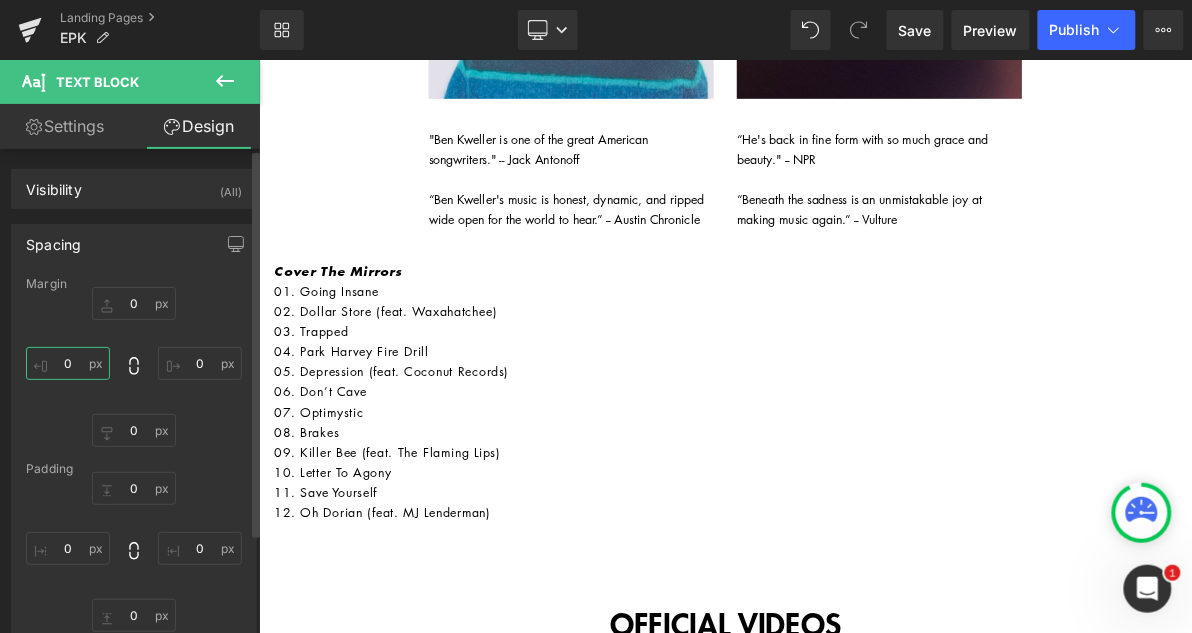 click on "0" at bounding box center (68, 363) 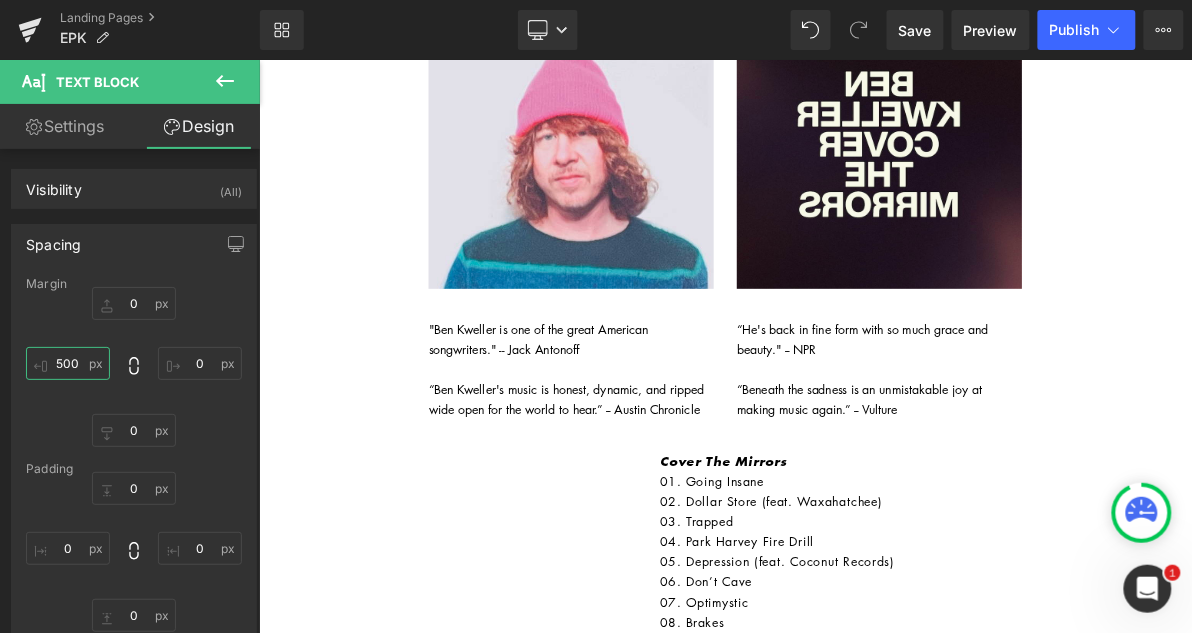 scroll, scrollTop: 654, scrollLeft: 0, axis: vertical 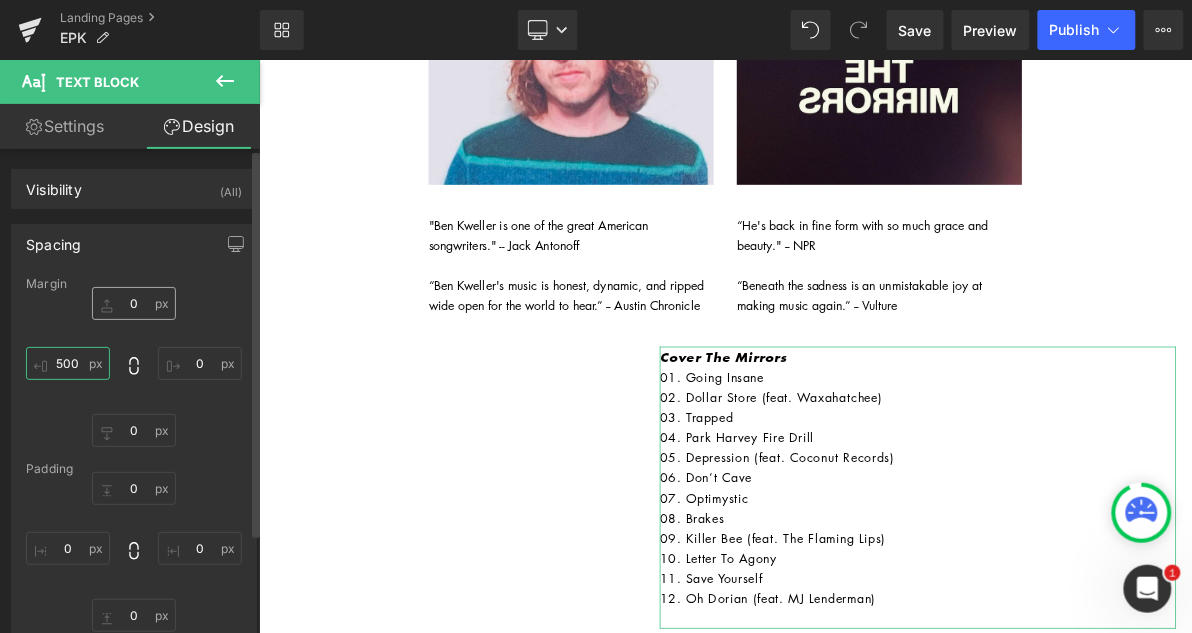 type on "500" 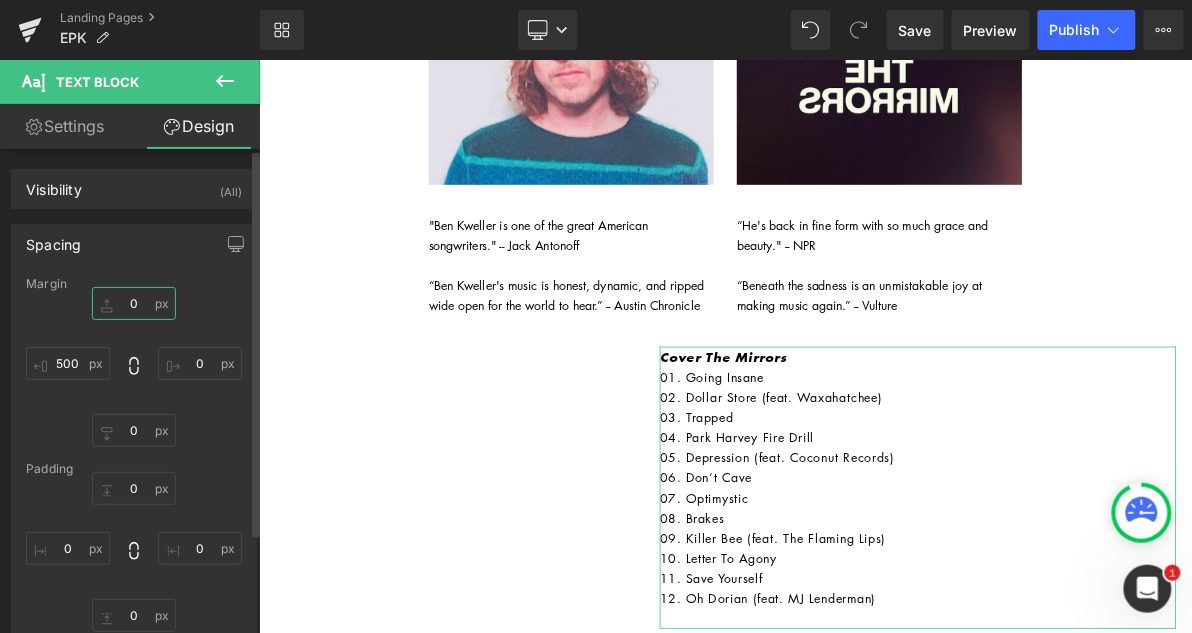 click on "0" at bounding box center [134, 303] 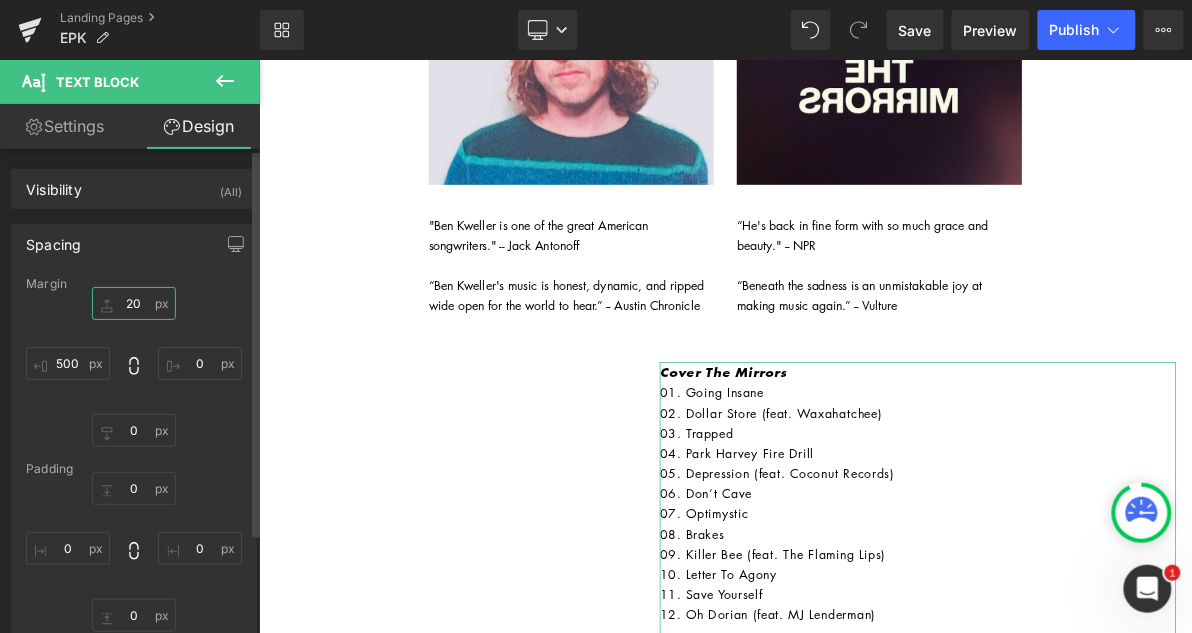 type on "2" 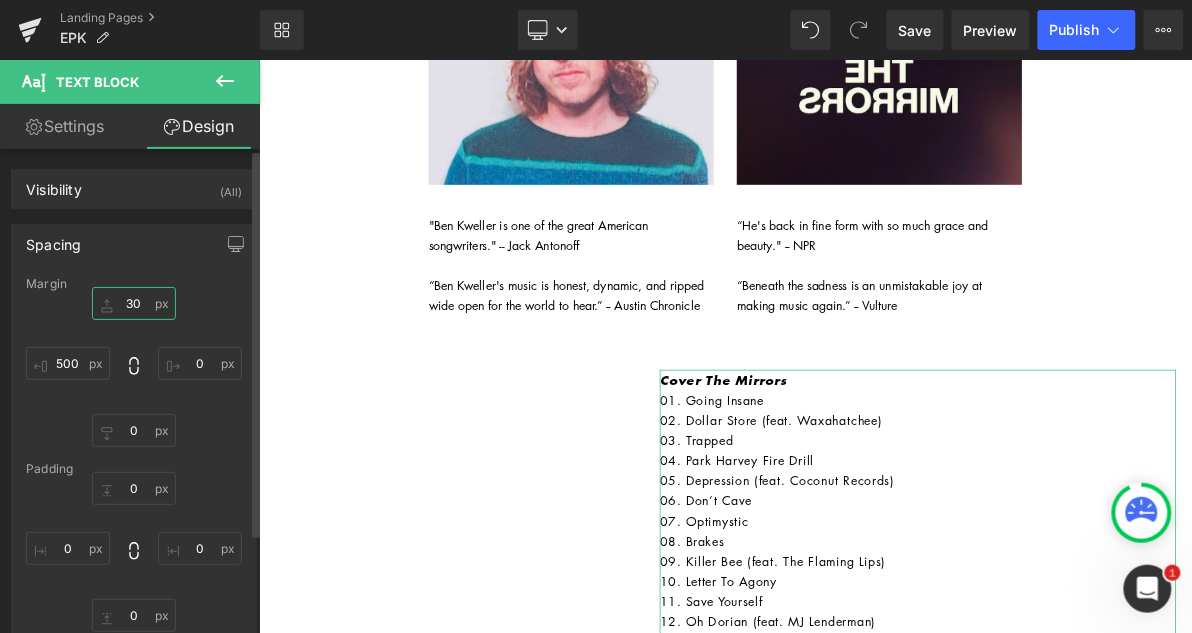 type on "3" 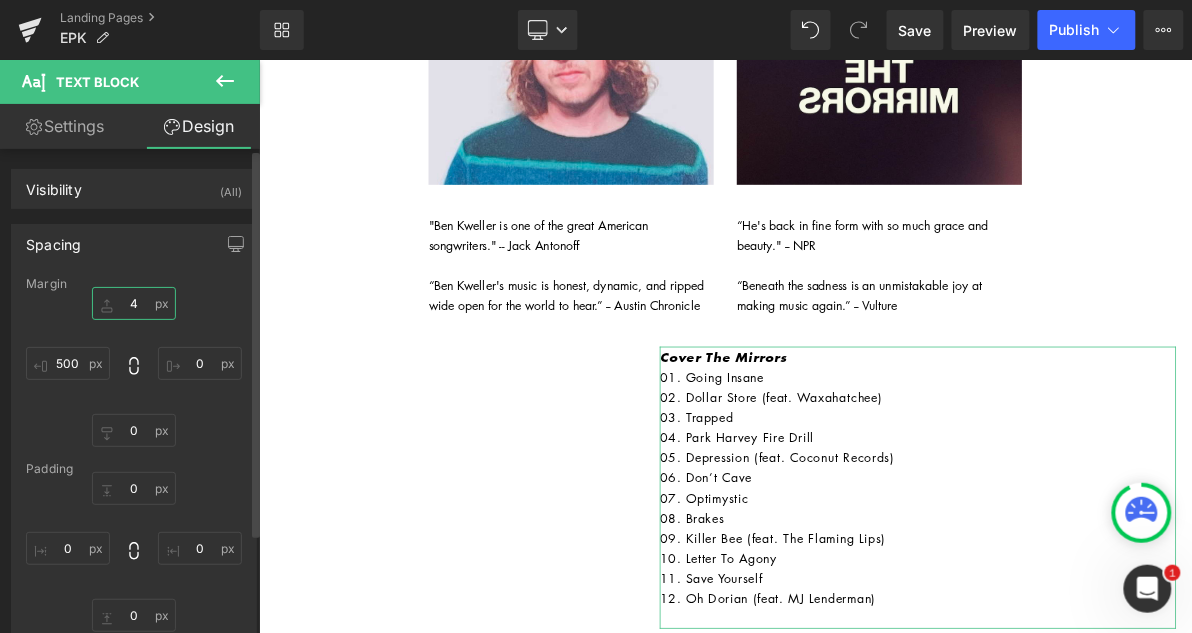 type on "40" 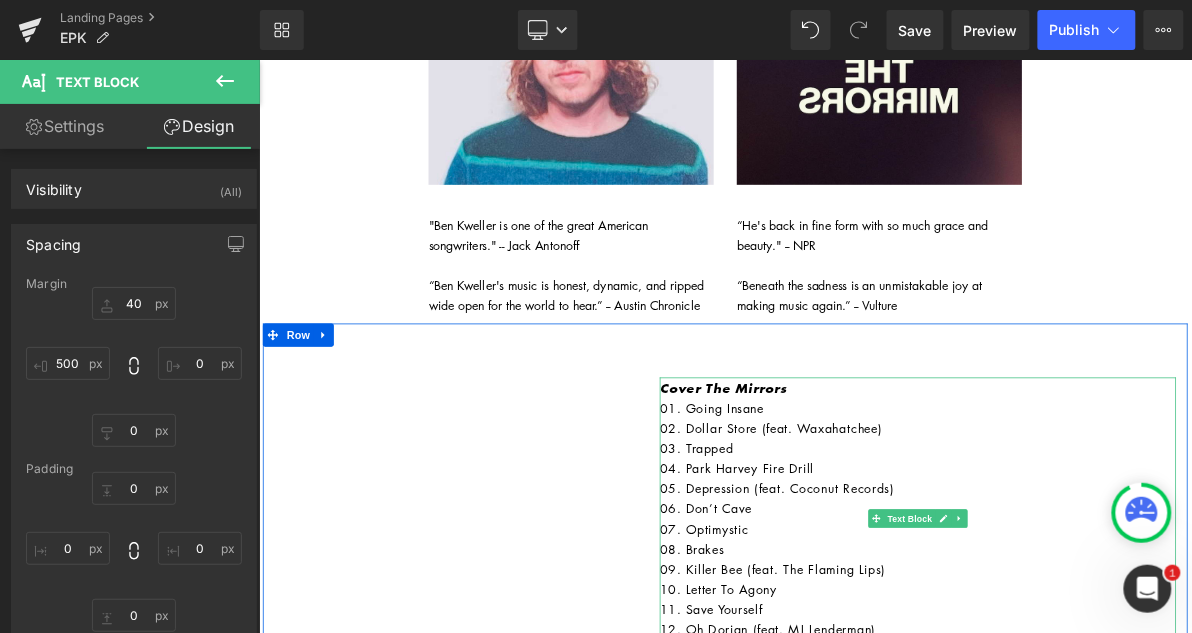click on "Cover The Mirrors" at bounding box center [1113, 484] 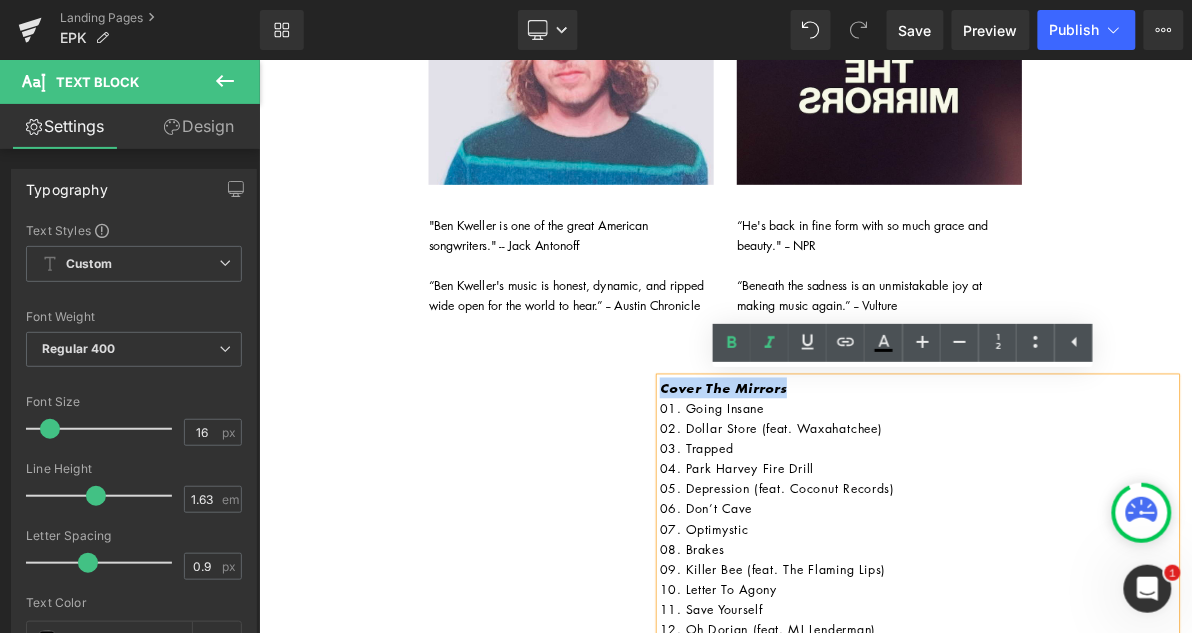 drag, startPoint x: 943, startPoint y: 486, endPoint x: 768, endPoint y: 487, distance: 175.00285 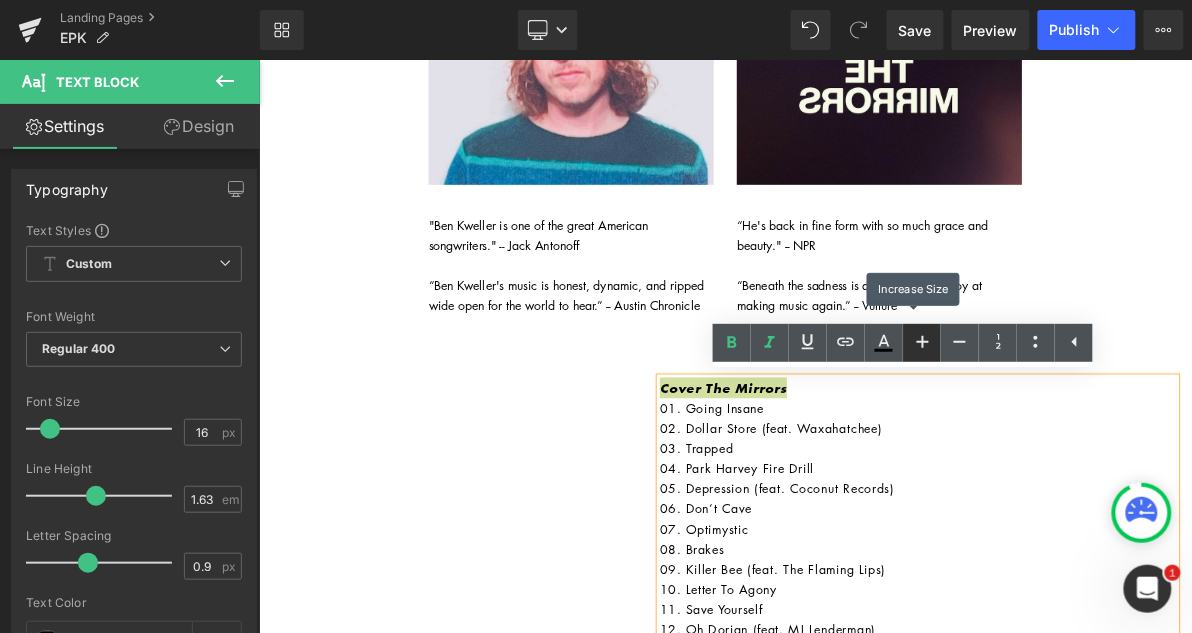 click 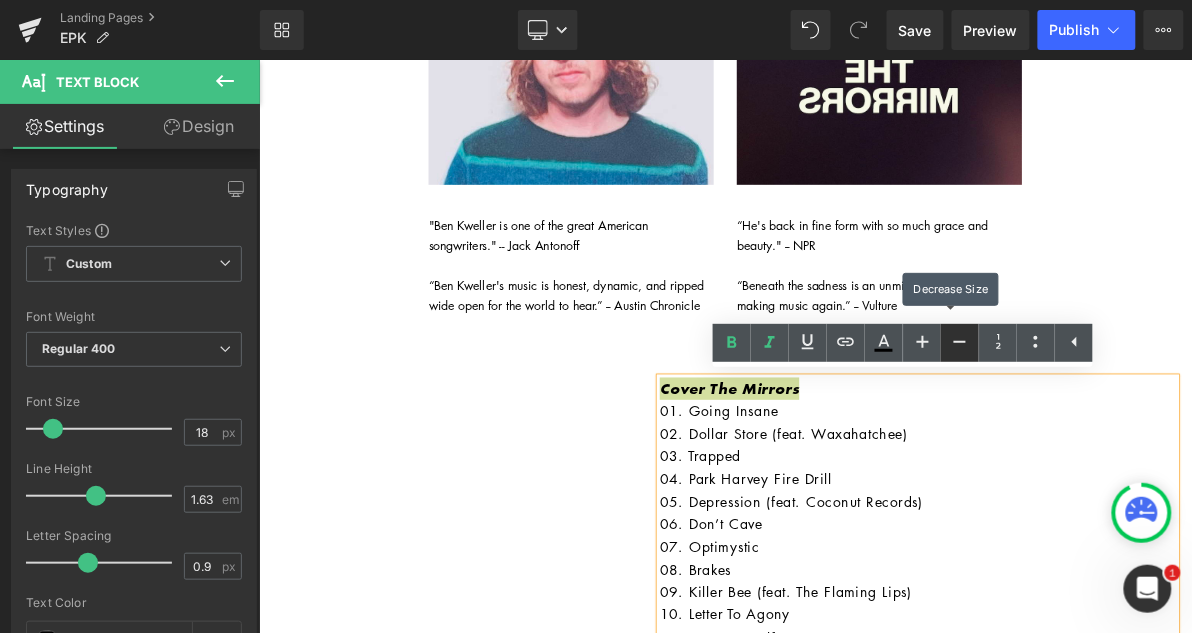 click 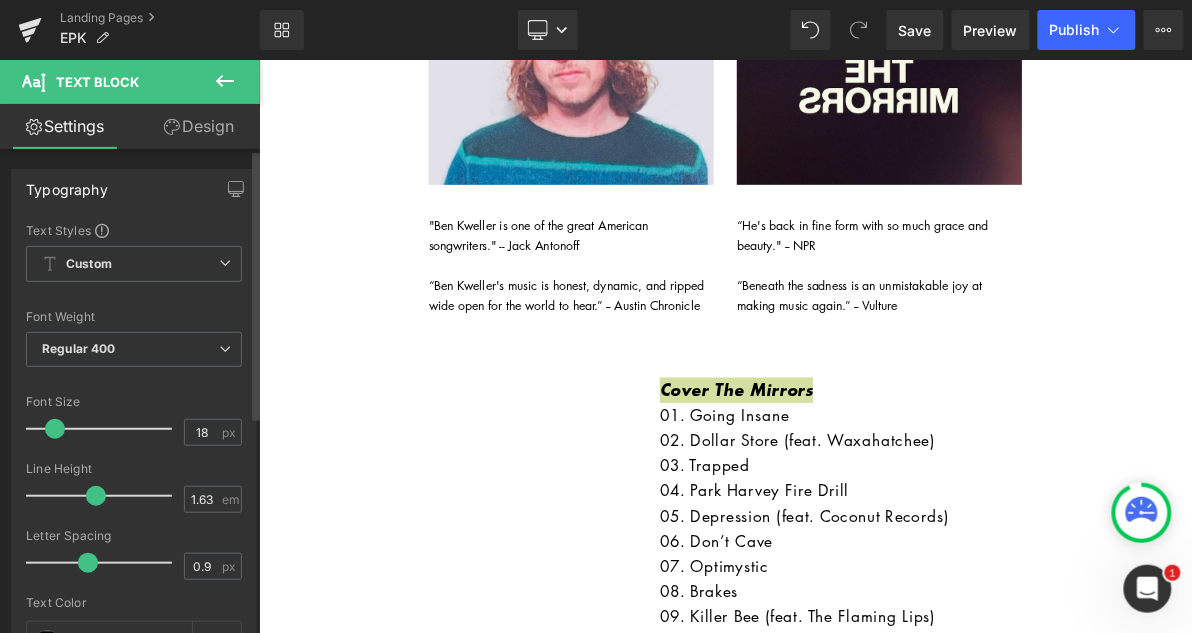type on "17" 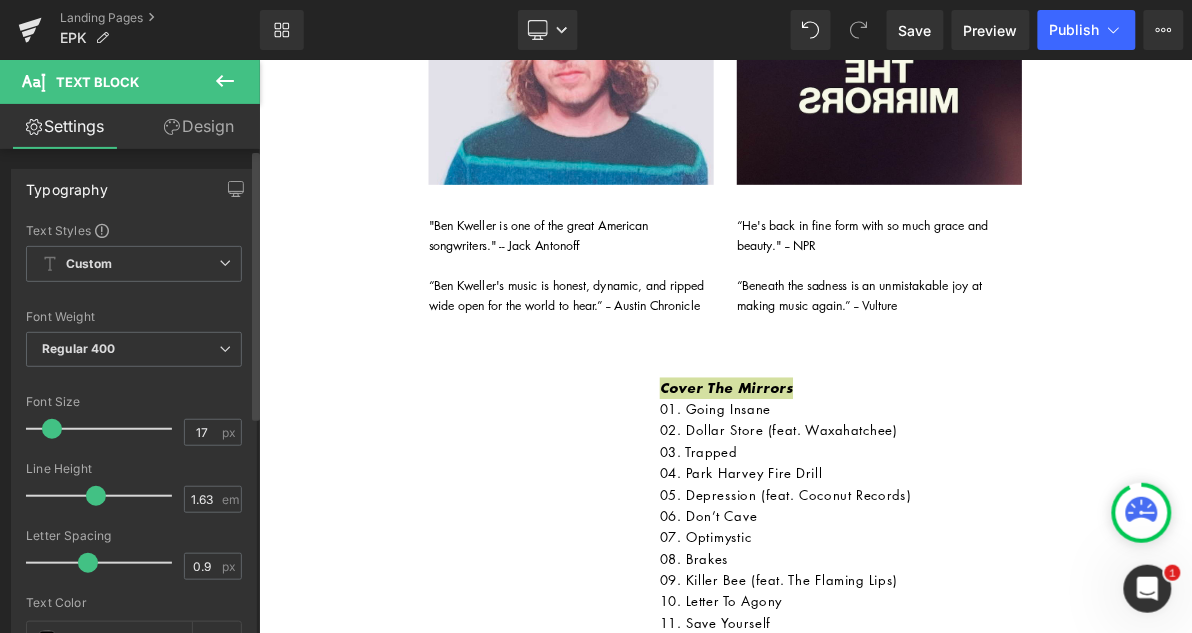 click at bounding box center [52, 429] 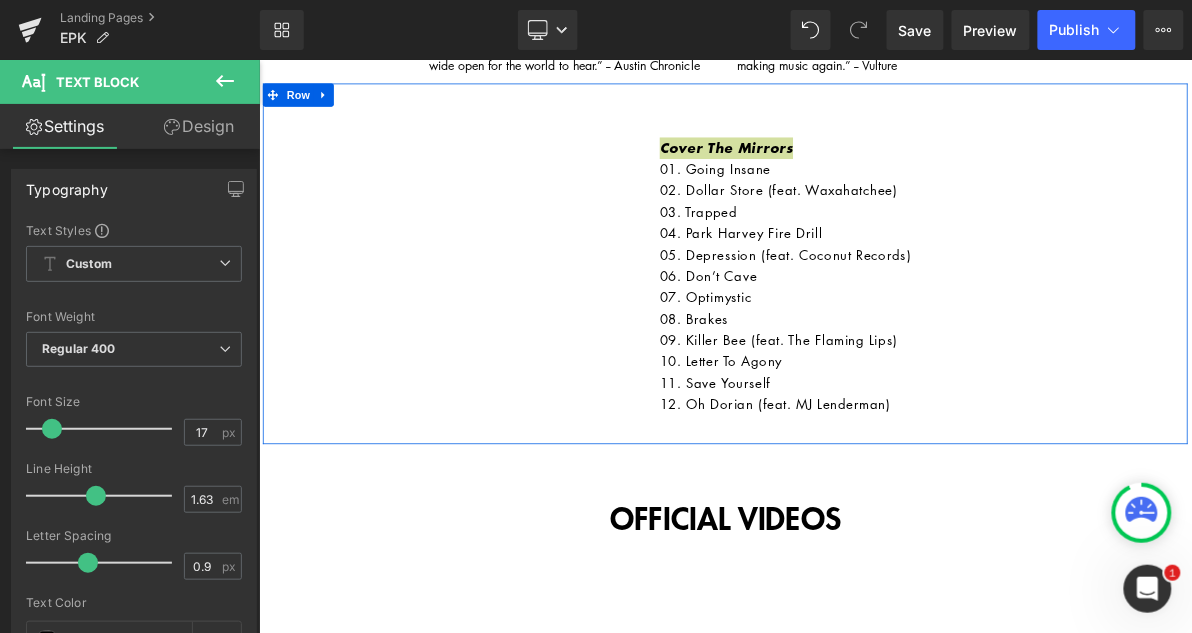scroll, scrollTop: 995, scrollLeft: 0, axis: vertical 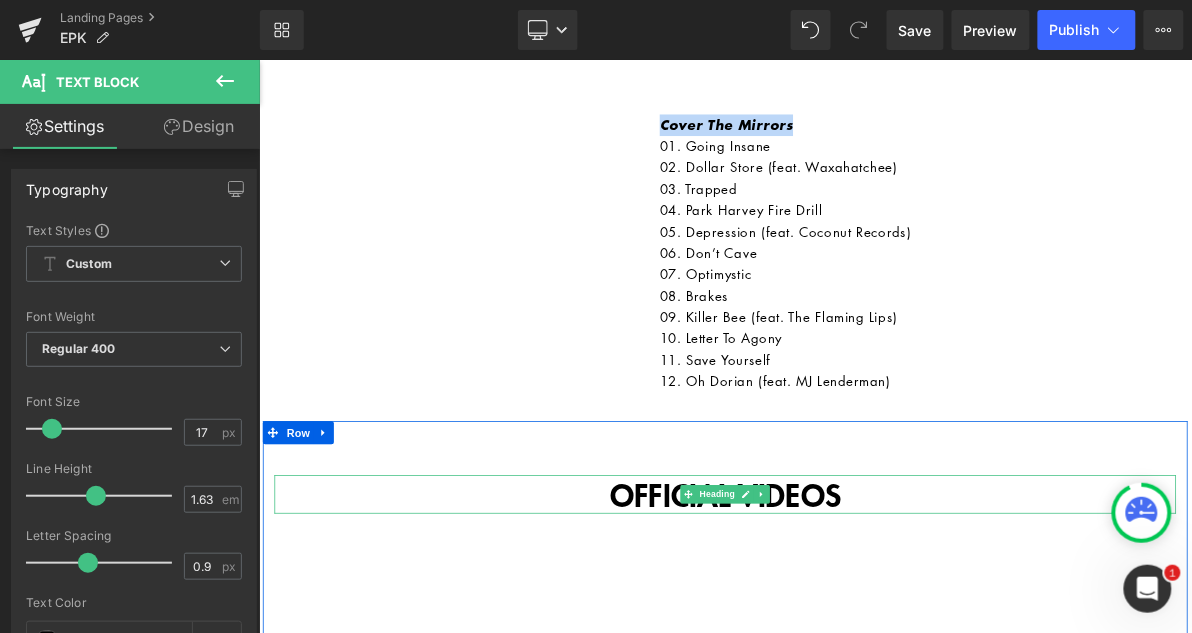 click on "OFFICIAL VIDEOS" at bounding box center (863, 623) 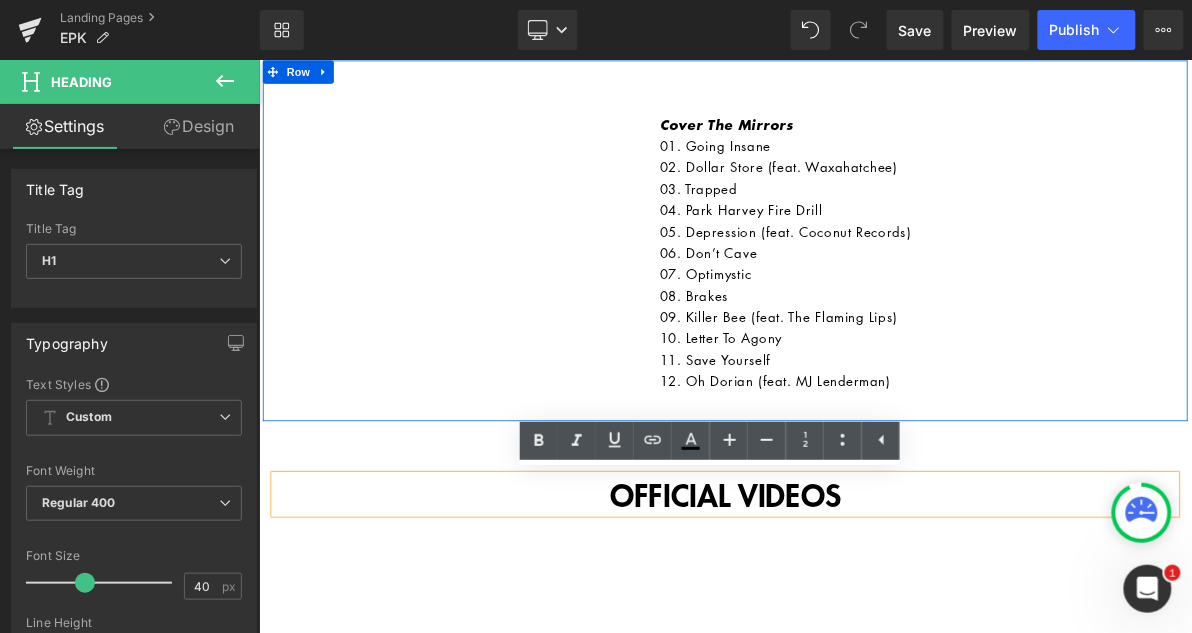 click on "Cover The Mirrors 01. Going Insane 02. Dollar Store (feat. Waxahatchee) 03. Trapped 04. Park Harvey Fire Drill 05. Depression (feat. Coconut Records) 06. Don’t Cave 07. Optimystic 08. Brakes 09. Killer Bee (feat. The Flaming Lips) 10. Letter To Agony 11. Save Yourself 12. Oh Dorian (feat. MJ Lenderman)
Text Block" at bounding box center [863, 304] 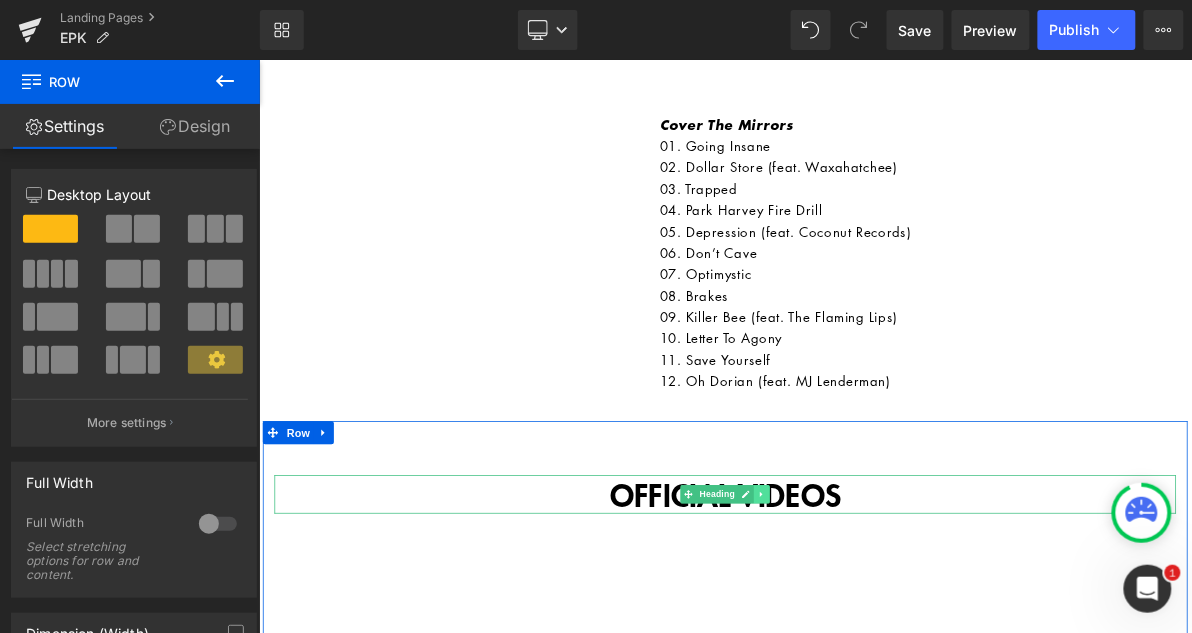 click 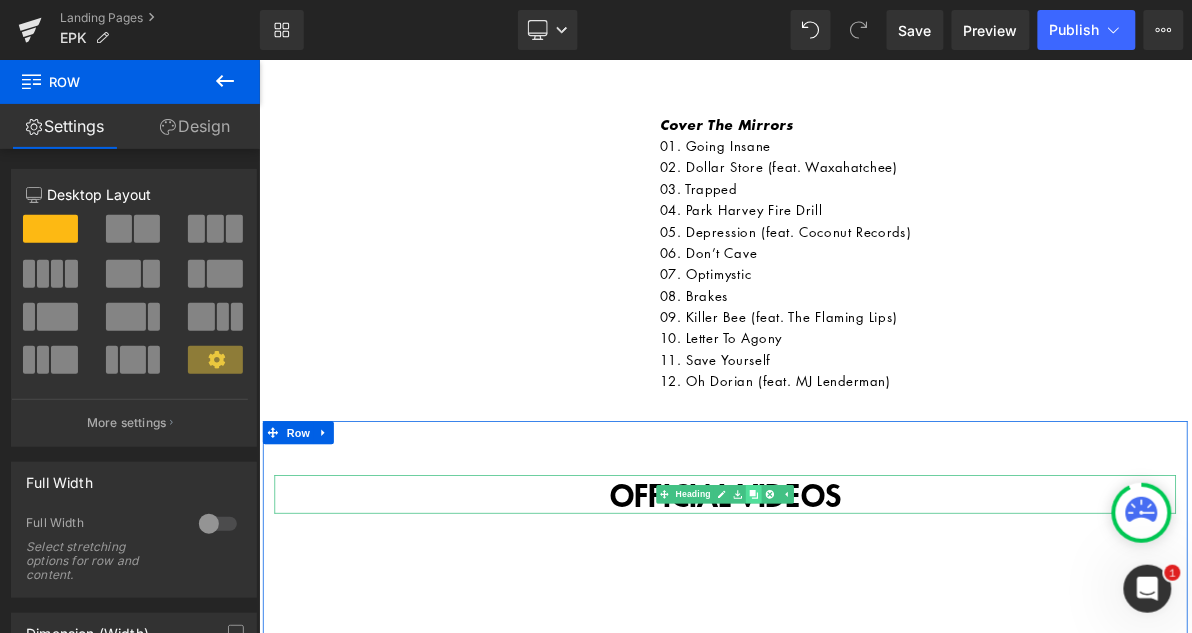click 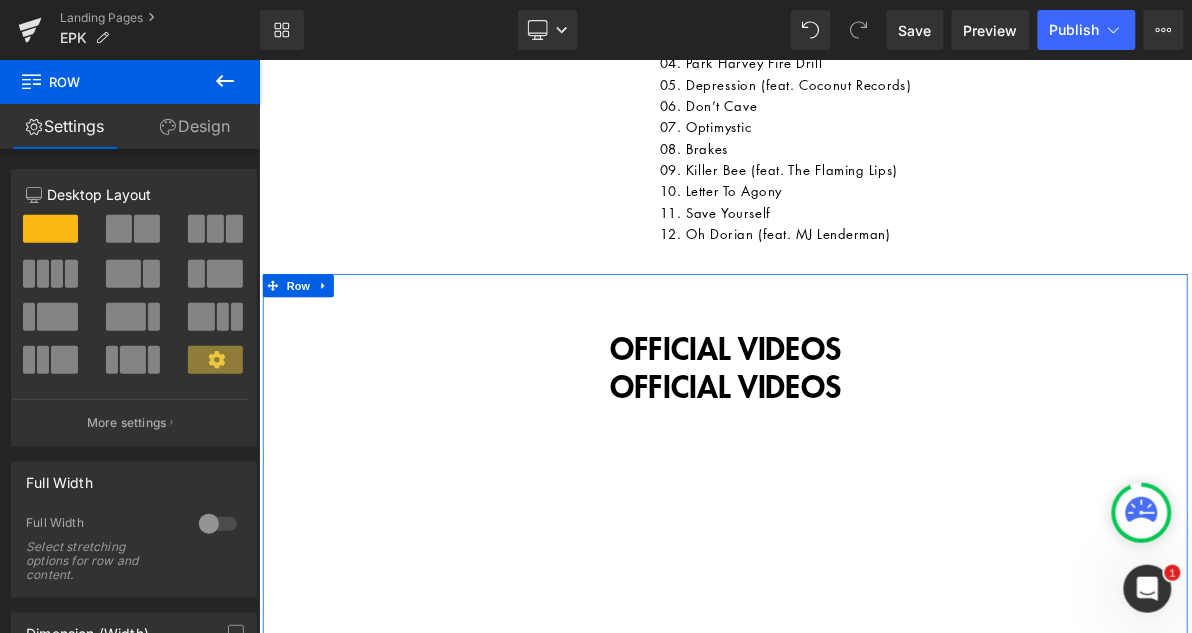 scroll, scrollTop: 1171, scrollLeft: 0, axis: vertical 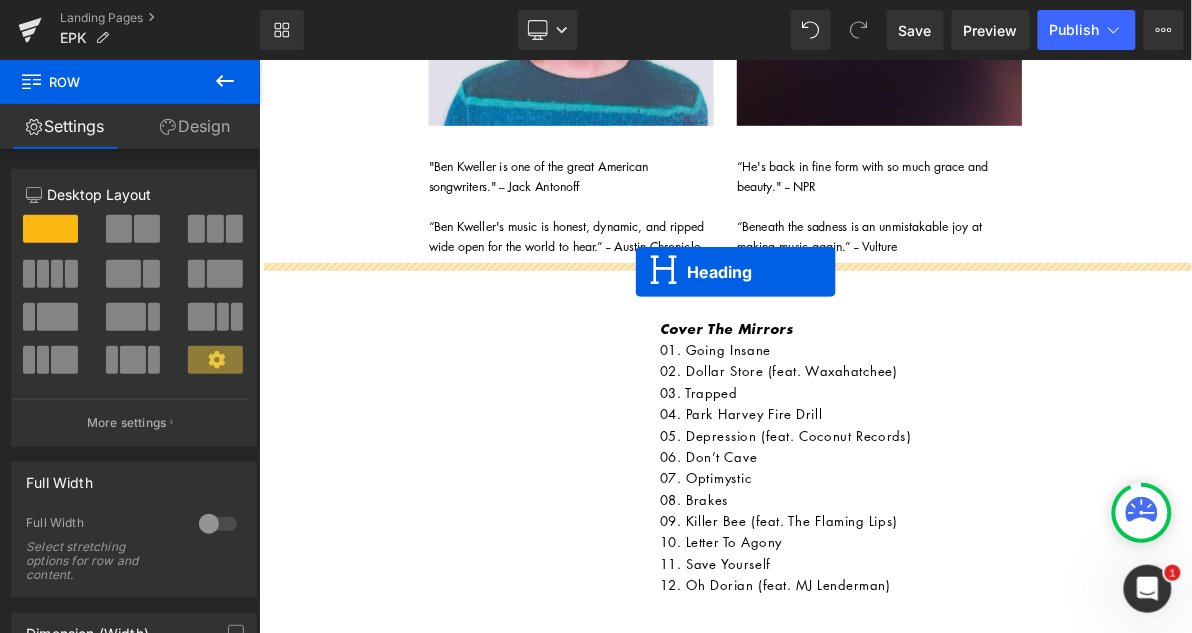 drag, startPoint x: 788, startPoint y: 447, endPoint x: 746, endPoint y: 334, distance: 120.552895 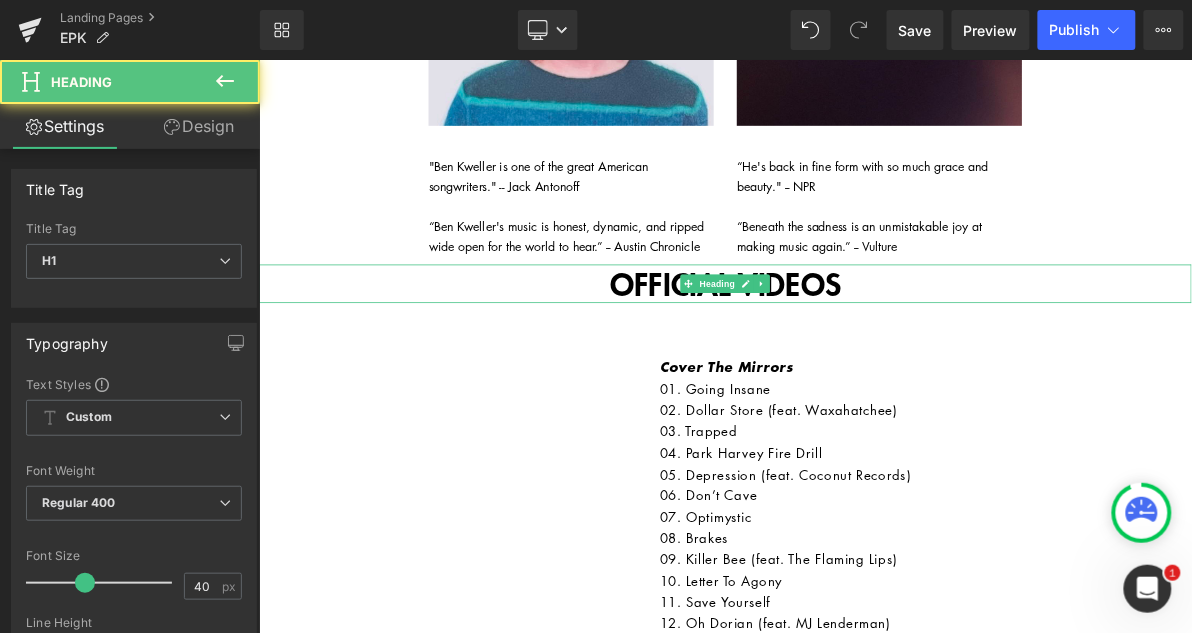 click on "OFFICIAL VIDEOS" at bounding box center [863, 349] 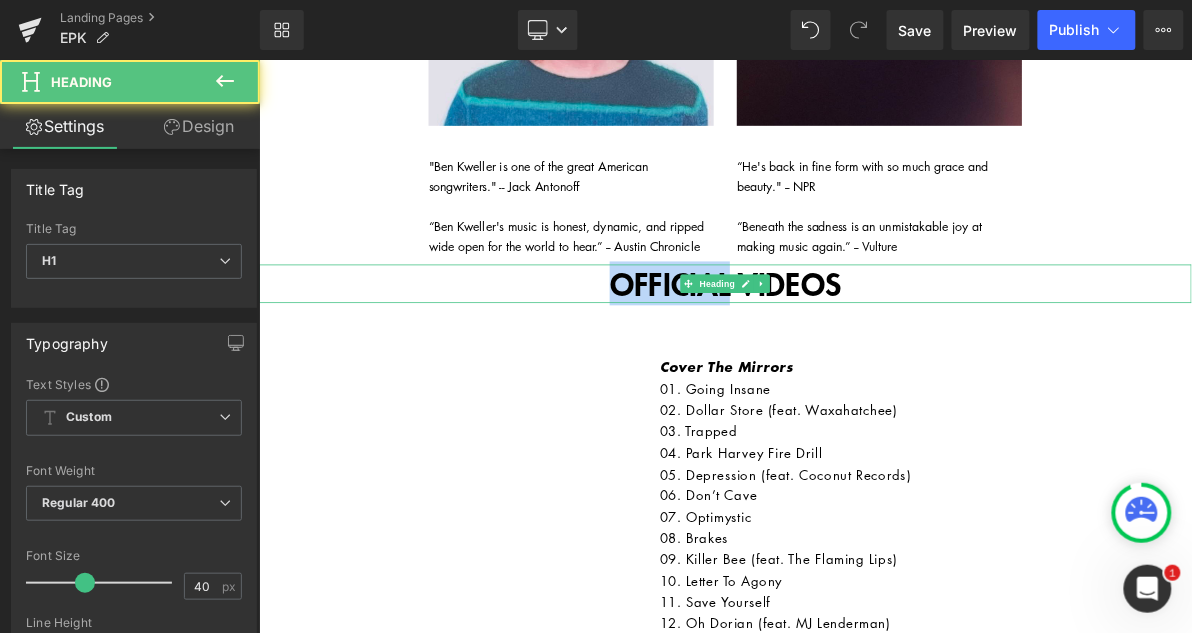 click on "OFFICIAL VIDEOS" at bounding box center (863, 349) 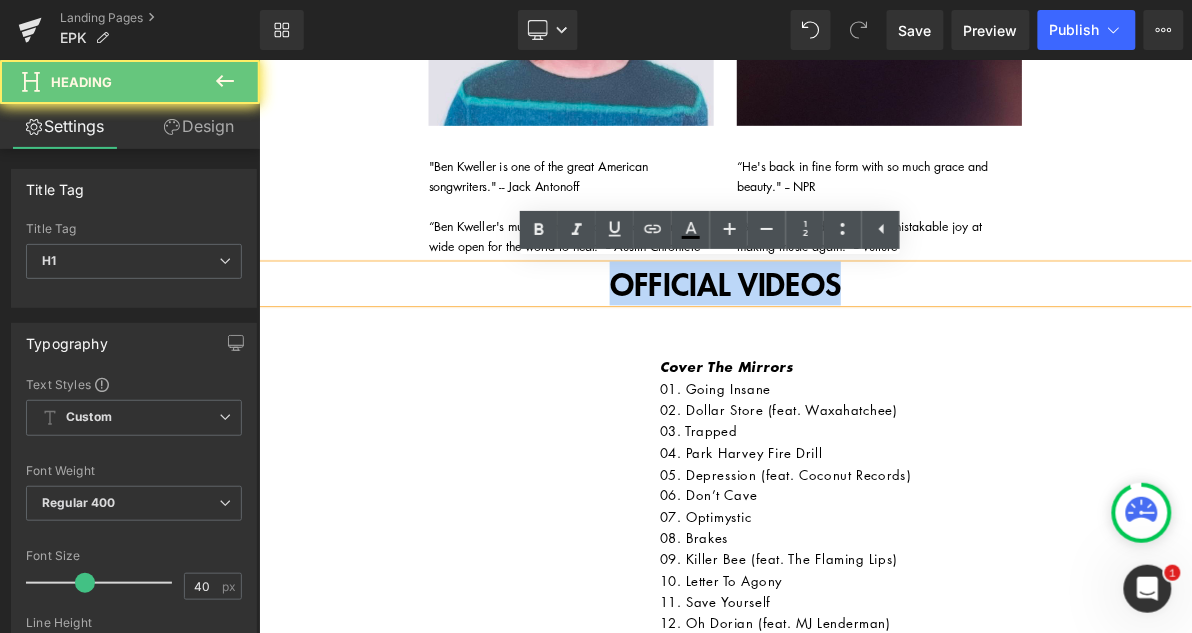 click on "OFFICIAL VIDEOS" at bounding box center (863, 349) 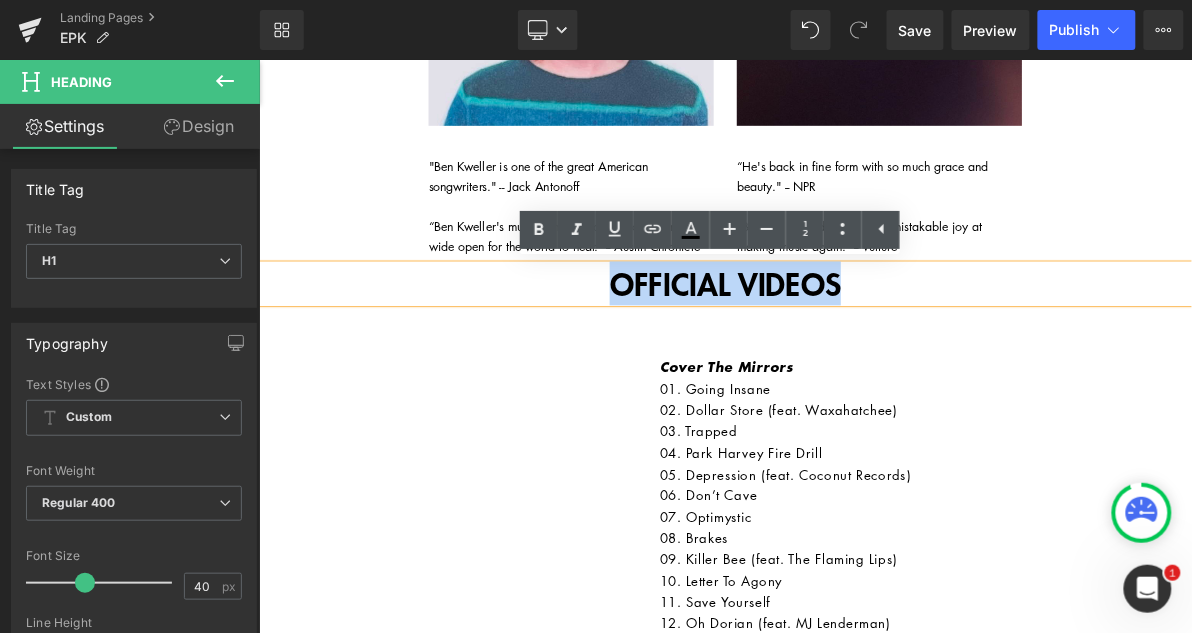 type 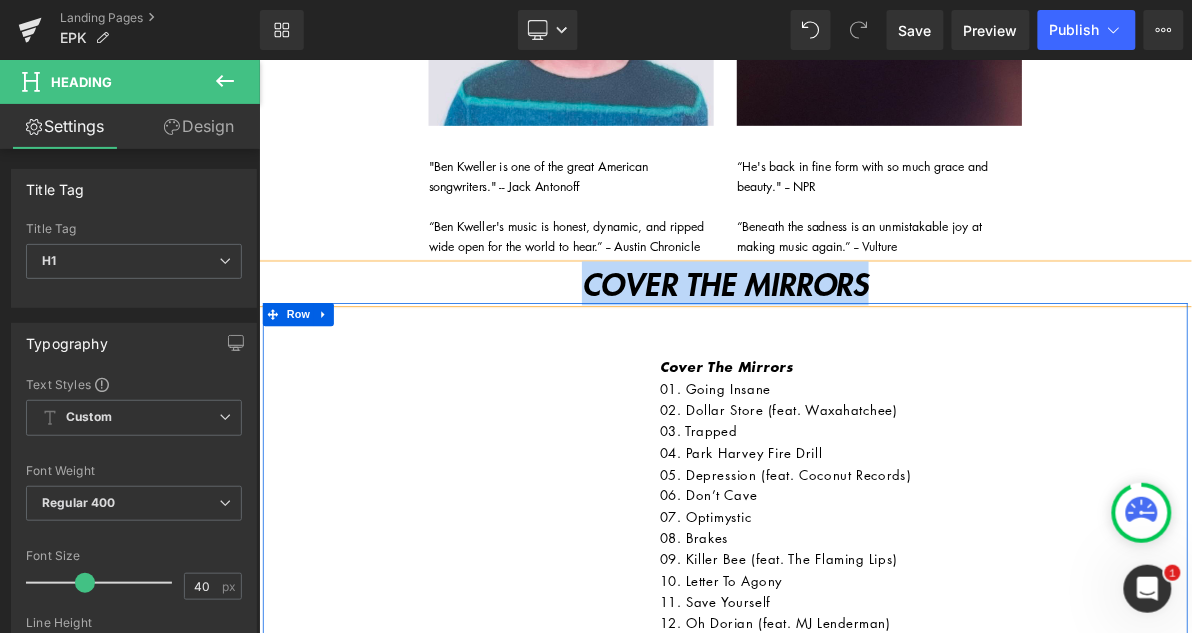 click on "Cover The Mirrors 01. Going Insane 02. Dollar Store (feat. Waxahatchee) 03. Trapped 04. Park Harvey Fire Drill 05. Depression (feat. Coconut Records) 06. Don’t Cave 07. Optimystic 08. Brakes 09. Killer Bee (feat. The Flaming Lips) 10. Letter To Agony 11. Save Yourself 12. Oh Dorian (feat. MJ Lenderman)
Text Block" at bounding box center (863, 618) 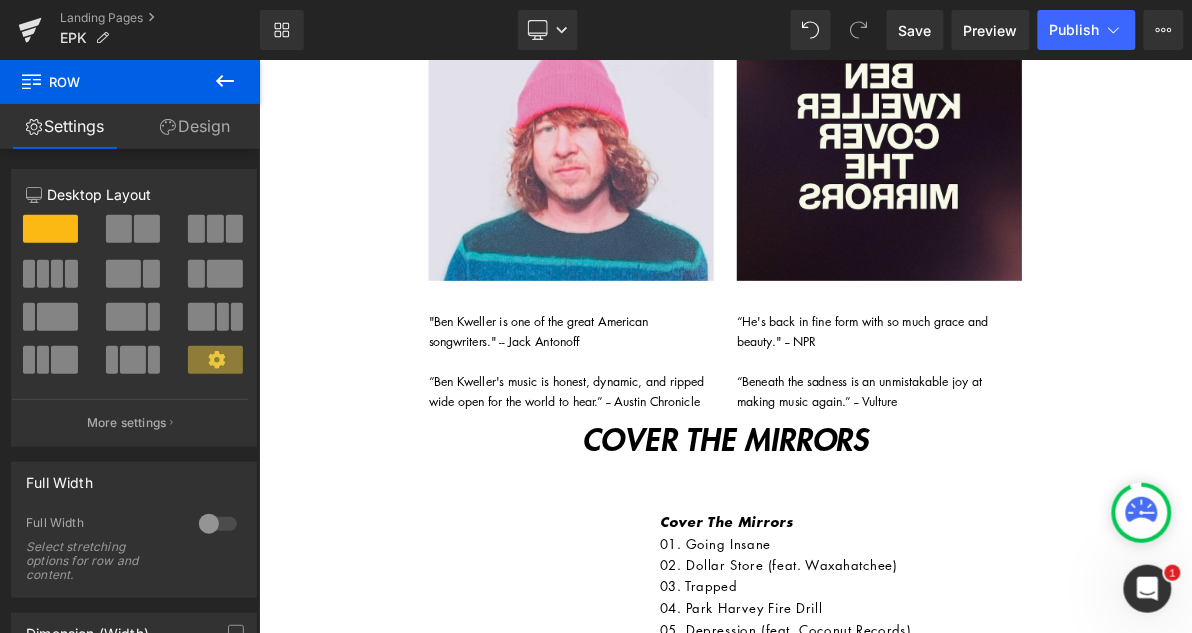 scroll, scrollTop: 563, scrollLeft: 0, axis: vertical 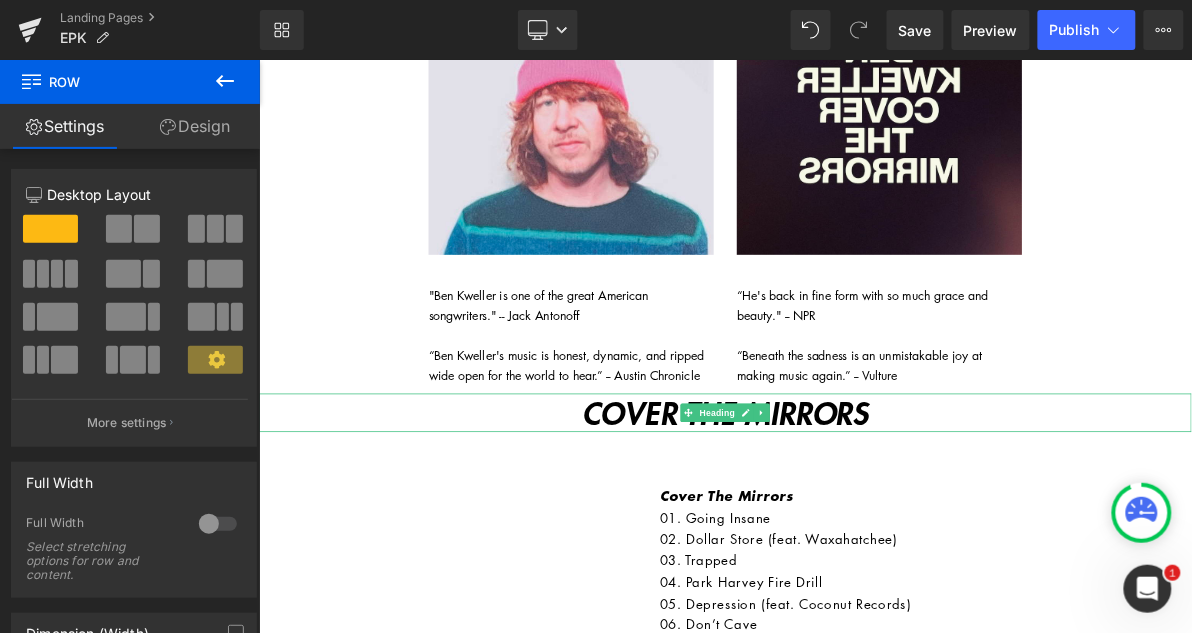 click on "COVER THE MIRRORS" at bounding box center (863, 516) 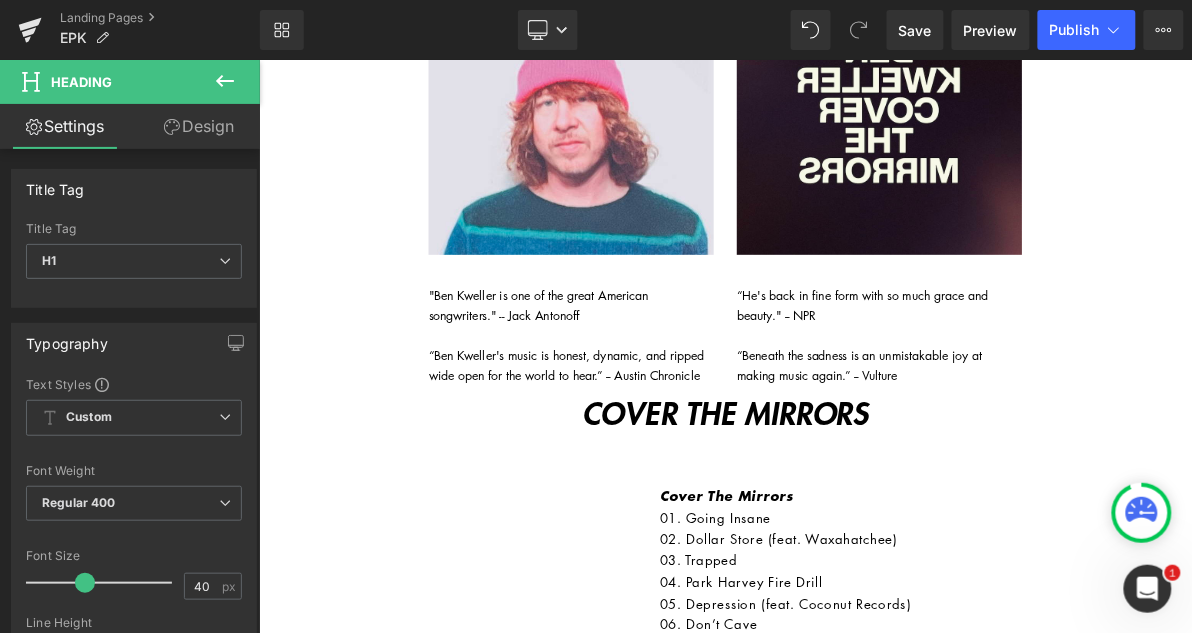 click on "Design" at bounding box center (199, 126) 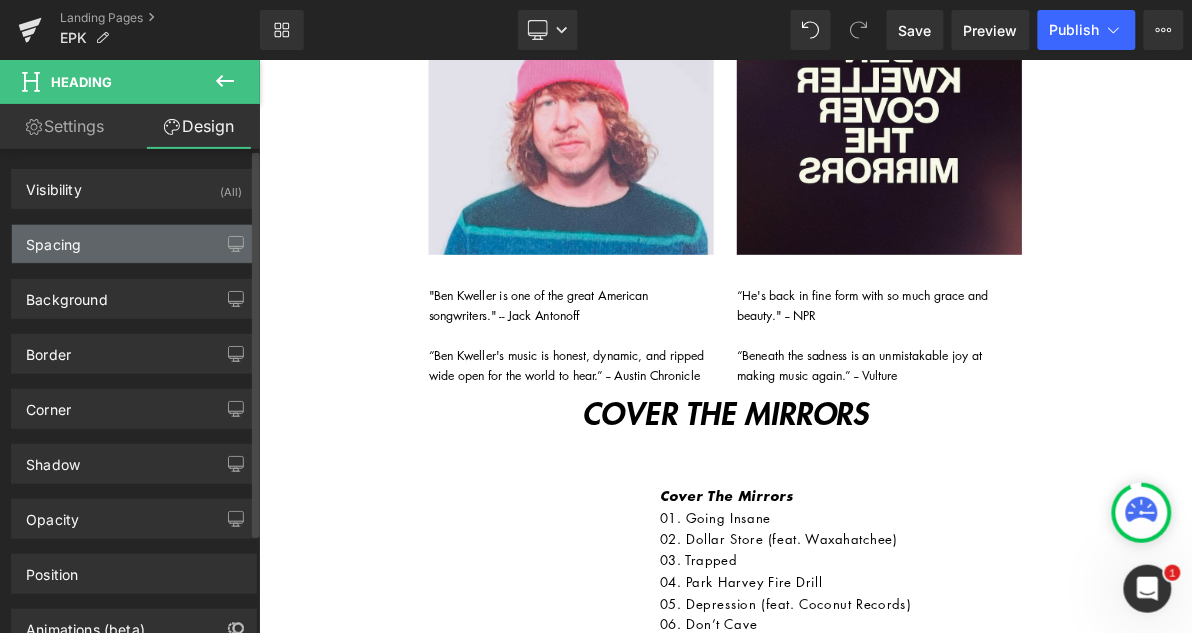 click on "Spacing" at bounding box center [134, 244] 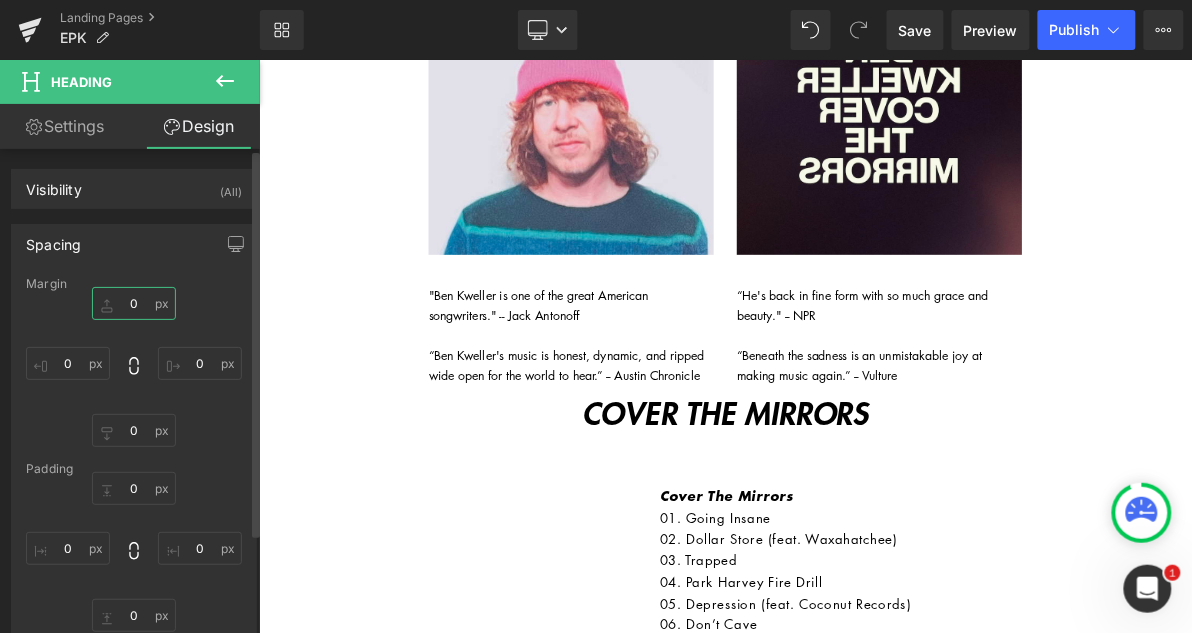 click on "0" at bounding box center [134, 303] 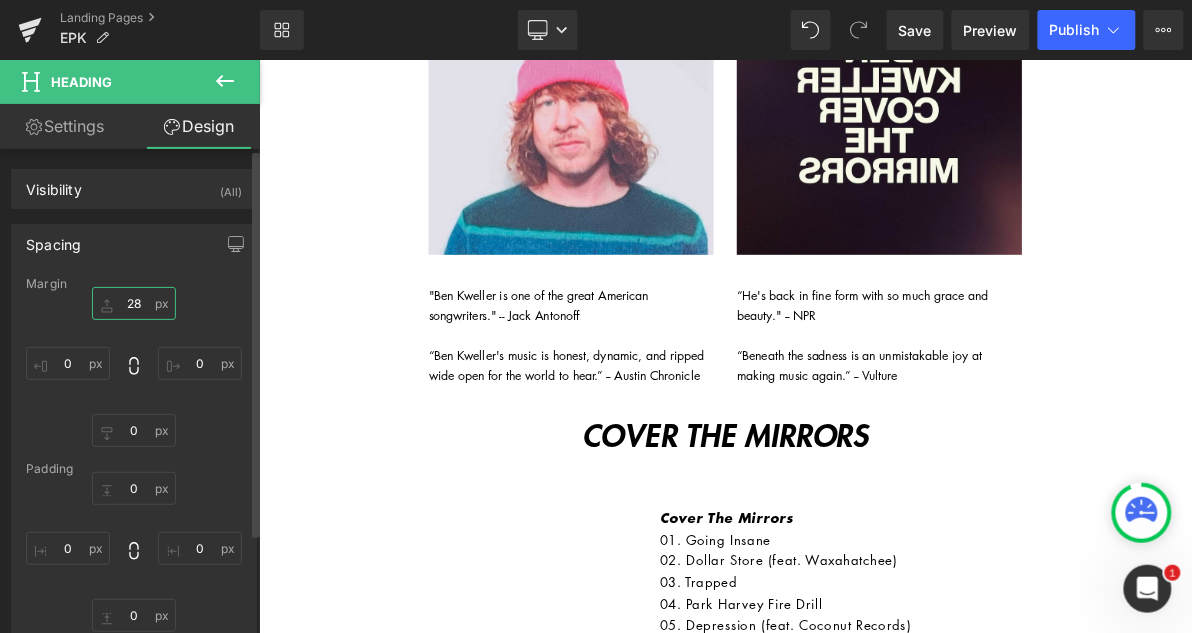 type on "2" 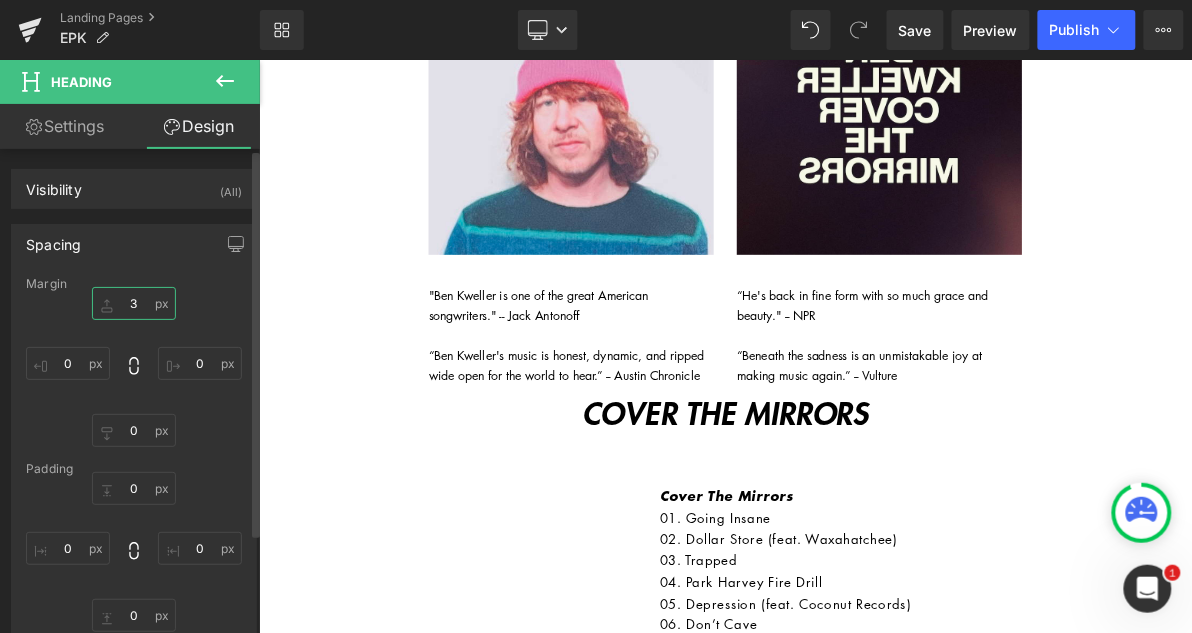 type on "30" 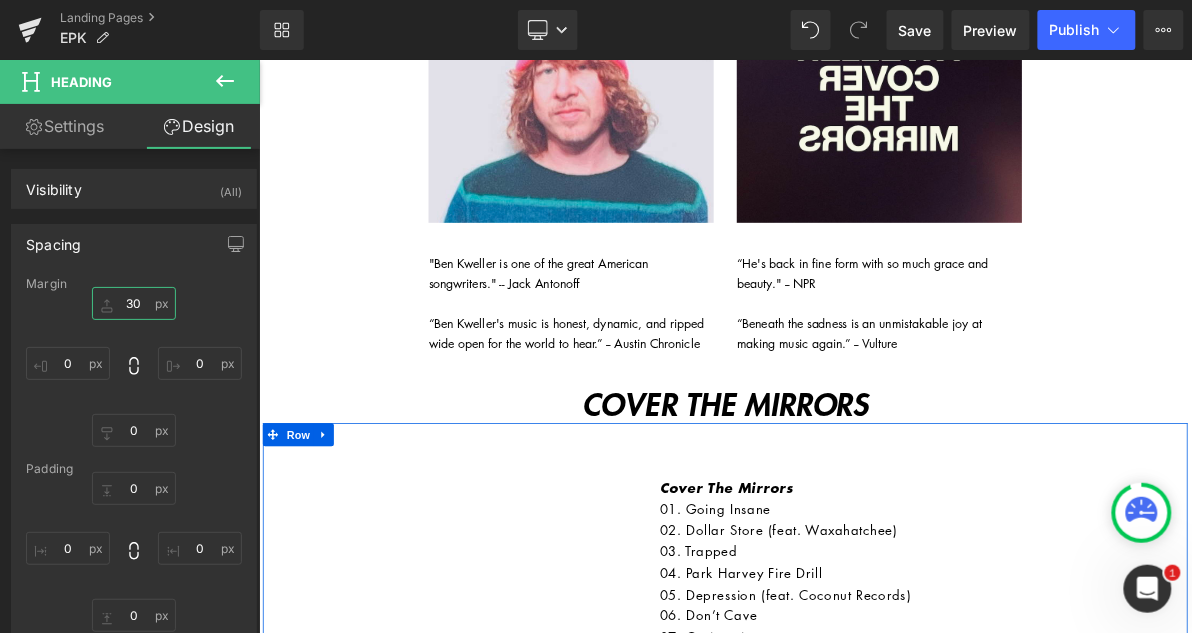 scroll, scrollTop: 651, scrollLeft: 0, axis: vertical 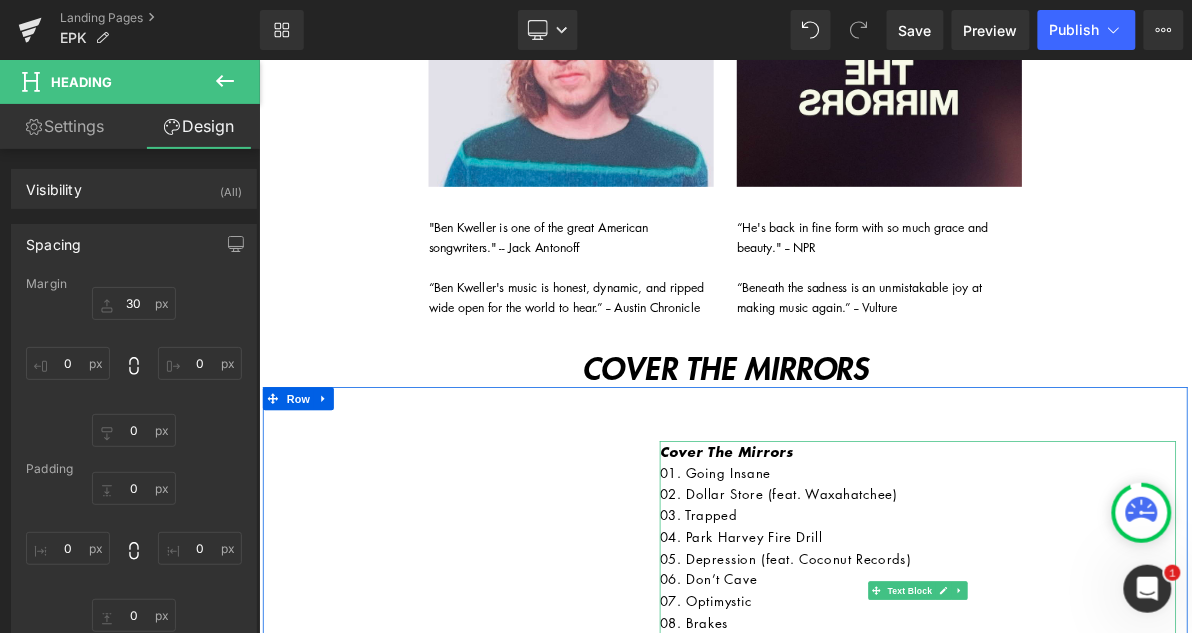 click on "04. Park Harvey Fire Drill" at bounding box center [1113, 679] 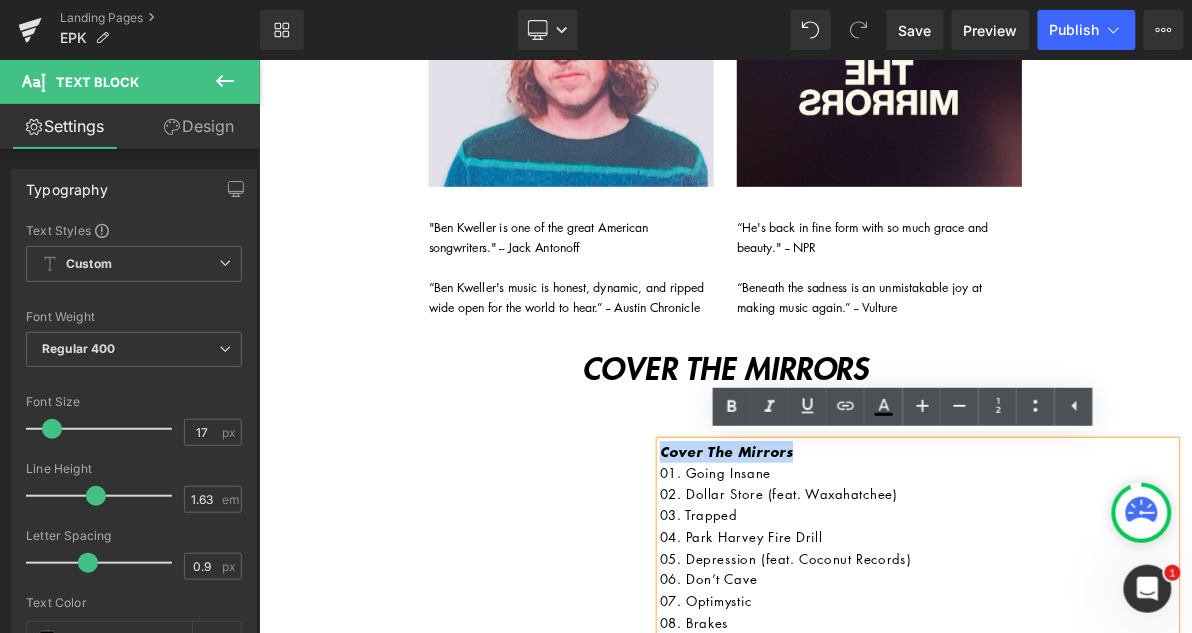 drag, startPoint x: 957, startPoint y: 563, endPoint x: 735, endPoint y: 552, distance: 222.27235 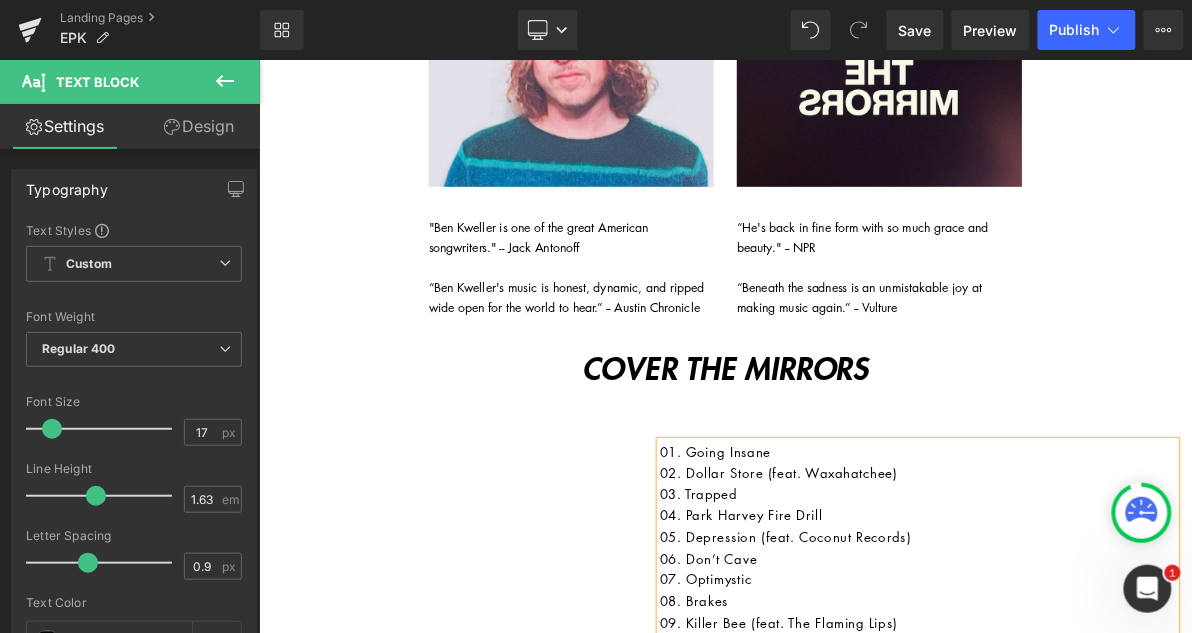 click on "01. Going Insane 02. Dollar Store (feat. Waxahatchee) 03. Trapped 04. Park Harvey Fire Drill 05. Depression (feat. Coconut Records) 06. Don’t Cave 07. Optimystic 08. Brakes 09. Killer Bee (feat. The Flaming Lips) 10. Letter To Agony 11. Save Yourself 12. Oh Dorian (feat. MJ Lenderman)
Text Block" at bounding box center [863, 714] 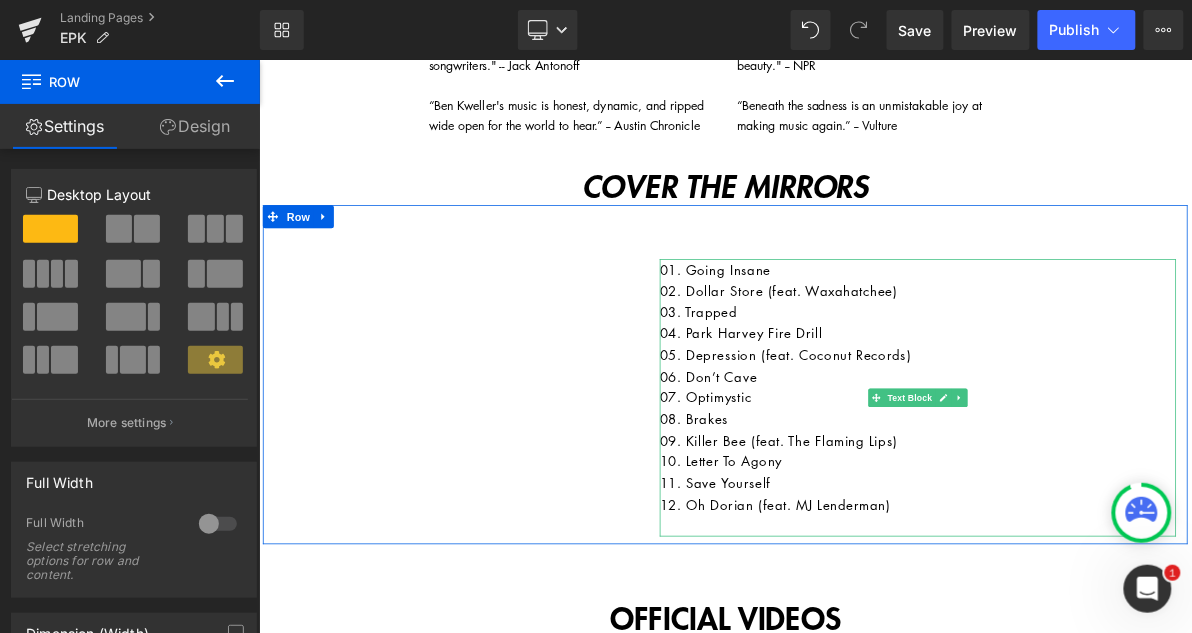 scroll, scrollTop: 913, scrollLeft: 0, axis: vertical 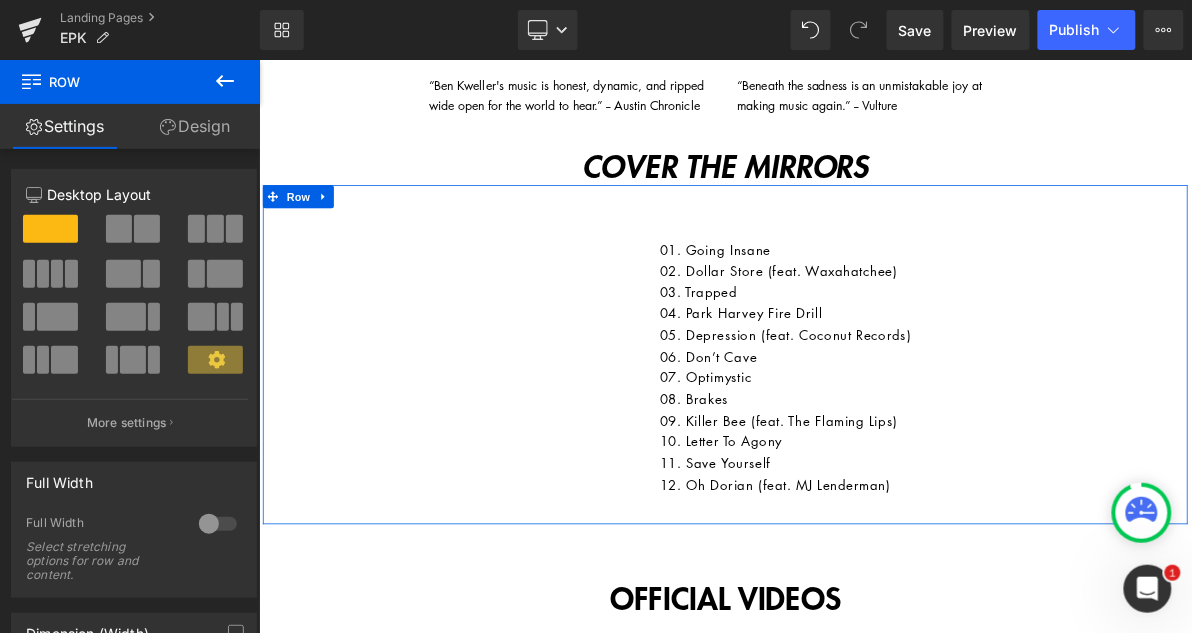 click on "08. Brakes" at bounding box center (1113, 500) 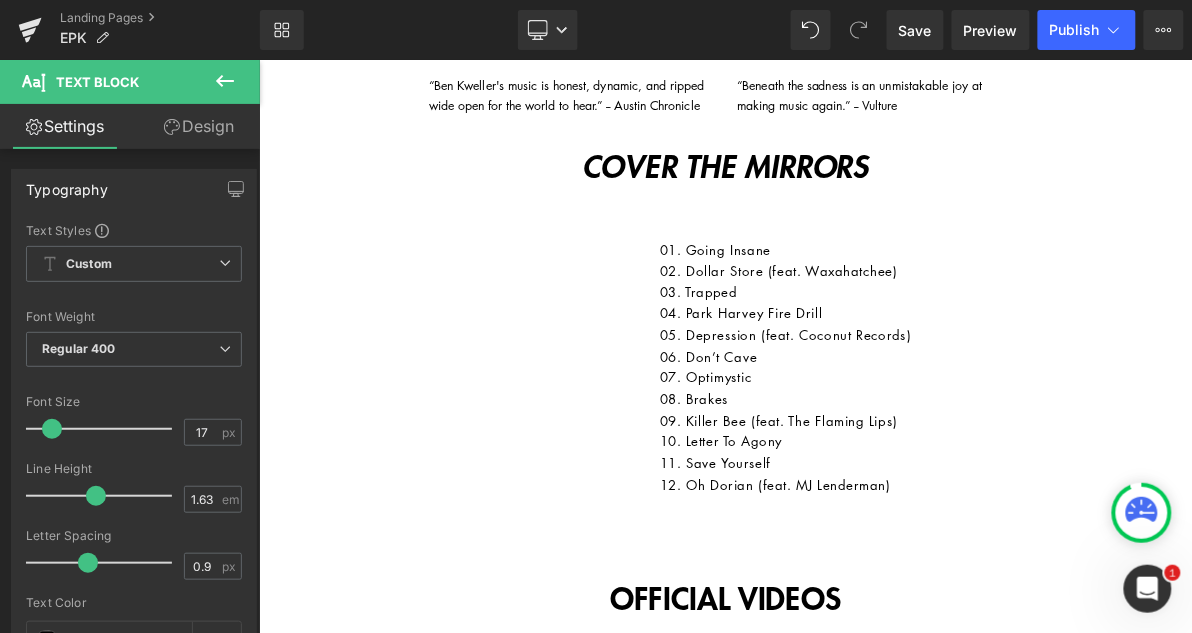 click on "Design" at bounding box center (199, 126) 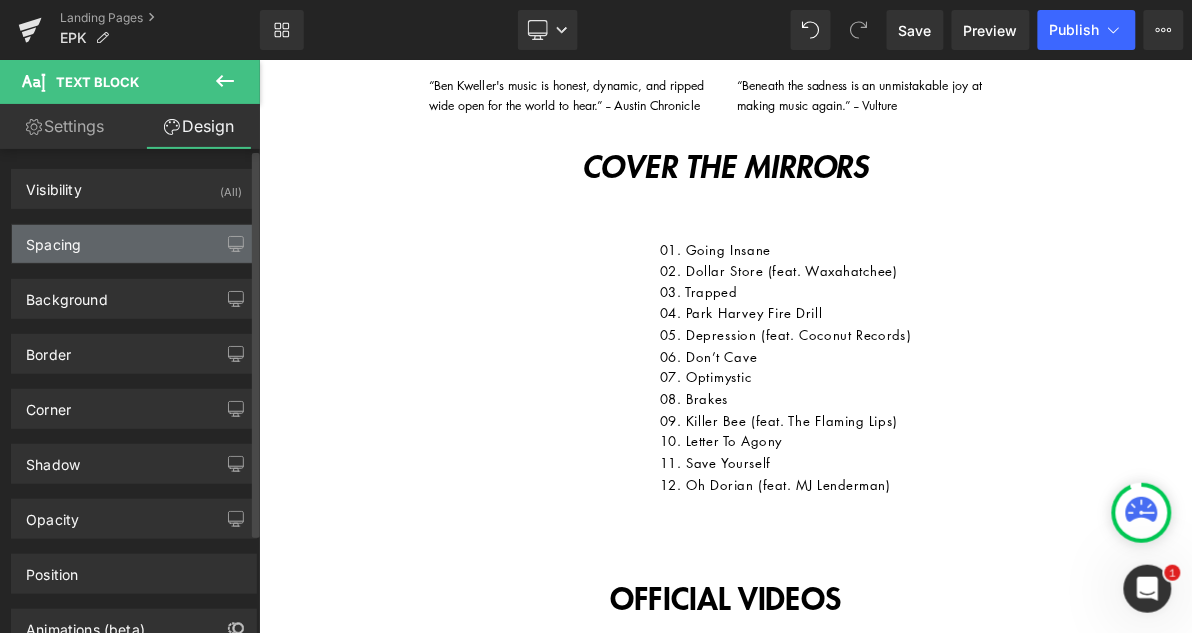 click on "Spacing" at bounding box center [134, 244] 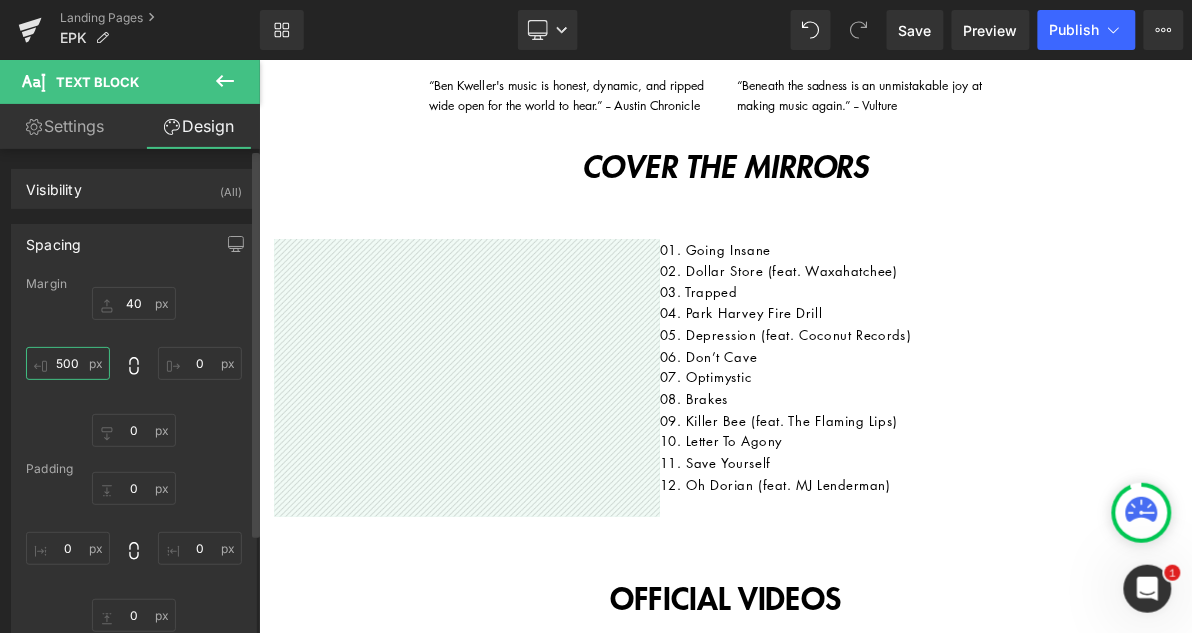 click on "500" at bounding box center (68, 363) 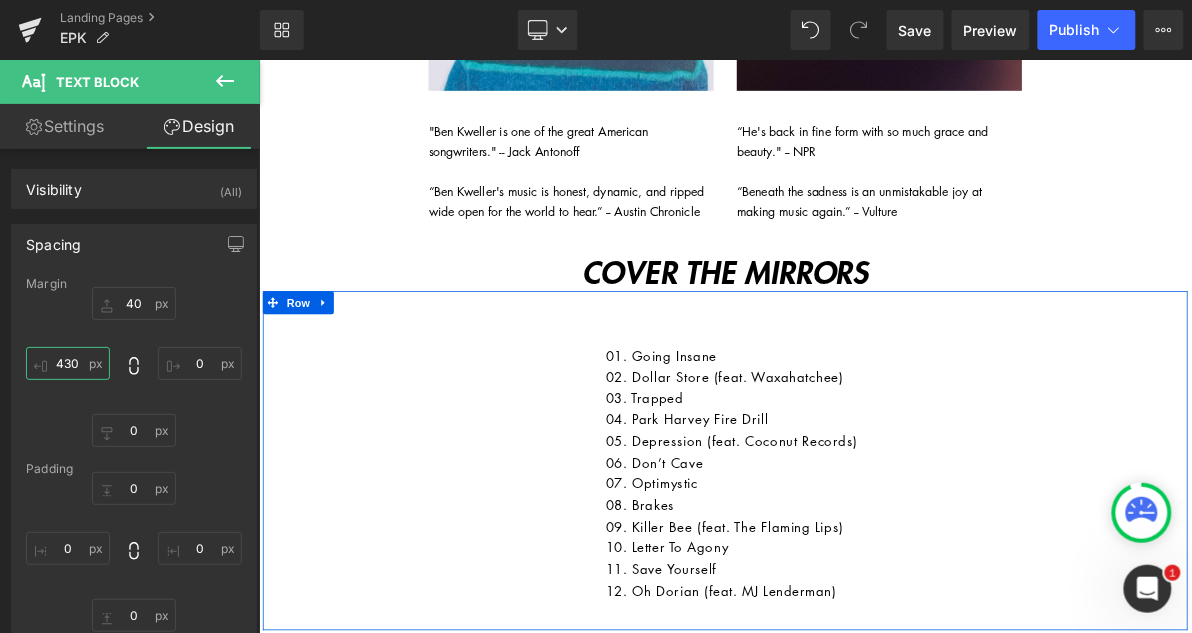 scroll, scrollTop: 792, scrollLeft: 0, axis: vertical 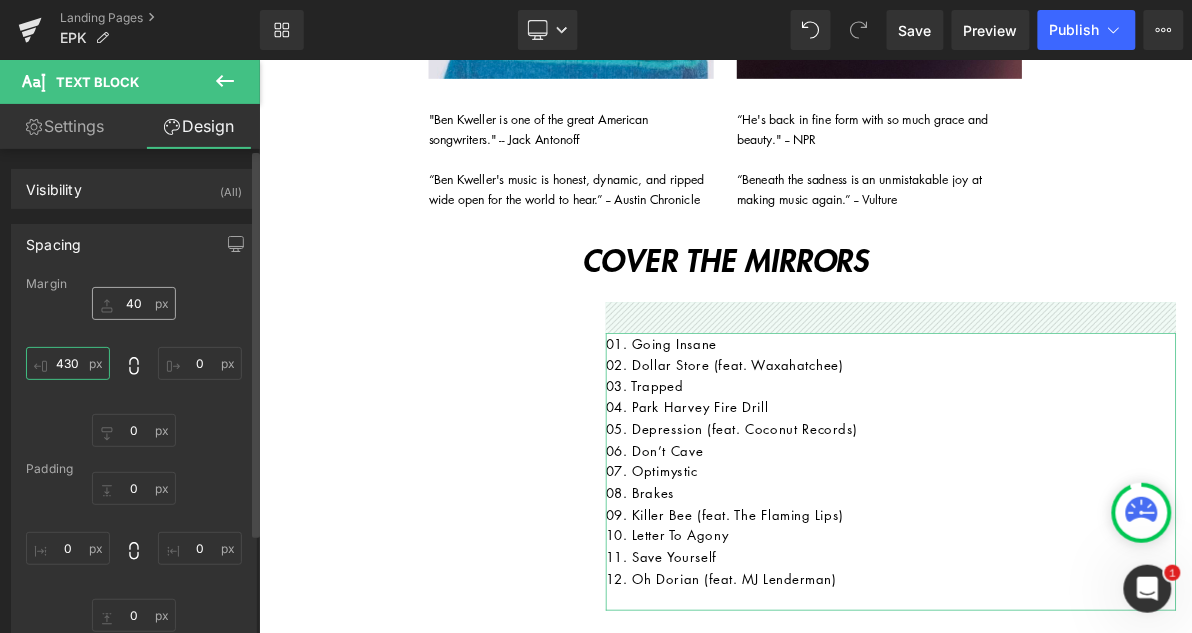 type on "430" 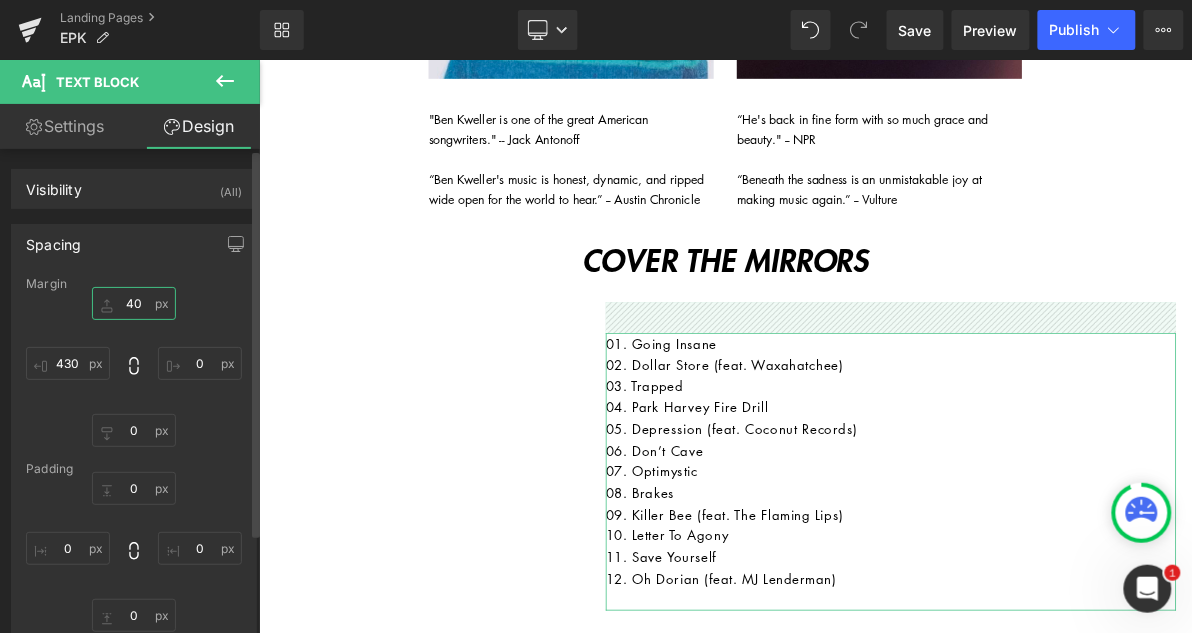 click on "40" at bounding box center [134, 303] 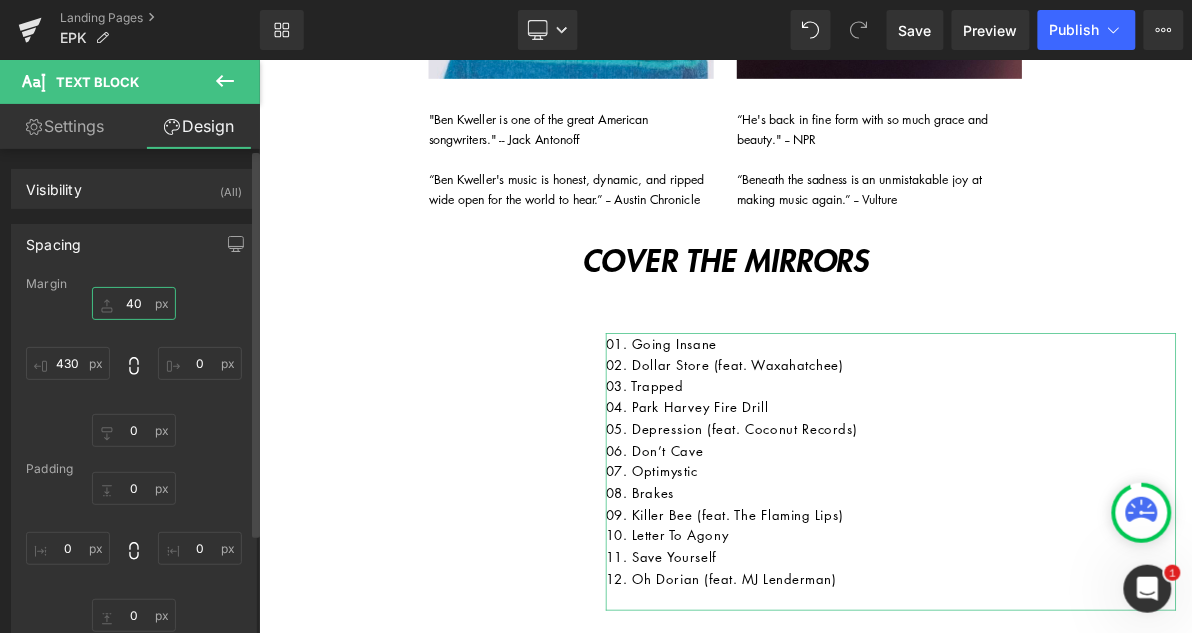 type on "0" 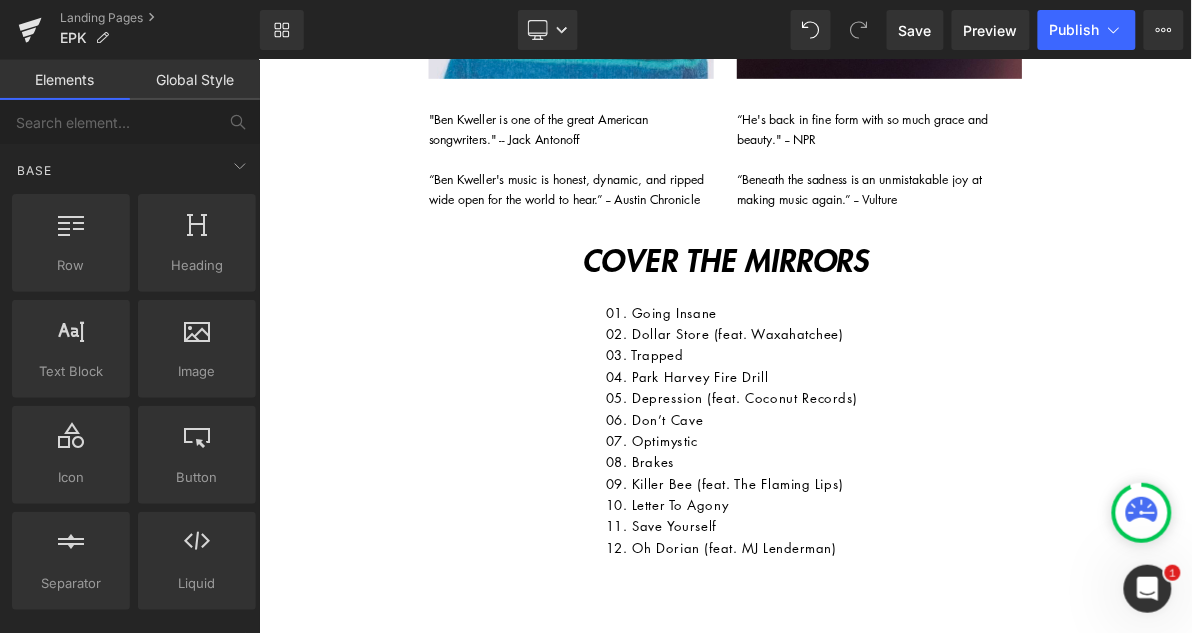 click on "Image         2025-2026 Heading         Image         Image         Row         "Ben Kweller is one of the great American songwriters." -- Jack Antonoff  “Ben Kweller's music is honest, dynamic, and ripped wide open for the world to hear.” -- Austin Chronicle Text Block         “He's back in fine form with so much grace and beauty." -- NPR “Beneath the sadness is an unmistakable joy at making music again.” -- Vulture Text Block         Row         COVER THE MIRRORS Heading
01. Going Insane 02. Dollar Store (feat. Waxahatchee) 03. Trapped 04. Park Harvey Fire Drill 05. Depression (feat. Coconut Records) 06. Don’t Cave 07. Optimystic 08. Brakes 09. Killer Bee (feat. The Flaming Lips) 10. Letter To Agony 11. Save Yourself 12. Oh Dorian (feat. MJ Lenderman)
Text Block
Row         OFFICIAL VIDEOS Heading
Youtube
Youtube         Row
Youtube
Youtube         Row         Row         PODCASTS Heading         Image" at bounding box center [863, 2581] 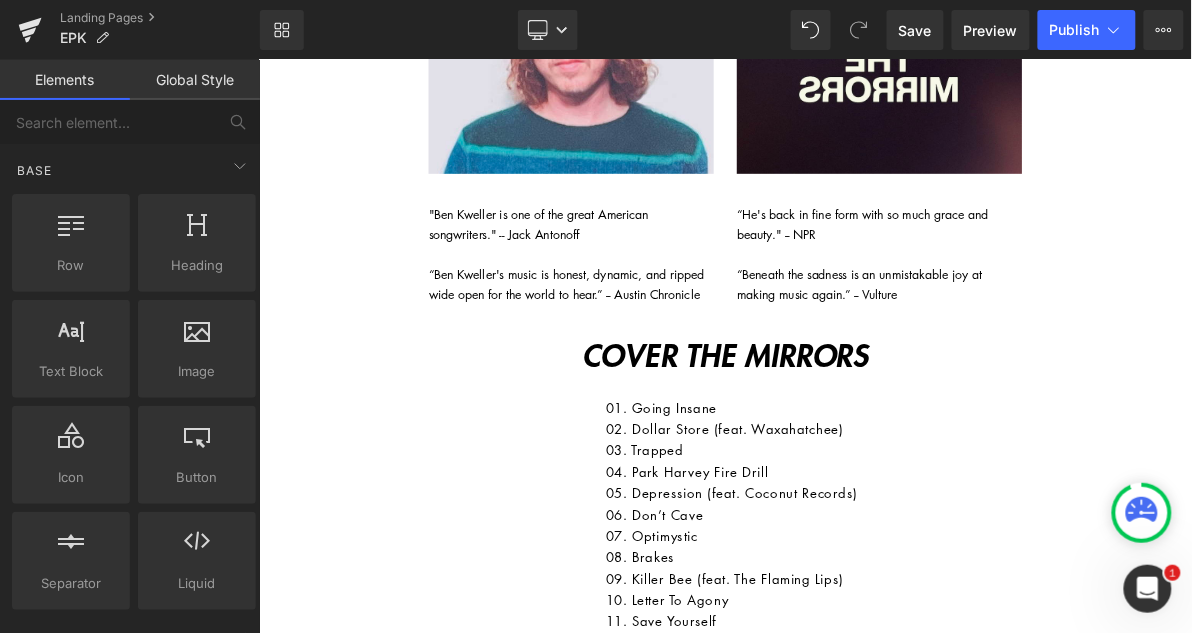 scroll, scrollTop: 679, scrollLeft: 0, axis: vertical 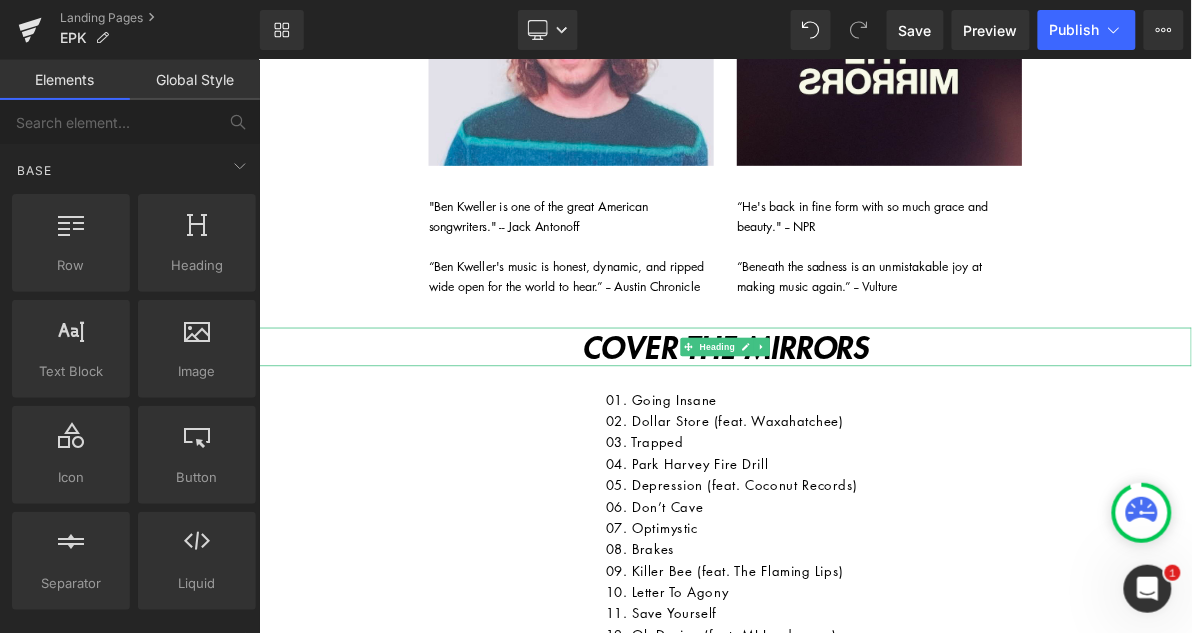 click on "COVER THE MIRRORS" at bounding box center (863, 430) 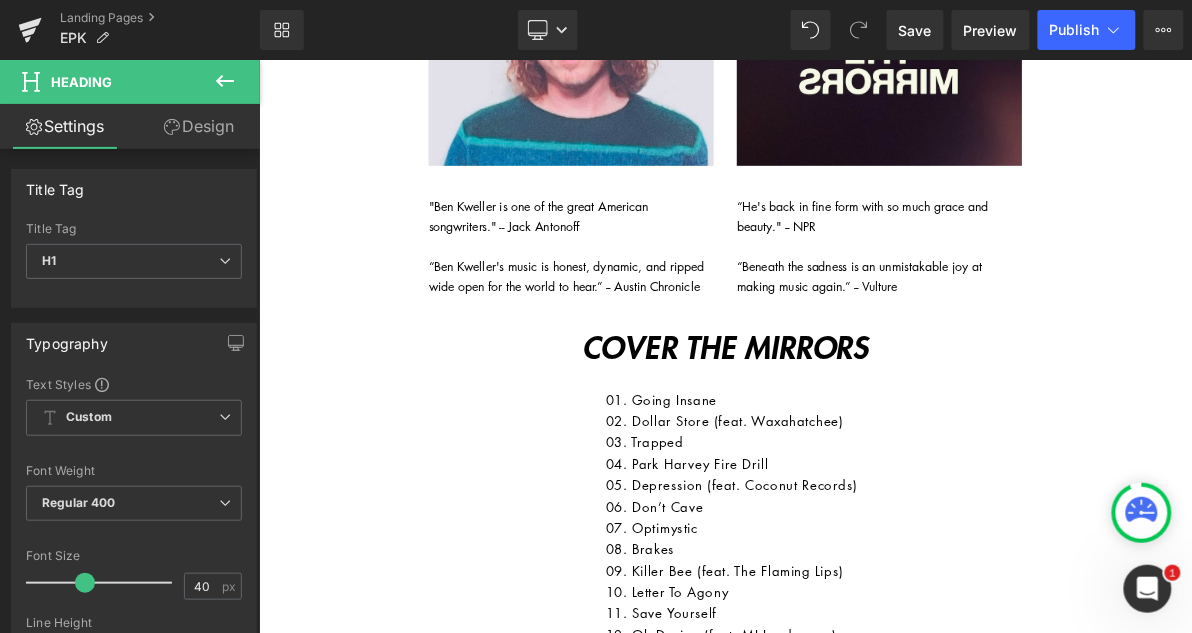 click on "Design" at bounding box center [199, 126] 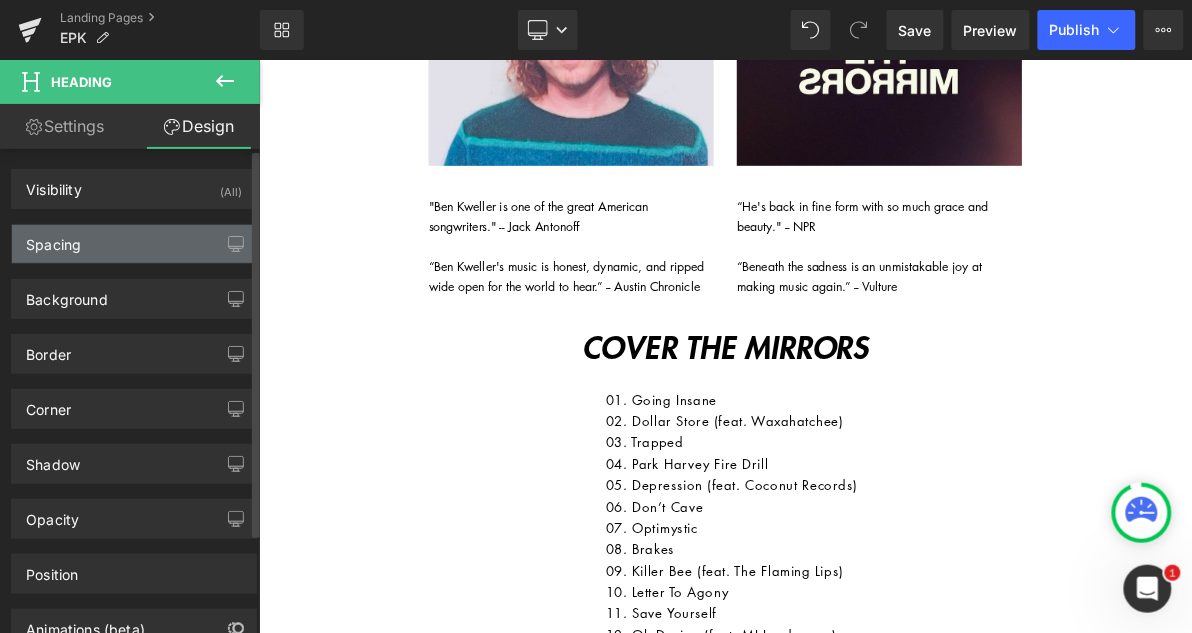 click on "Spacing" at bounding box center (134, 244) 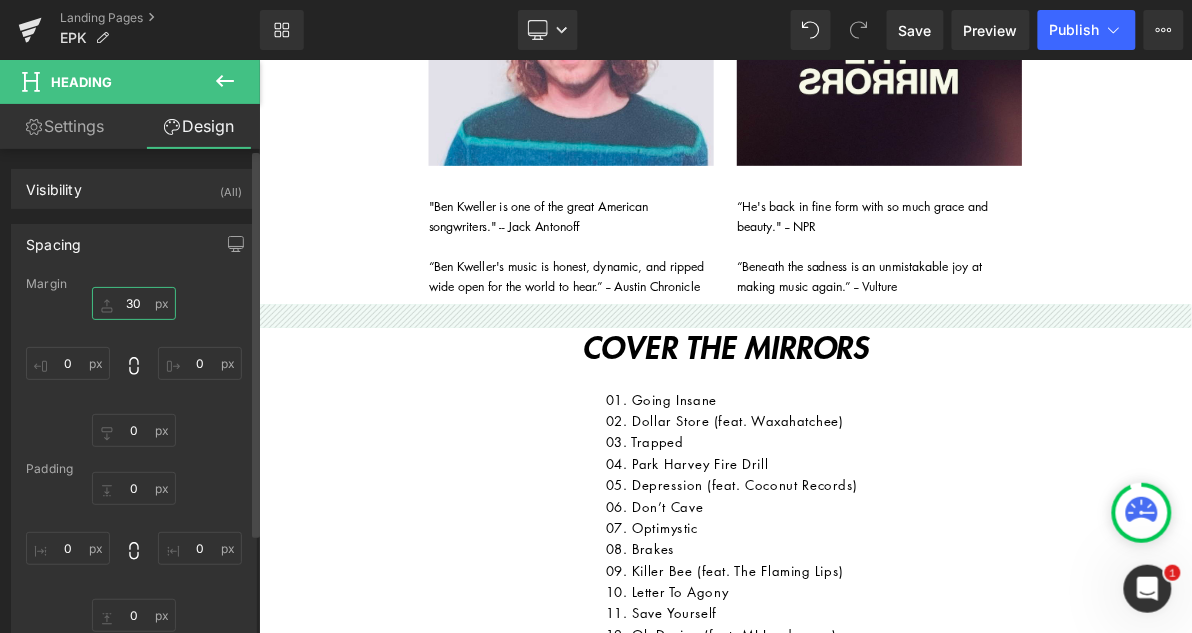 click on "30" at bounding box center [134, 303] 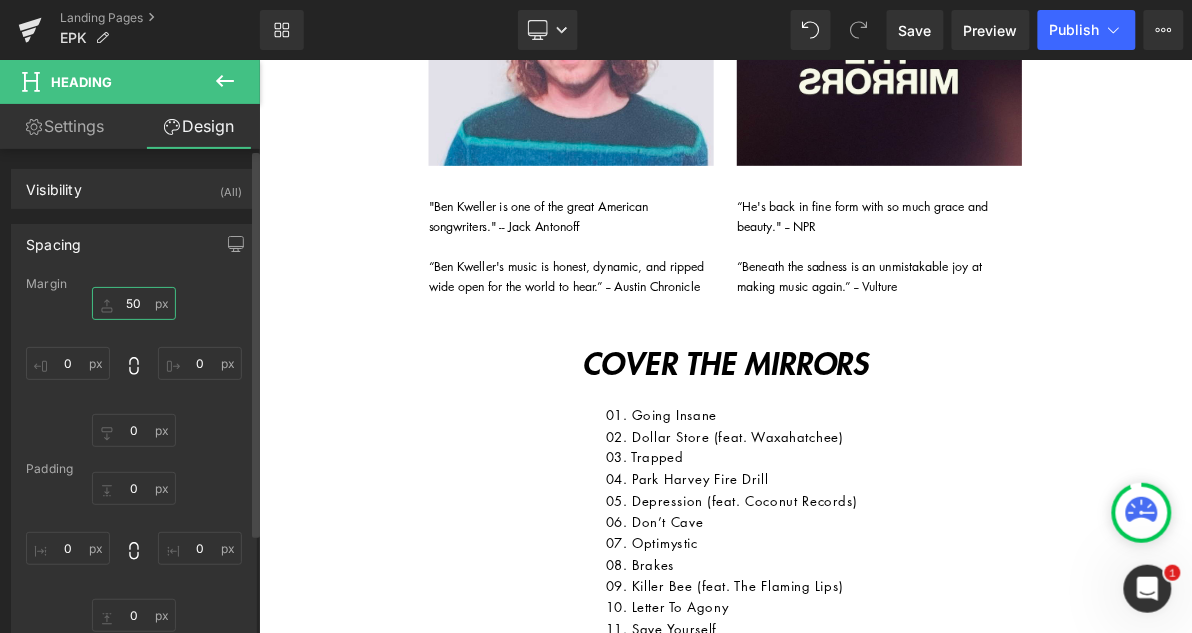 type on "5" 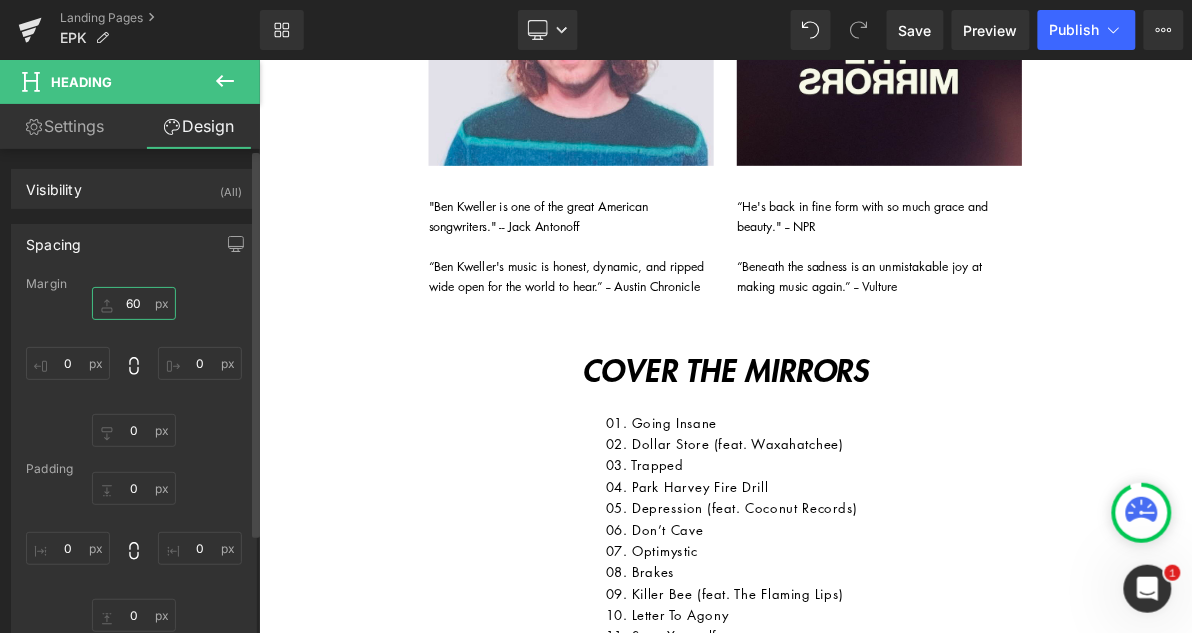 type on "6" 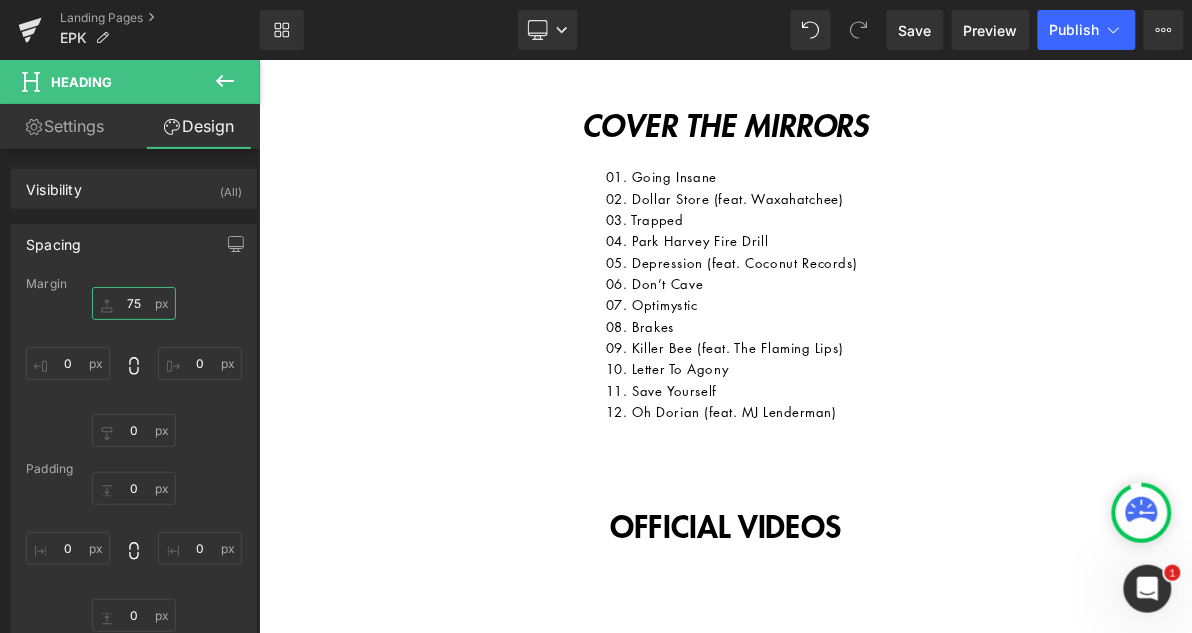 scroll, scrollTop: 1045, scrollLeft: 0, axis: vertical 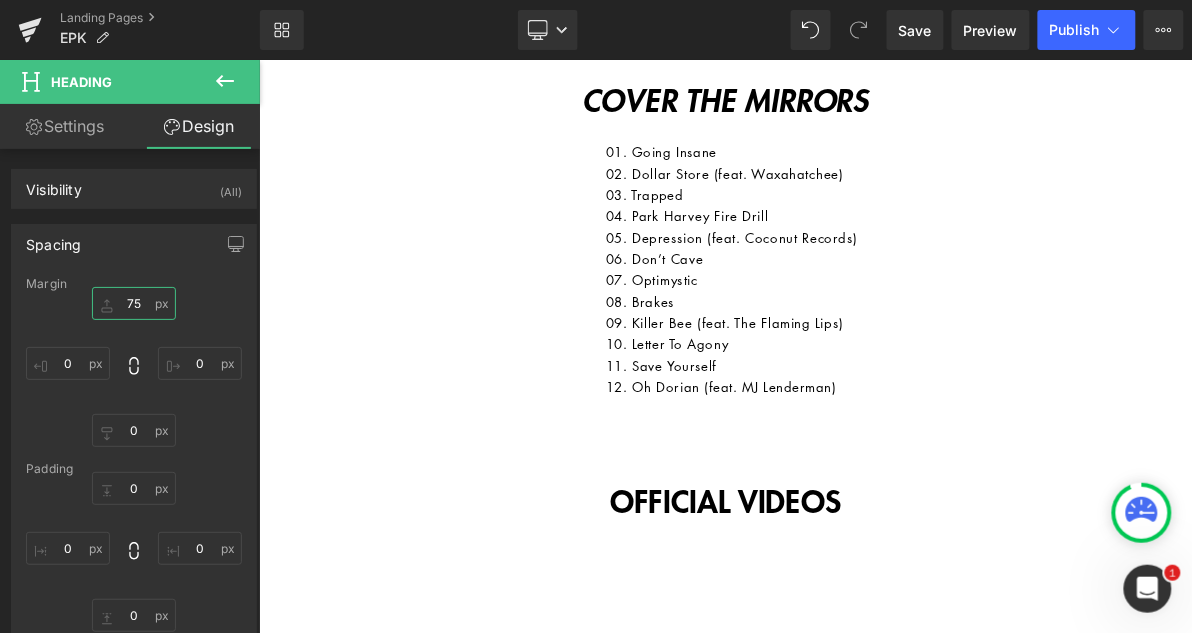 type on "75" 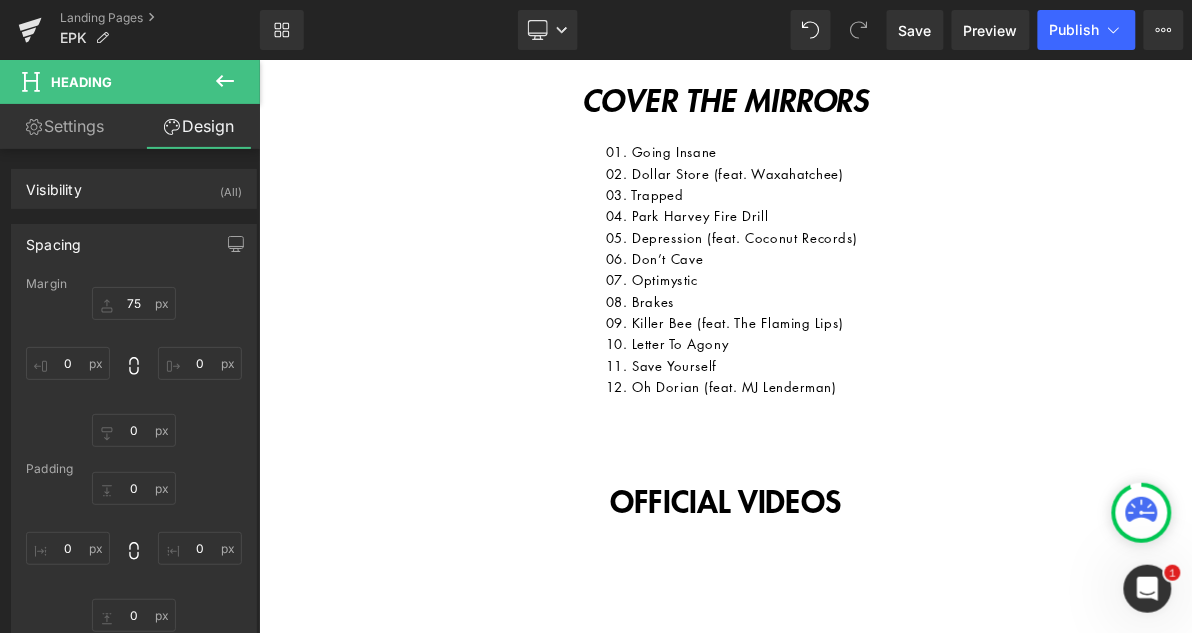 click 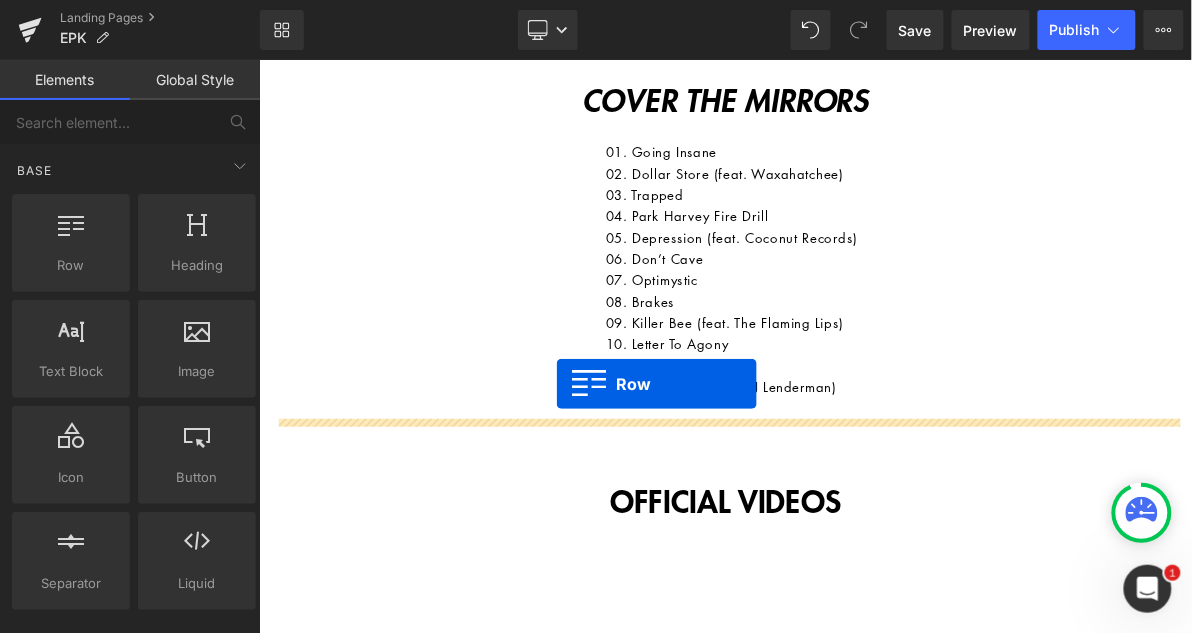 drag, startPoint x: 324, startPoint y: 309, endPoint x: 644, endPoint y: 479, distance: 362.35342 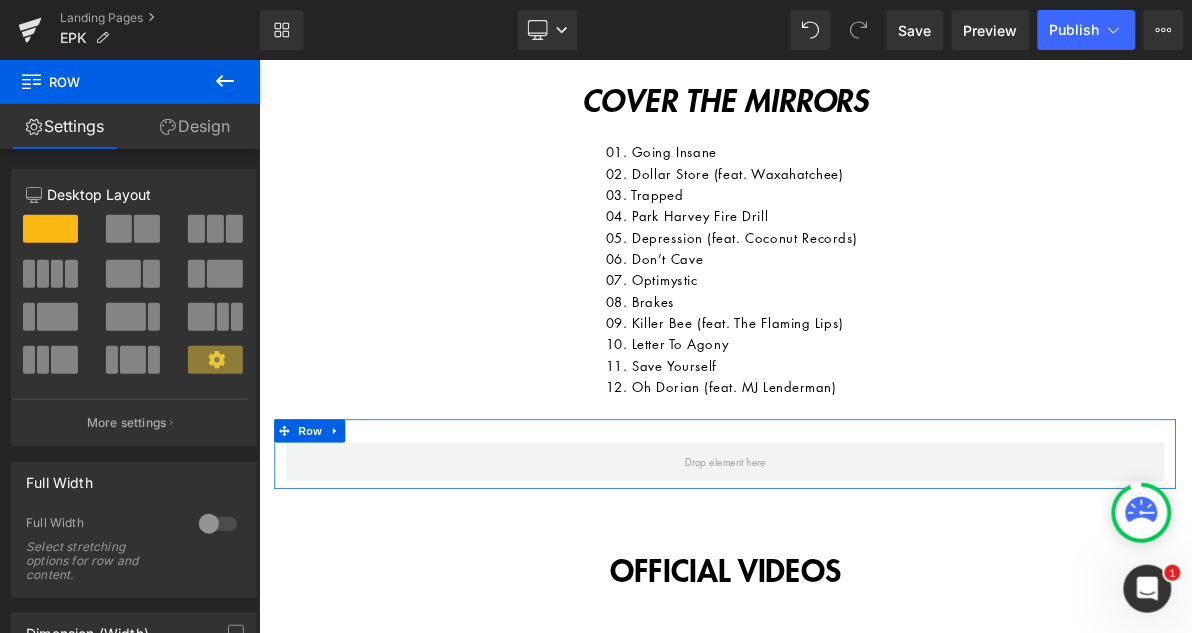 drag, startPoint x: 129, startPoint y: 228, endPoint x: 112, endPoint y: 233, distance: 17.720045 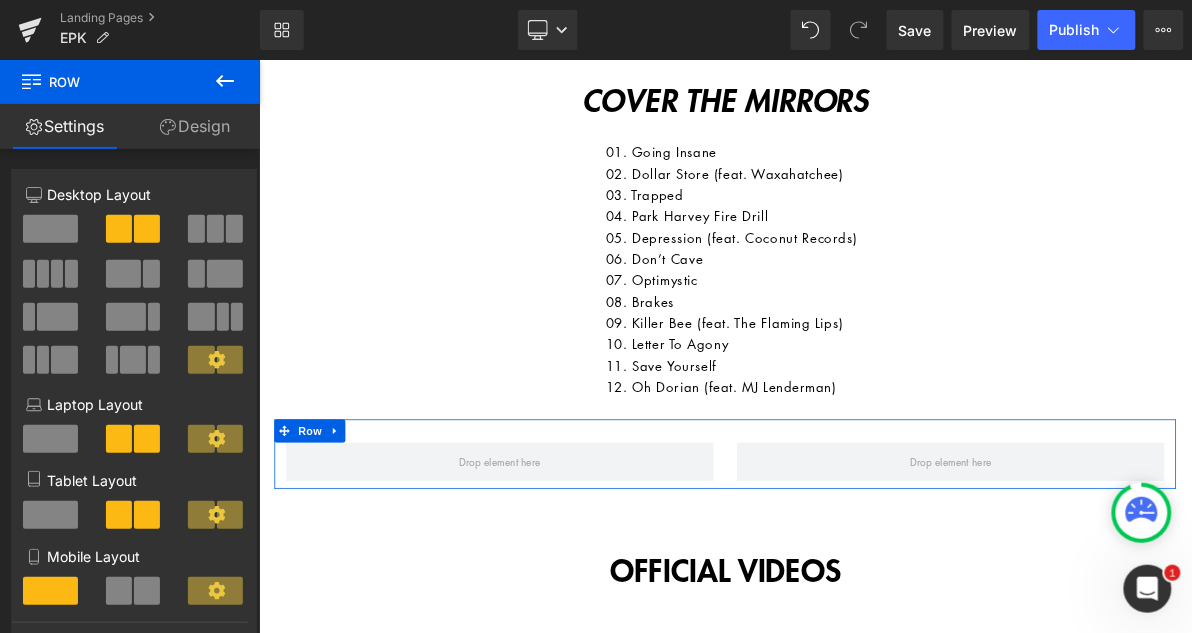 click at bounding box center [119, 229] 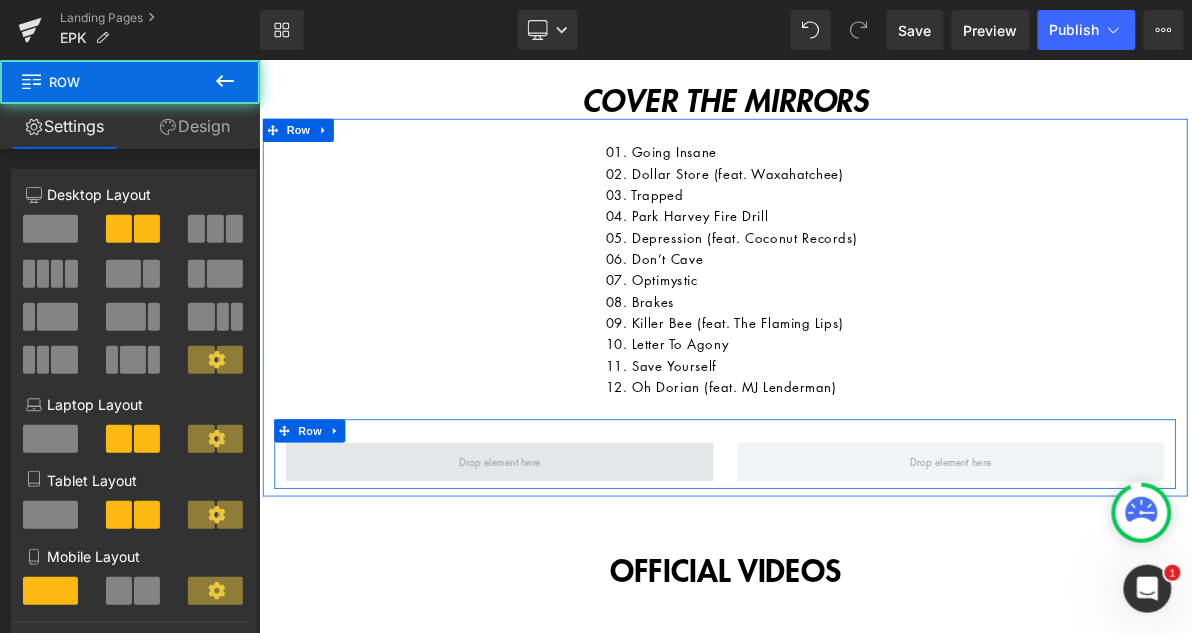 click at bounding box center (570, 580) 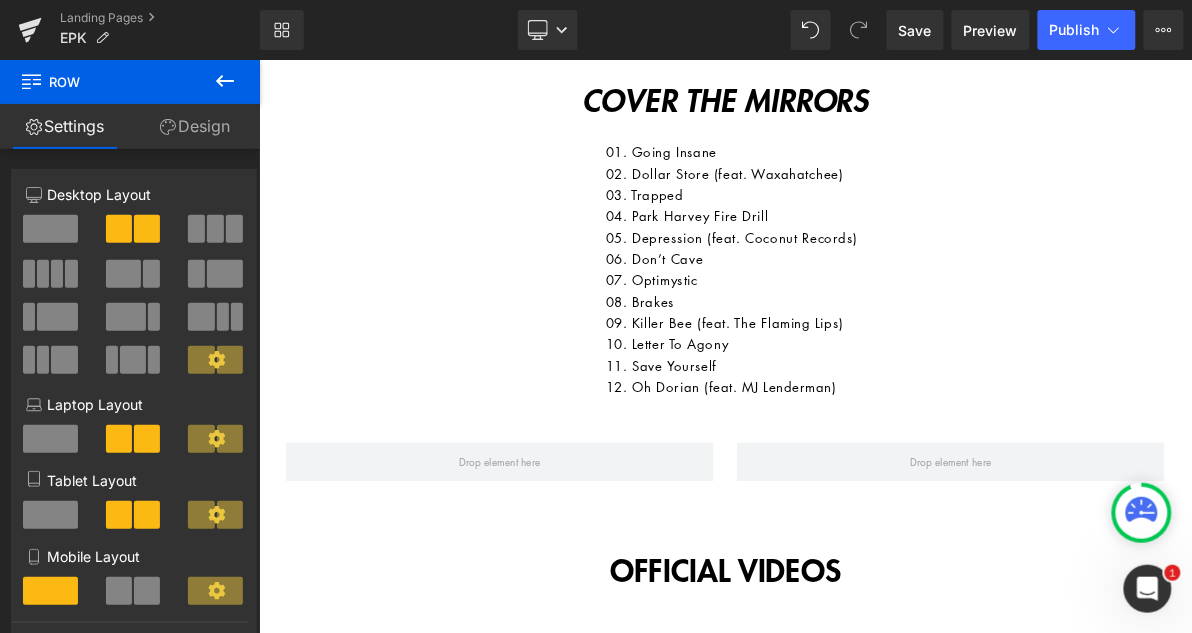 click 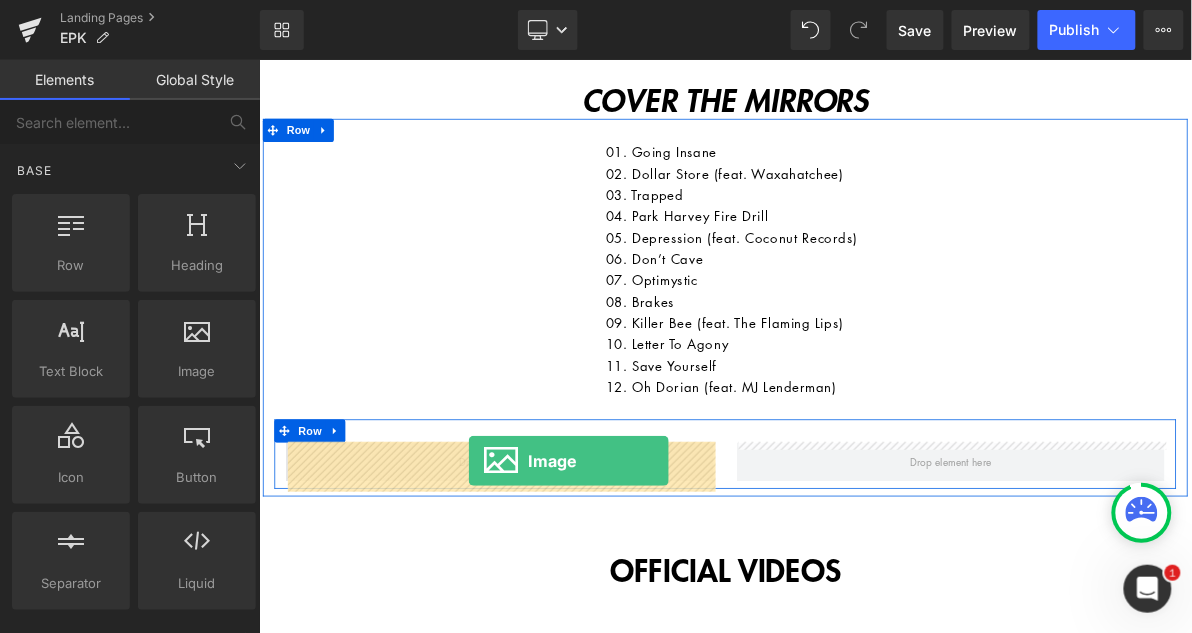 drag, startPoint x: 452, startPoint y: 425, endPoint x: 530, endPoint y: 579, distance: 172.62677 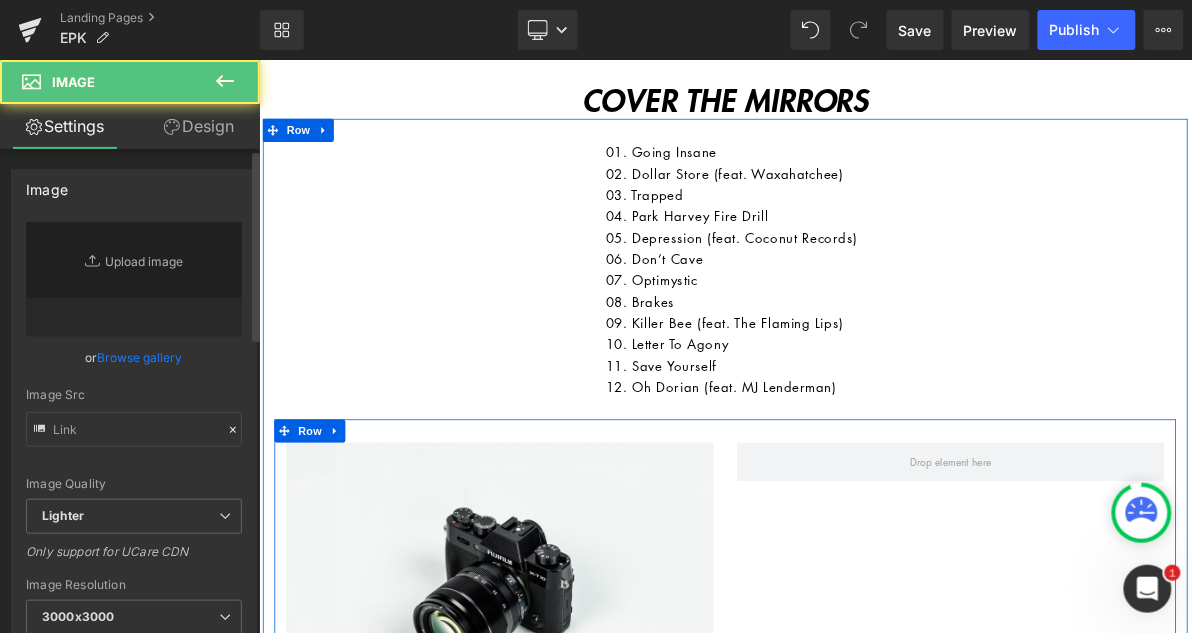 type on "//d1um8515vdn9kb.cloudfront.net/images/parallax.jpg" 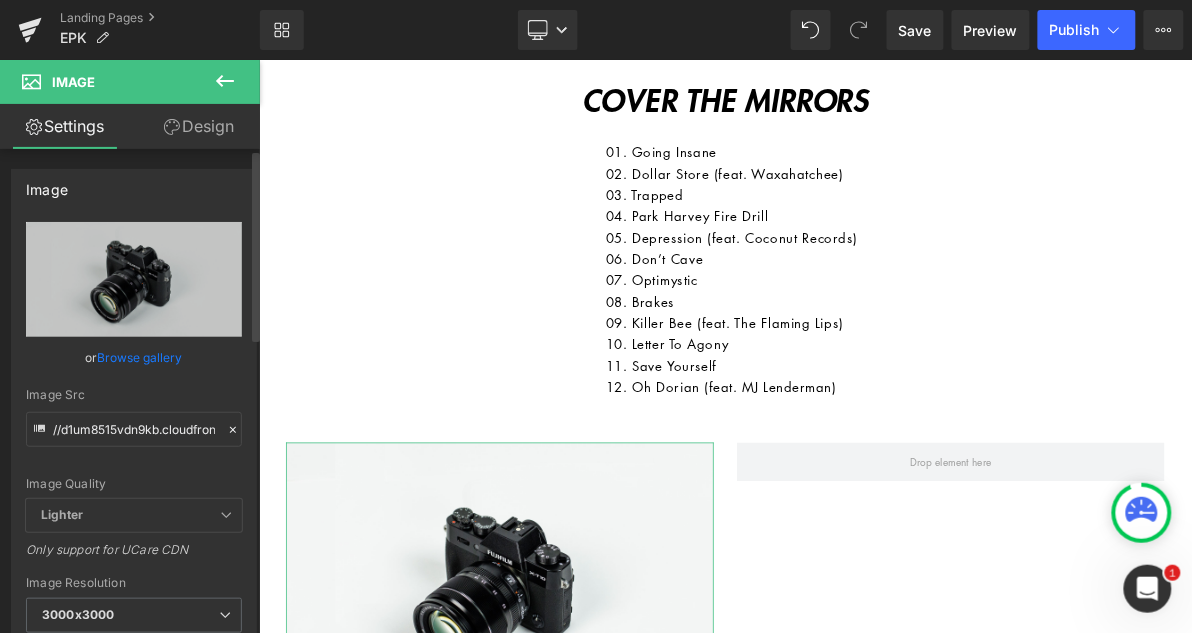 click on "Browse gallery" at bounding box center [140, 357] 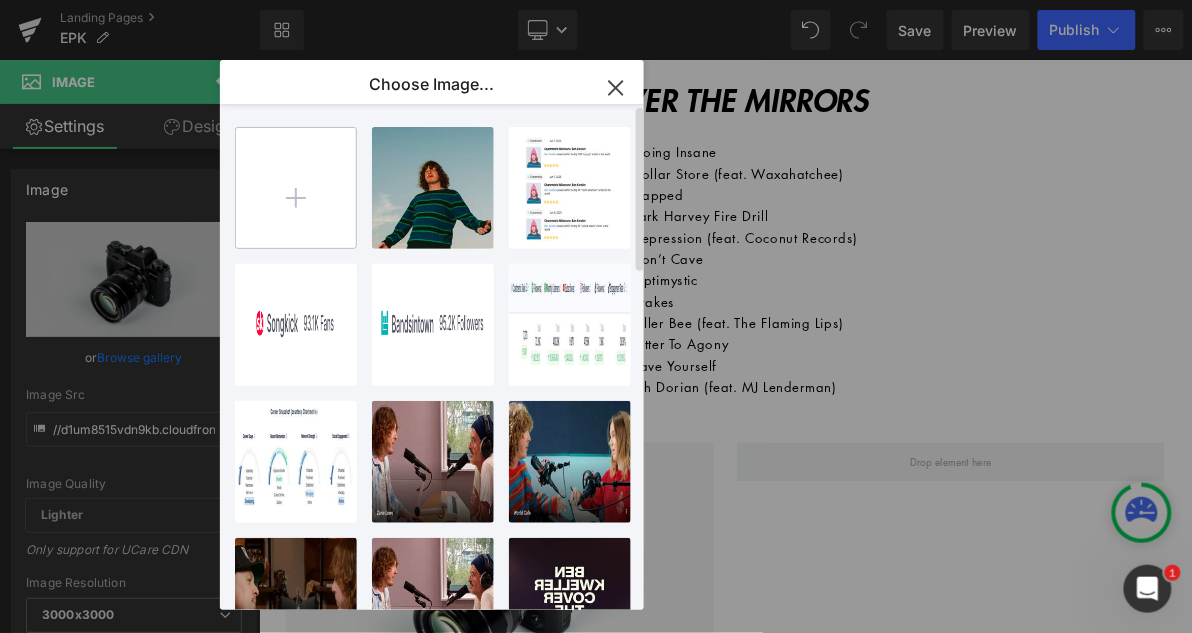 click at bounding box center [296, 188] 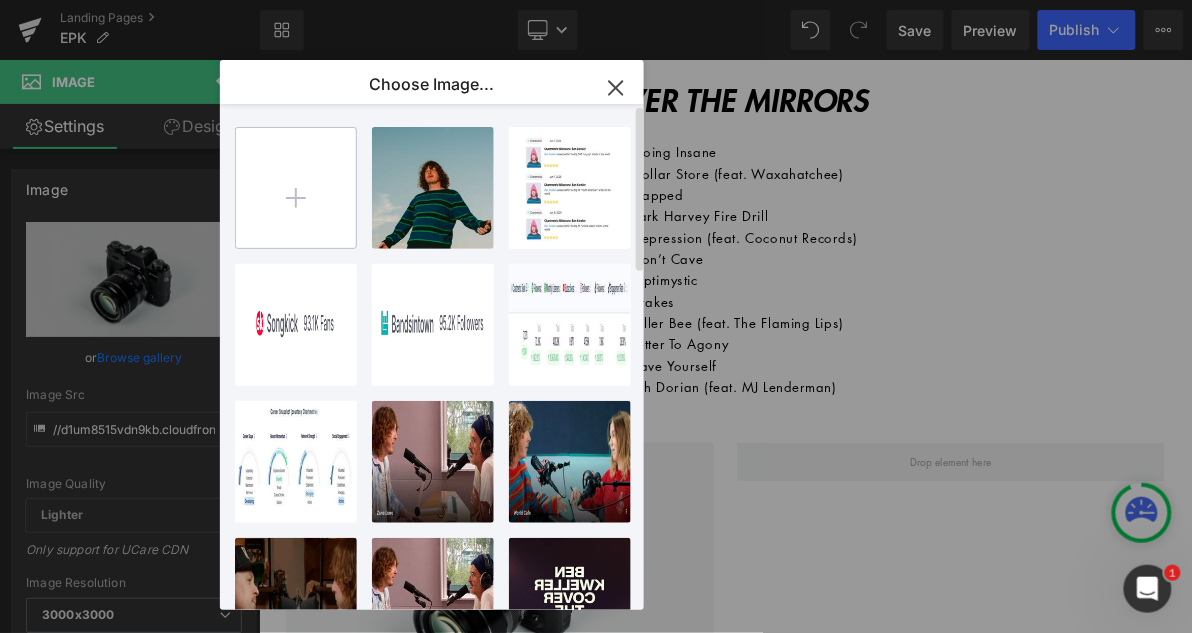 type on "C:\fakepath\Spotify BW Logo.jpg" 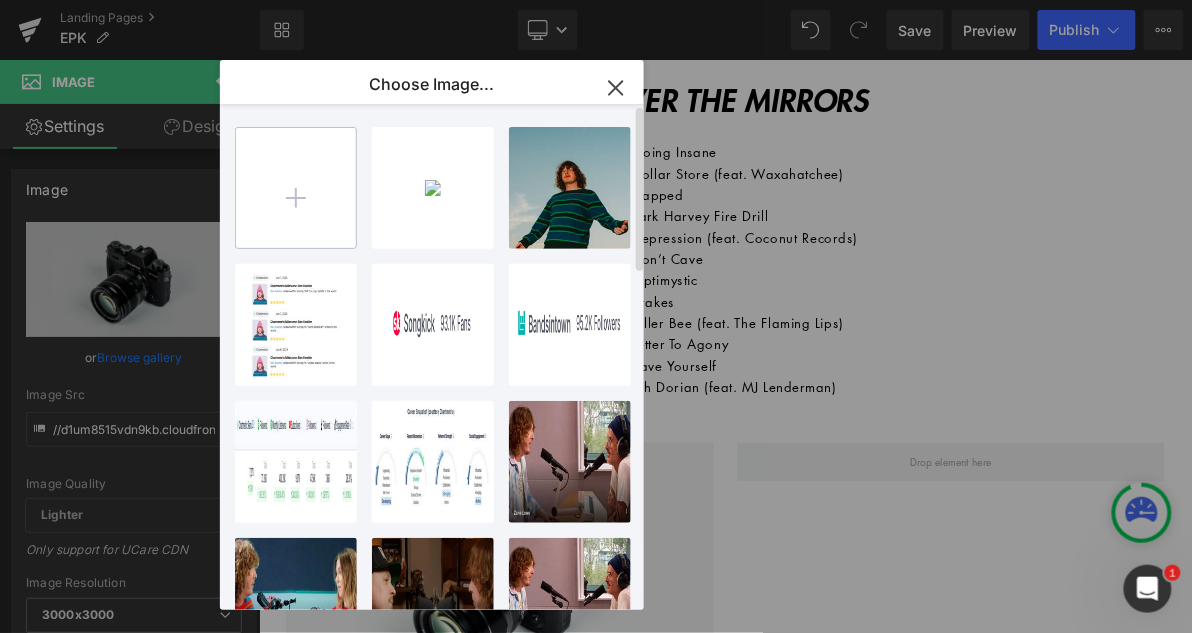 click at bounding box center (296, 188) 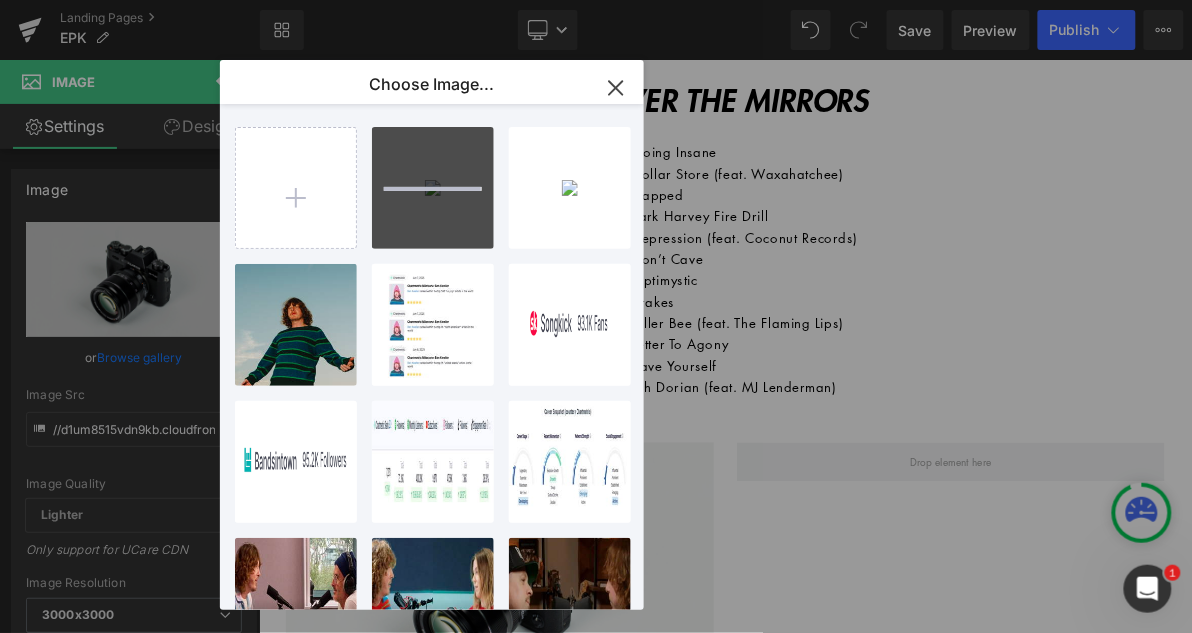 type 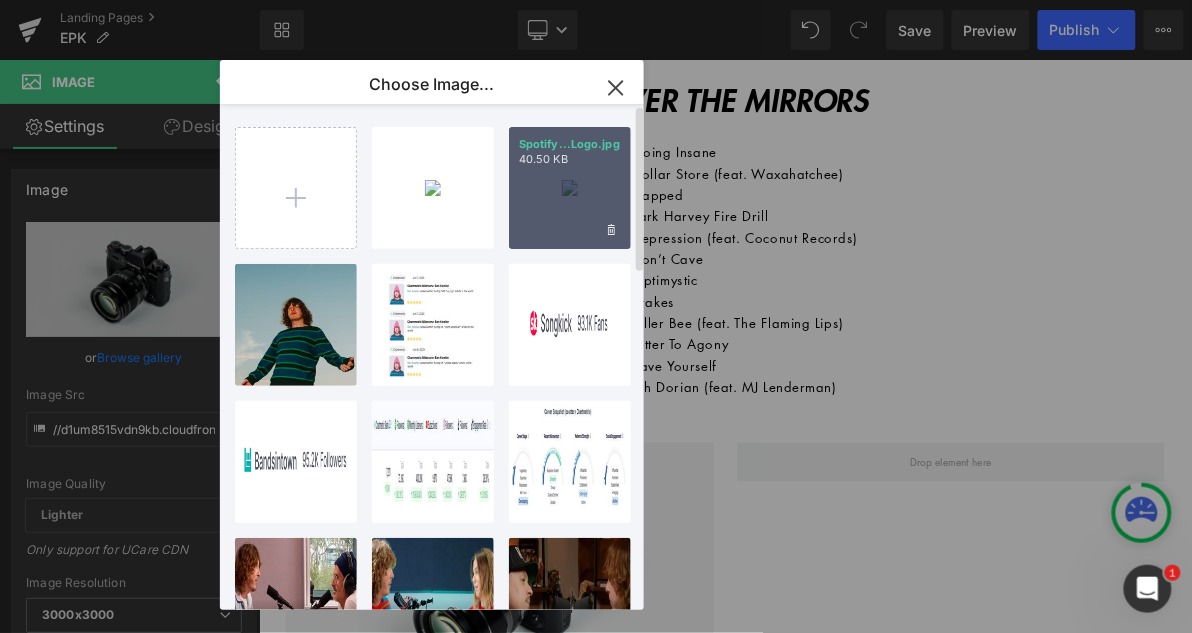 click on "40.50 KB" at bounding box center [570, 159] 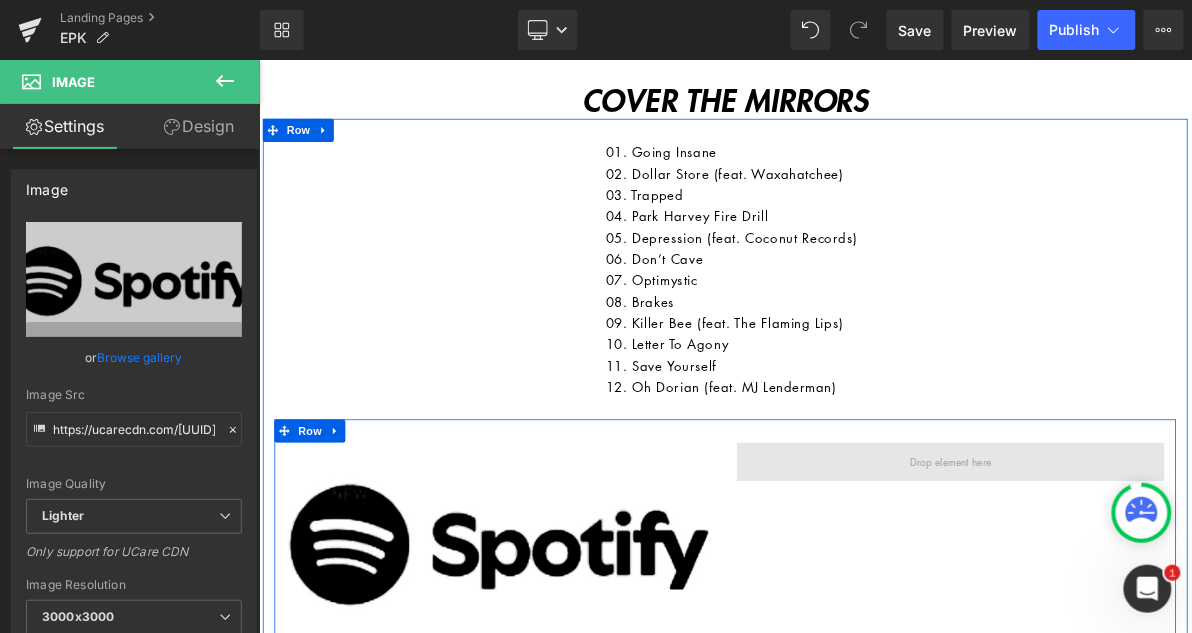 click at bounding box center (1155, 580) 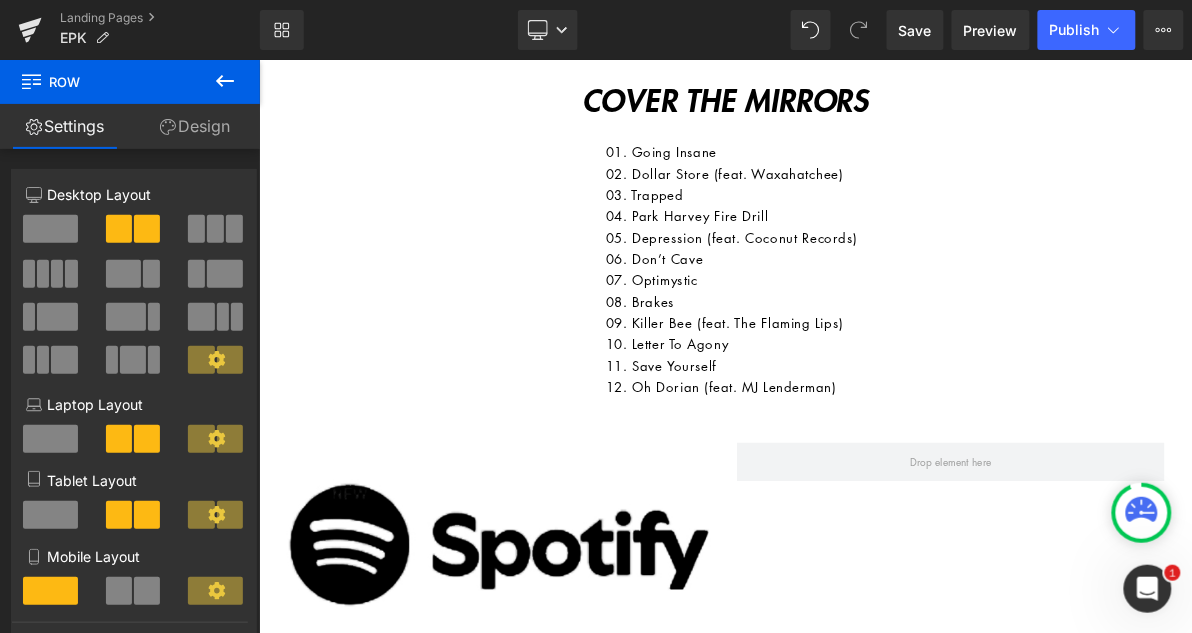 click 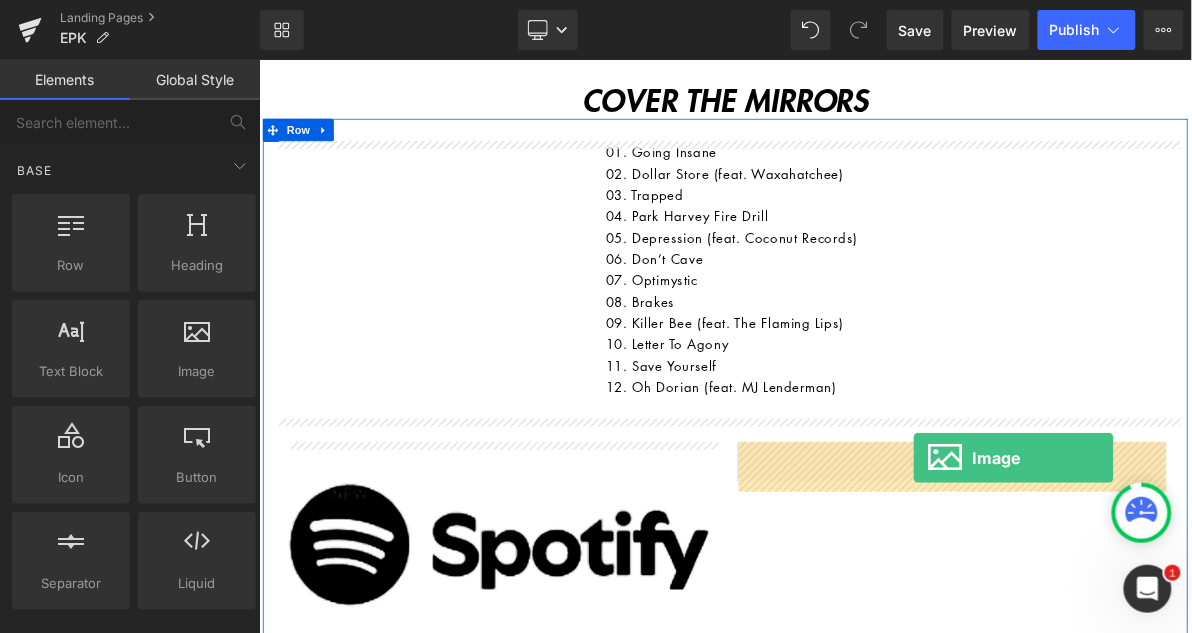 drag, startPoint x: 434, startPoint y: 422, endPoint x: 1106, endPoint y: 575, distance: 689.1974 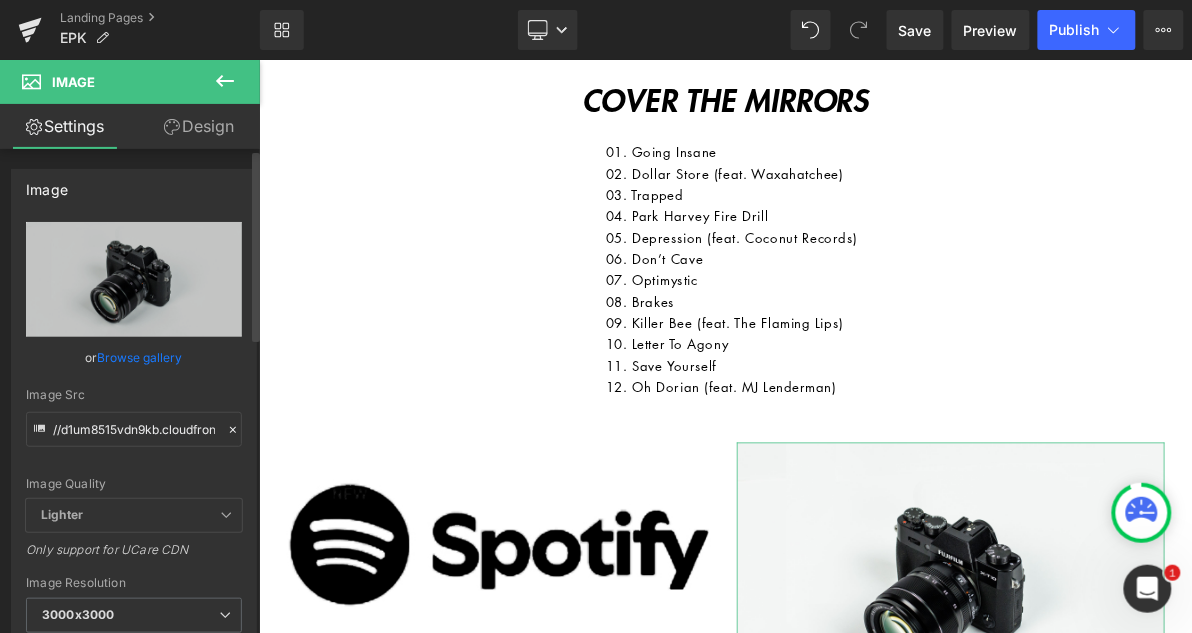 click on "Browse gallery" at bounding box center [140, 357] 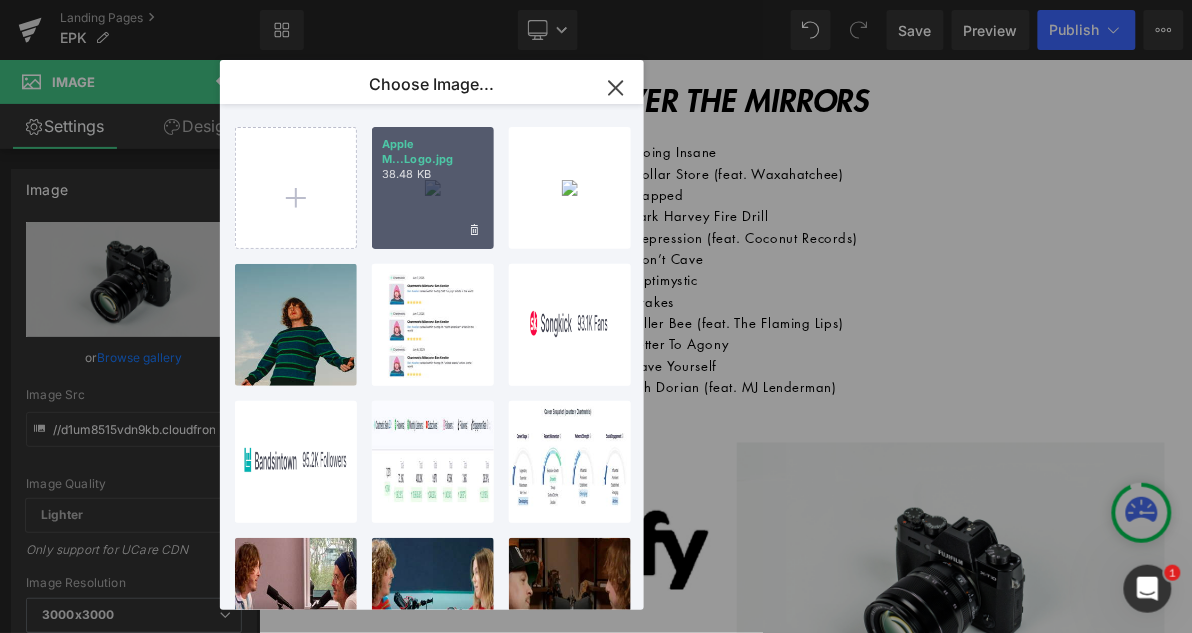 click on "Apple M...Logo.jpg 38.48 KB" at bounding box center (433, 188) 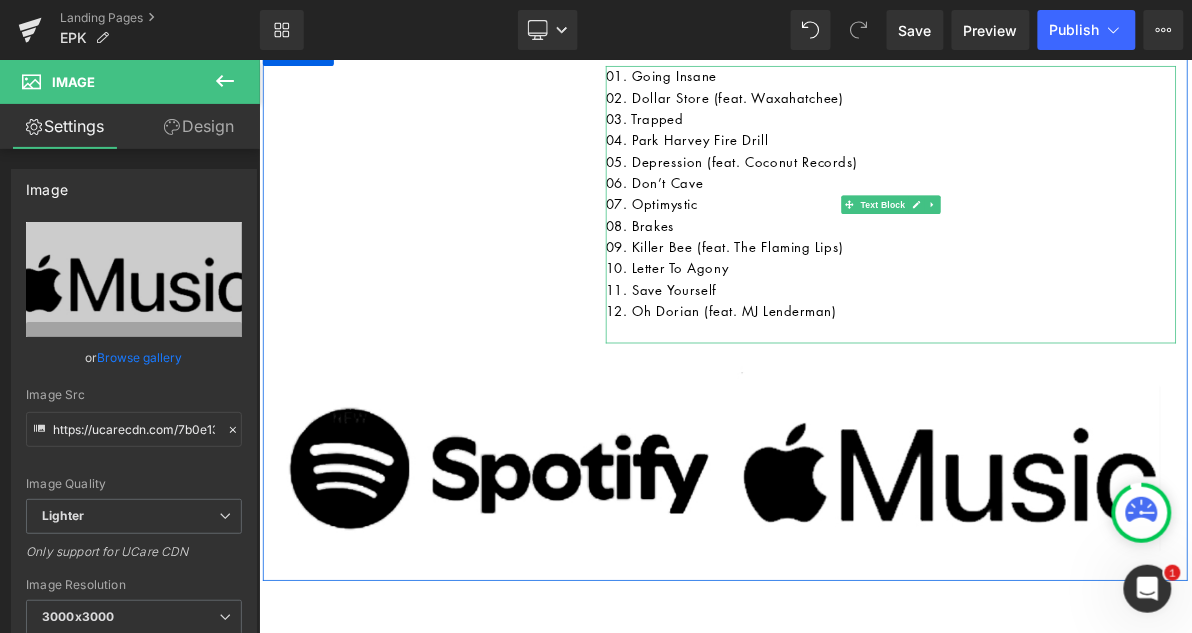 scroll, scrollTop: 1146, scrollLeft: 0, axis: vertical 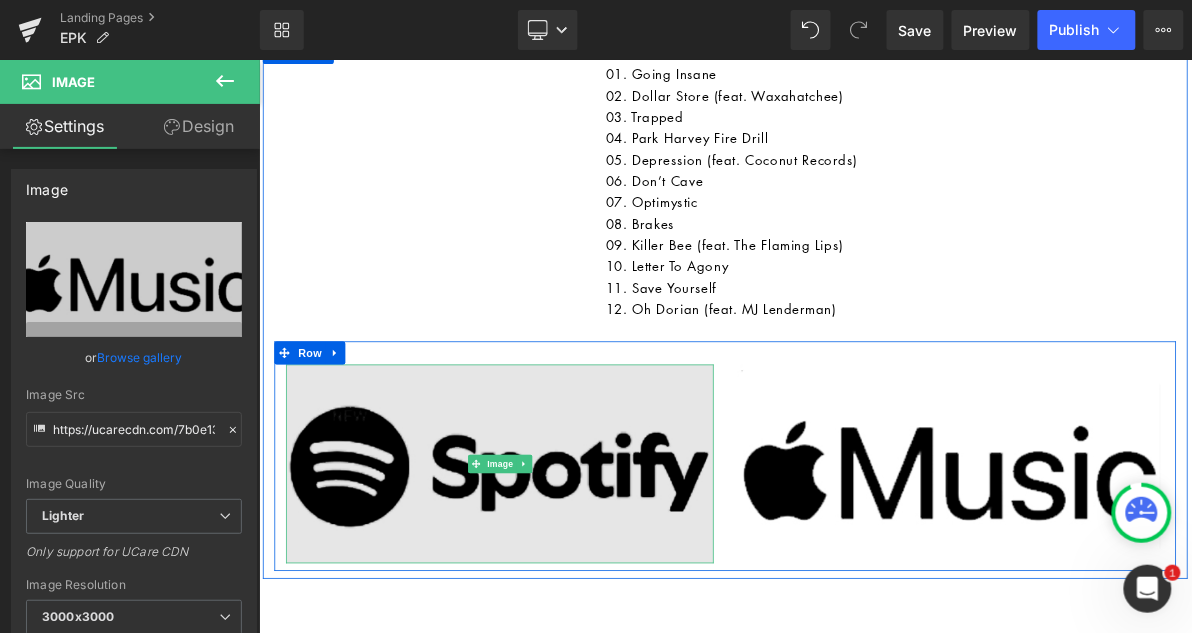 click at bounding box center (570, 583) 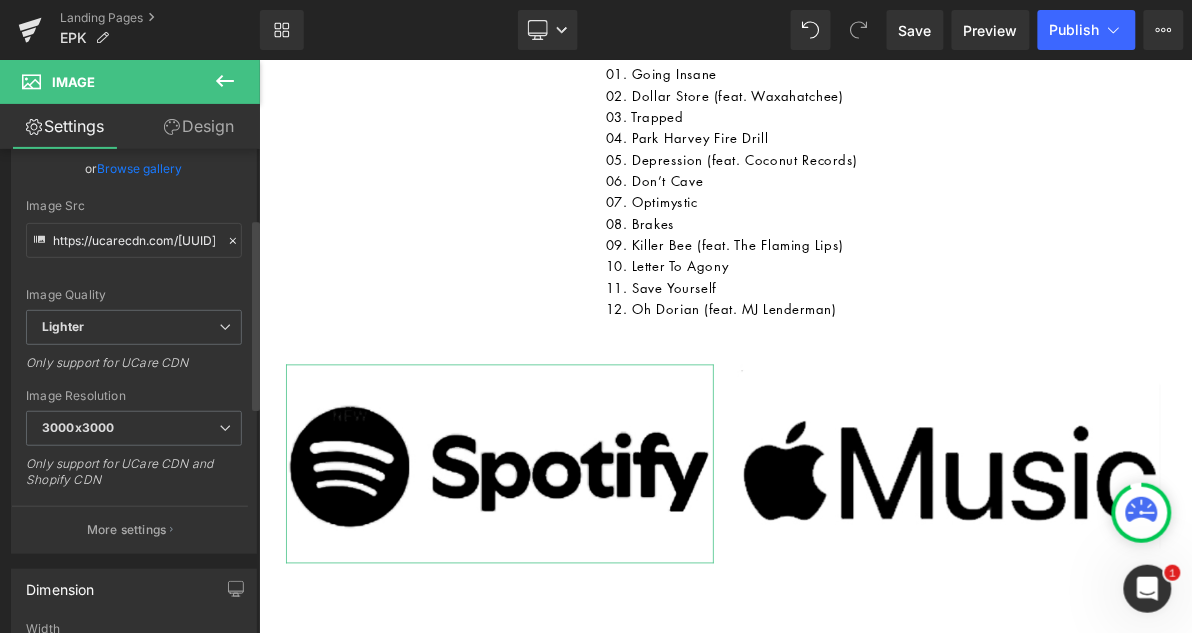 scroll, scrollTop: 200, scrollLeft: 0, axis: vertical 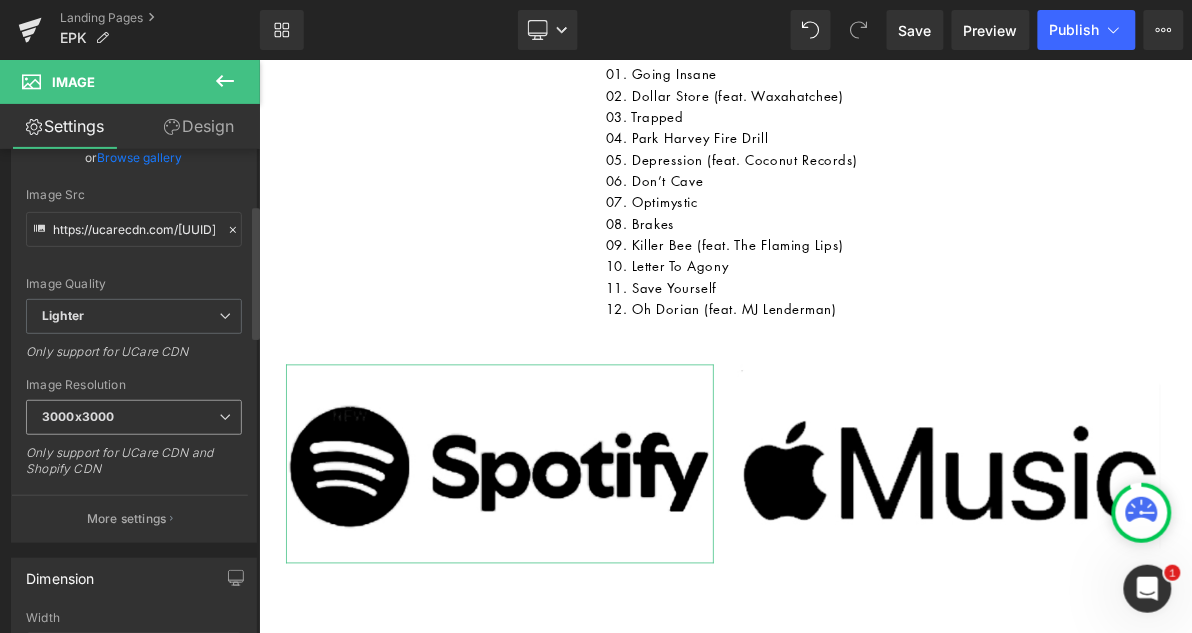 click at bounding box center (225, 417) 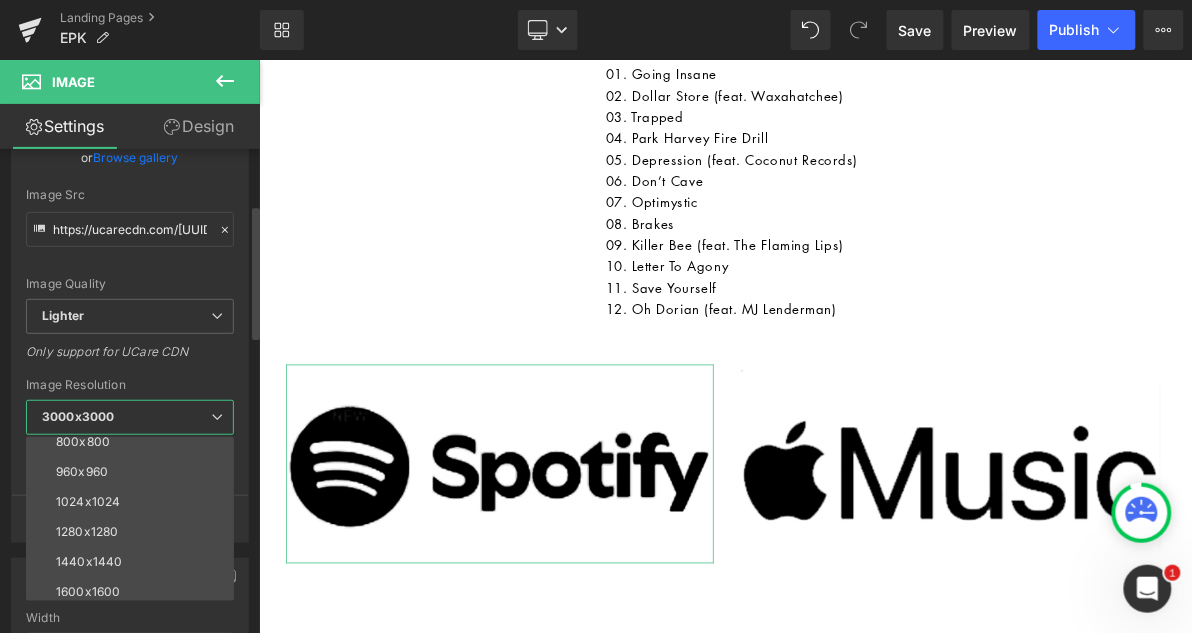 scroll, scrollTop: 191, scrollLeft: 0, axis: vertical 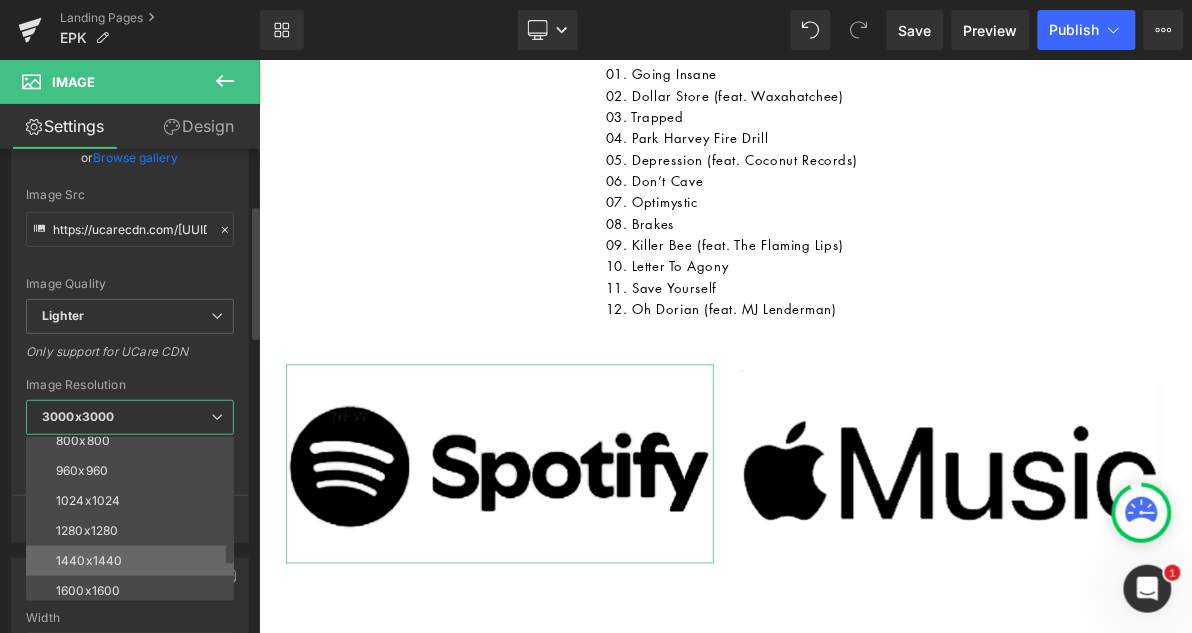 click on "1440x1440" at bounding box center [134, 561] 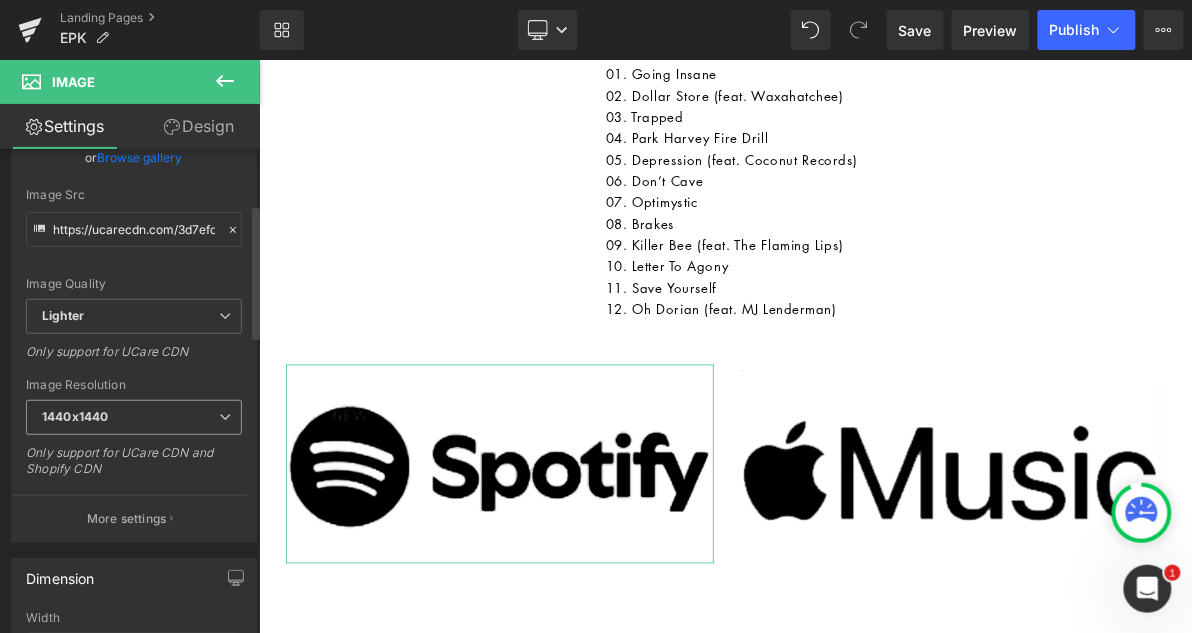 click on "1440x1440" at bounding box center (134, 417) 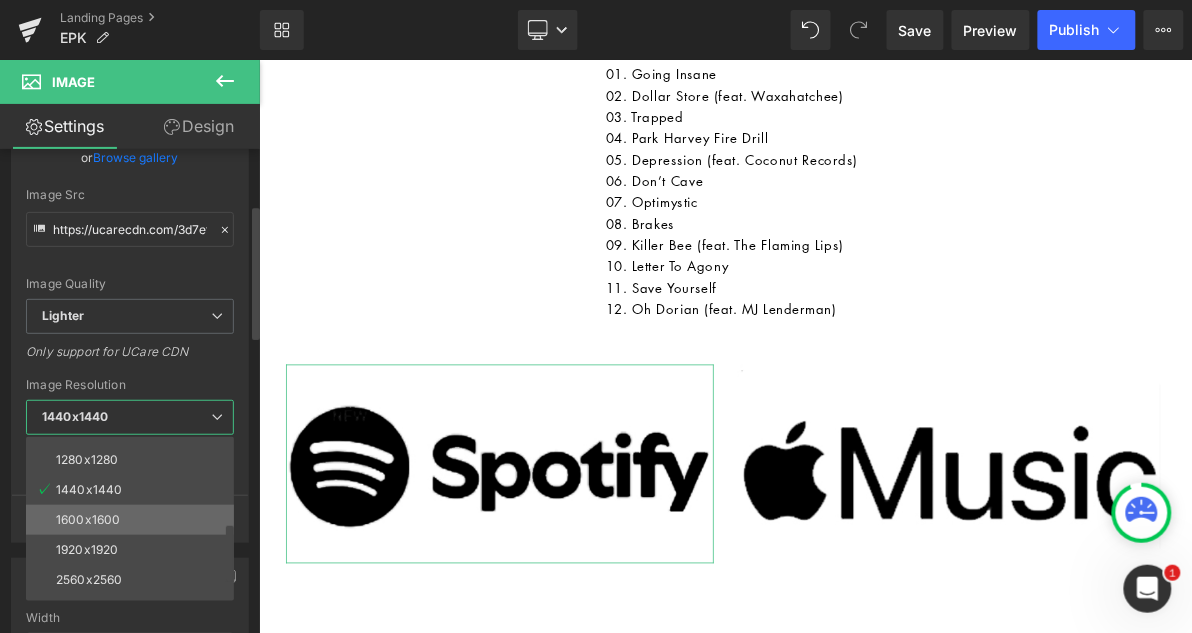 scroll, scrollTop: 274, scrollLeft: 0, axis: vertical 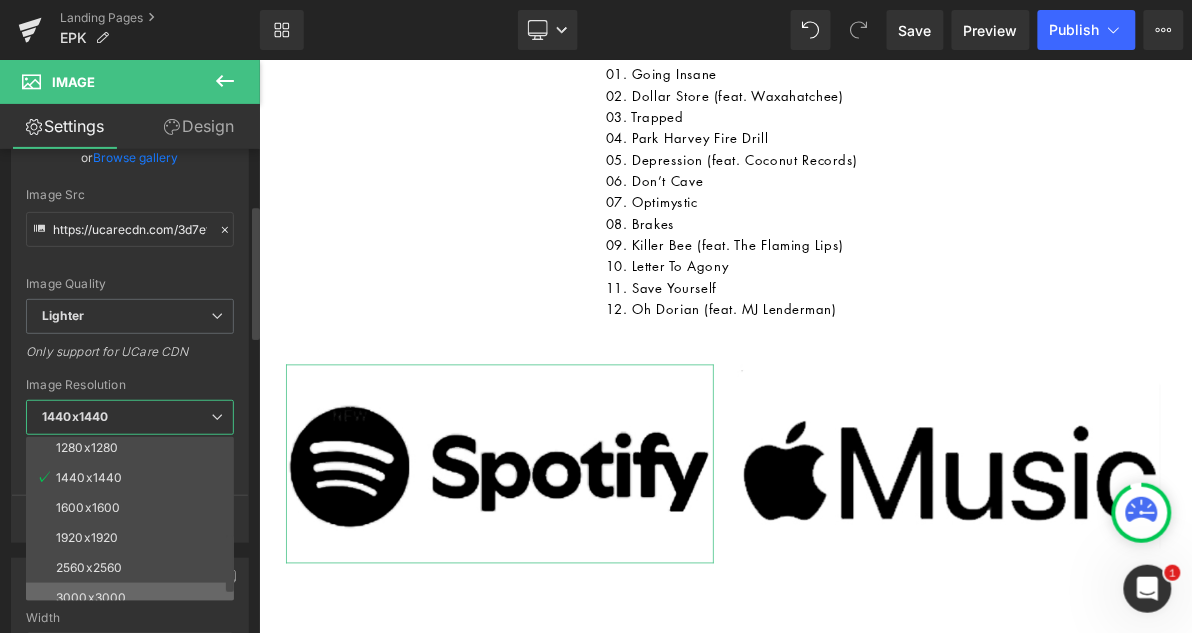 click on "3000x3000" at bounding box center (91, 598) 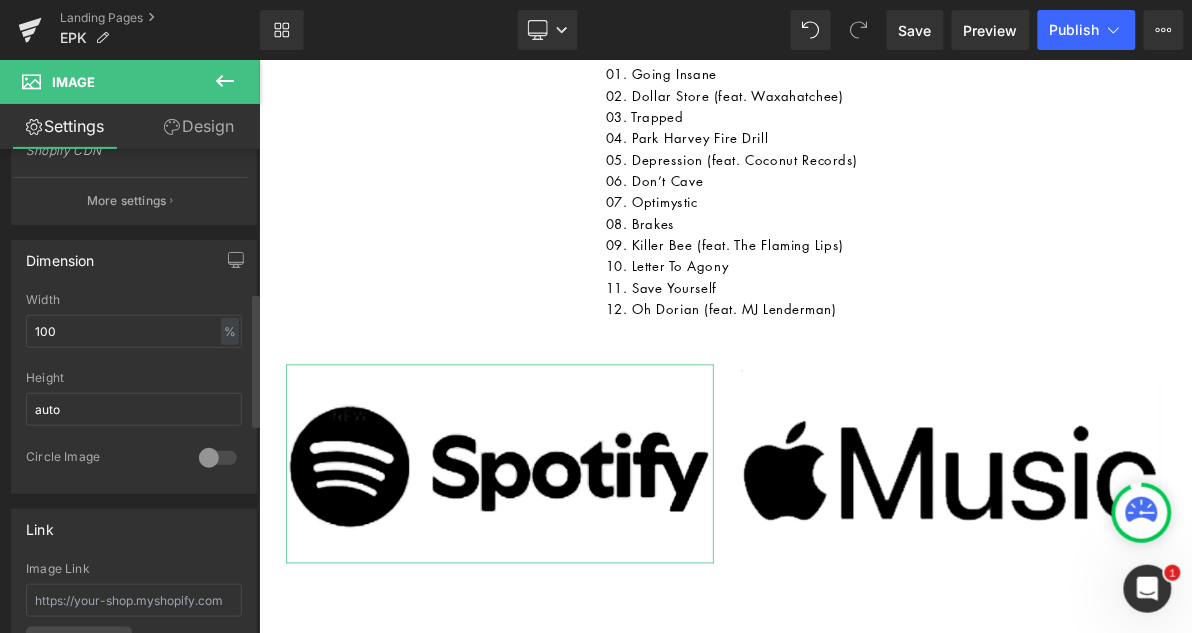 scroll, scrollTop: 522, scrollLeft: 0, axis: vertical 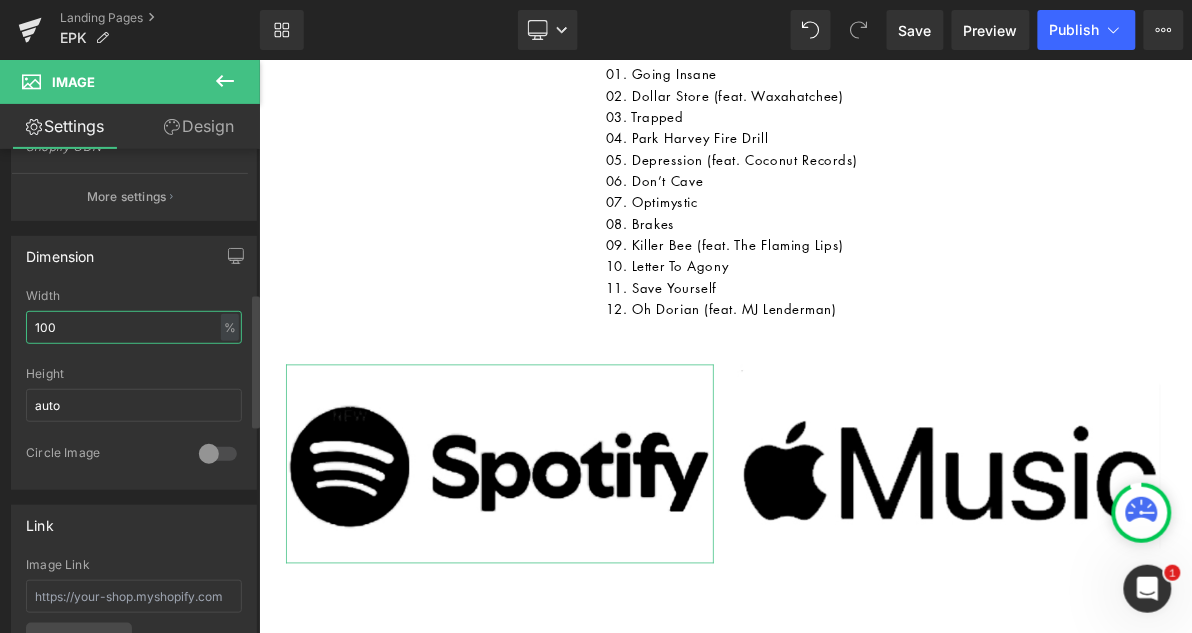 drag, startPoint x: 165, startPoint y: 323, endPoint x: 0, endPoint y: 302, distance: 166.331 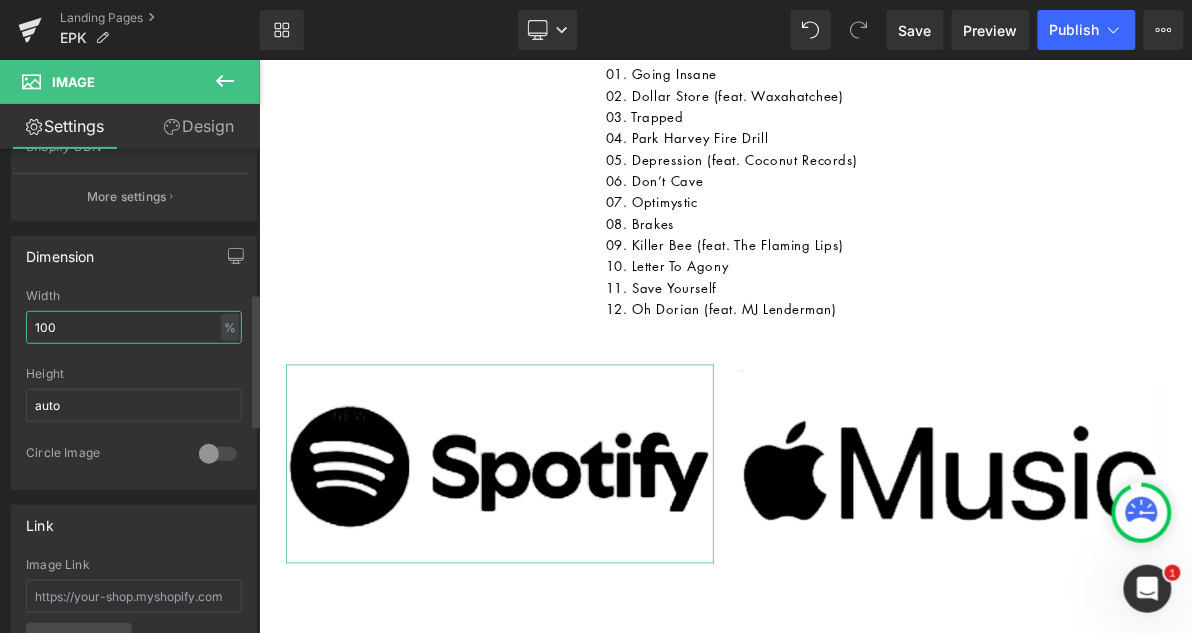 click on "Dimension 100% Width 100 % % px auto Height auto 0 Circle Image" at bounding box center (134, 355) 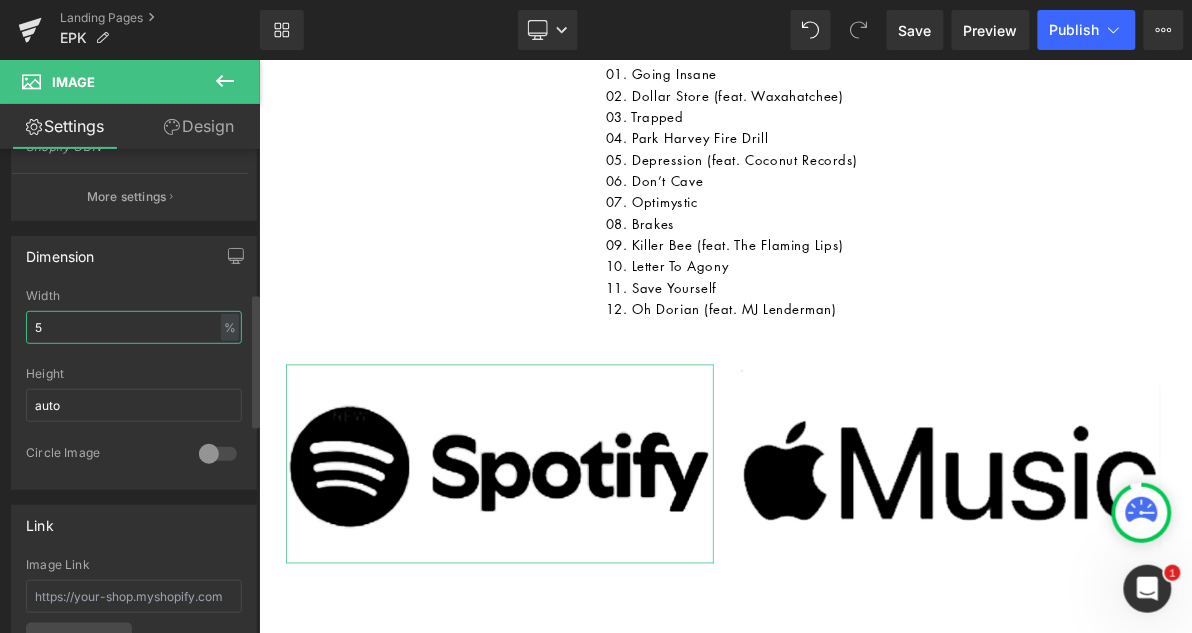 type on "50" 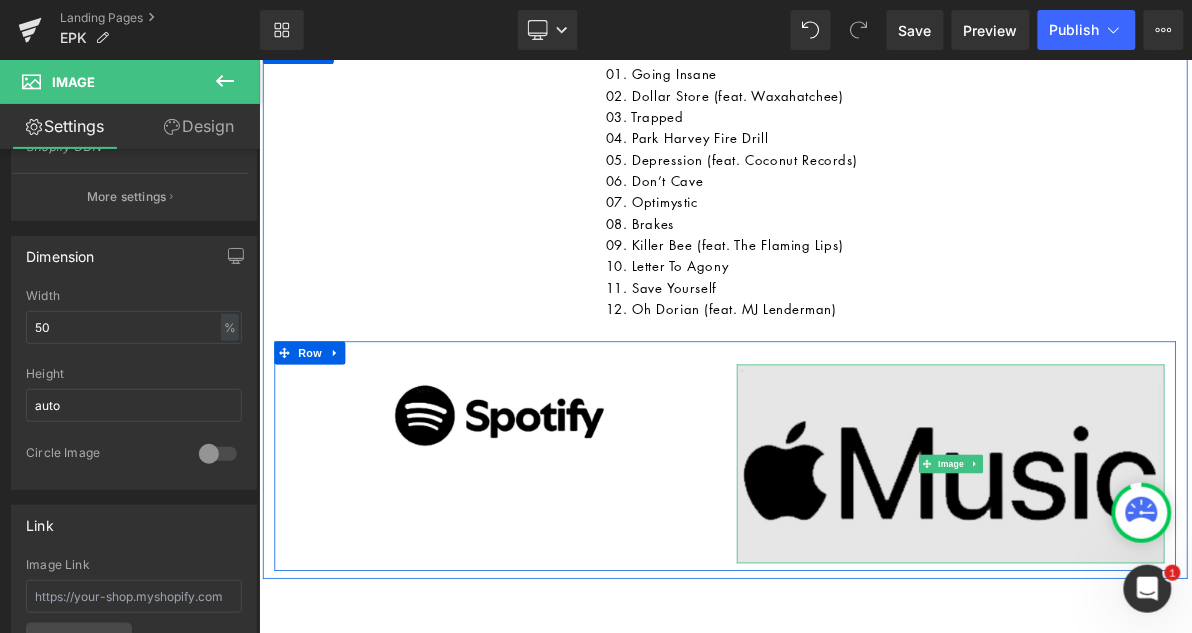 click at bounding box center (1155, 583) 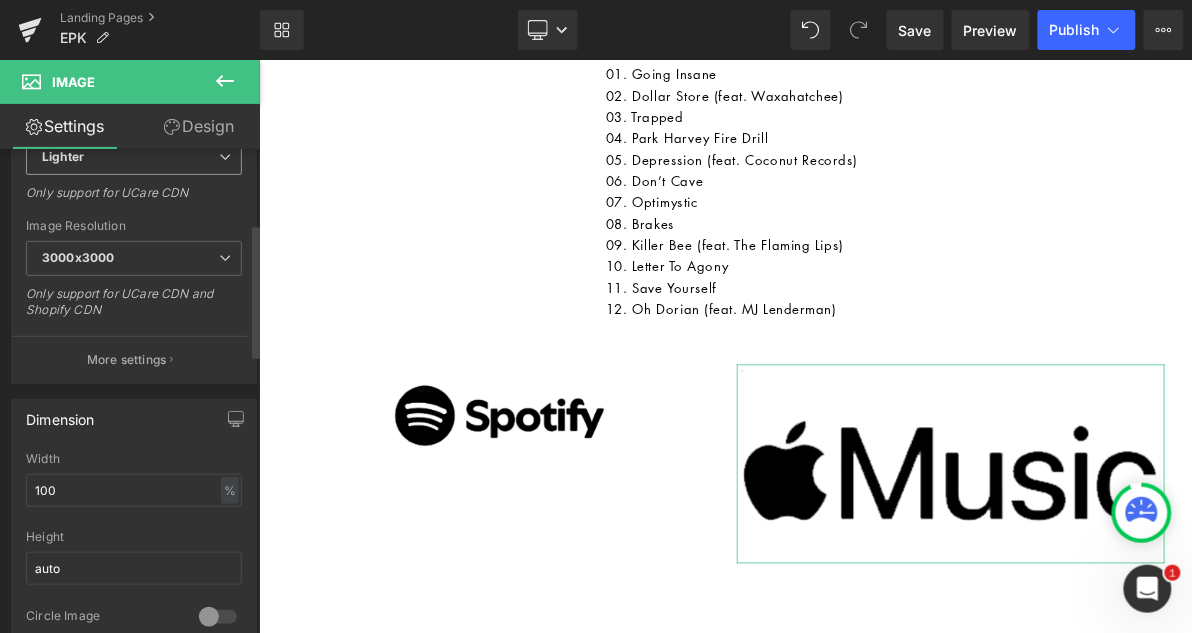 scroll, scrollTop: 486, scrollLeft: 0, axis: vertical 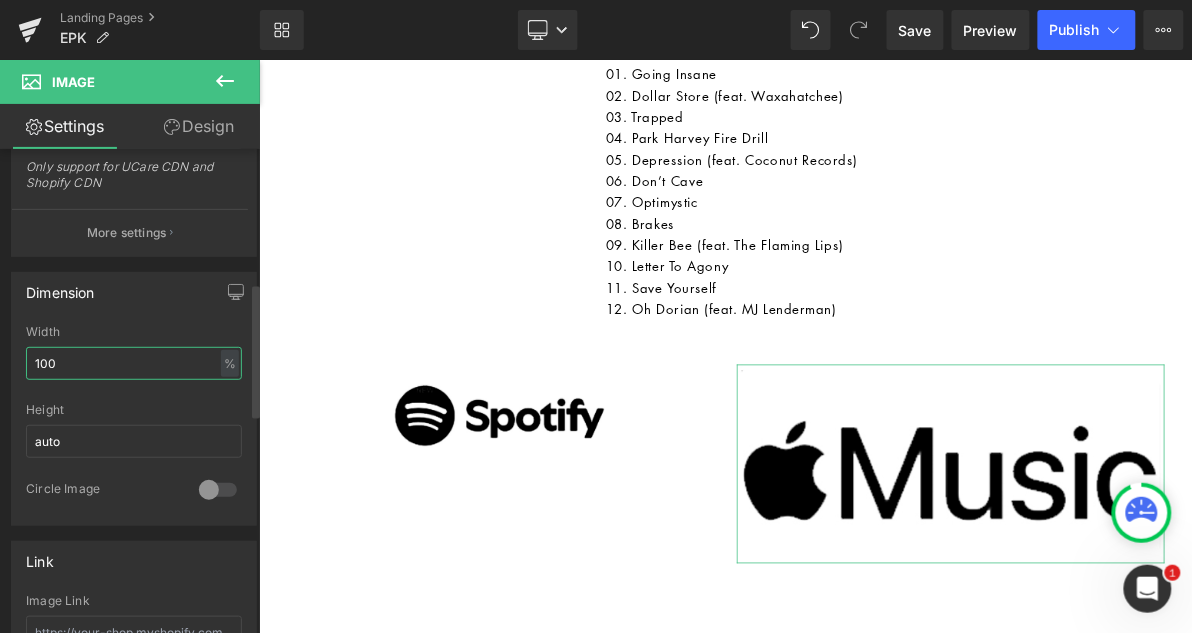 click on "100" at bounding box center (134, 363) 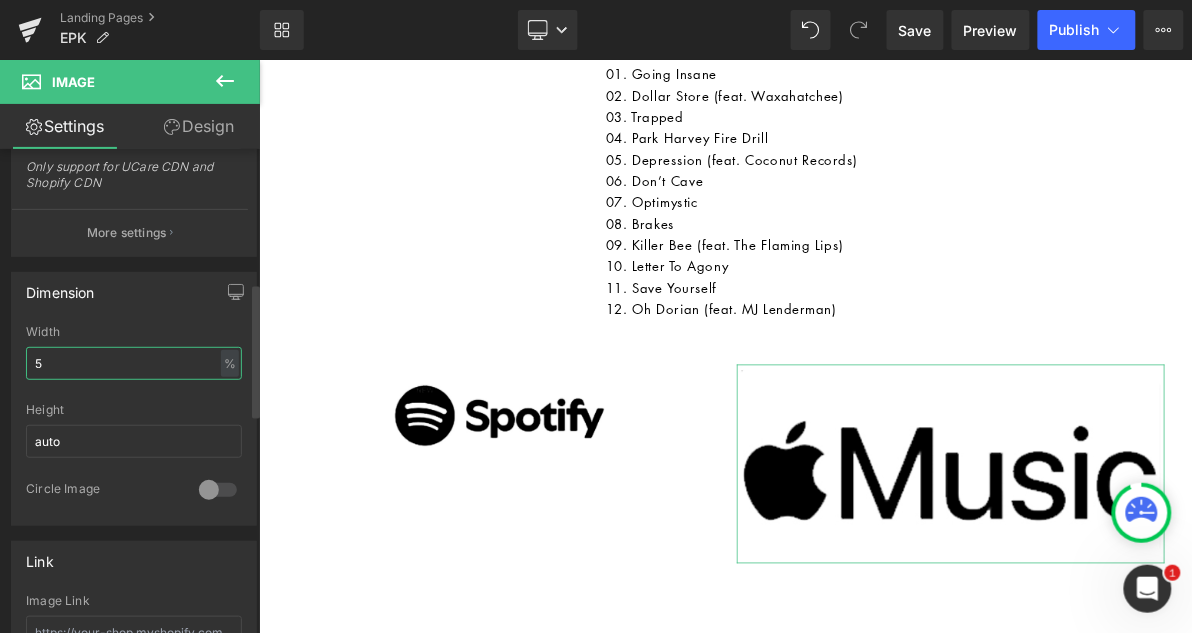 type on "50" 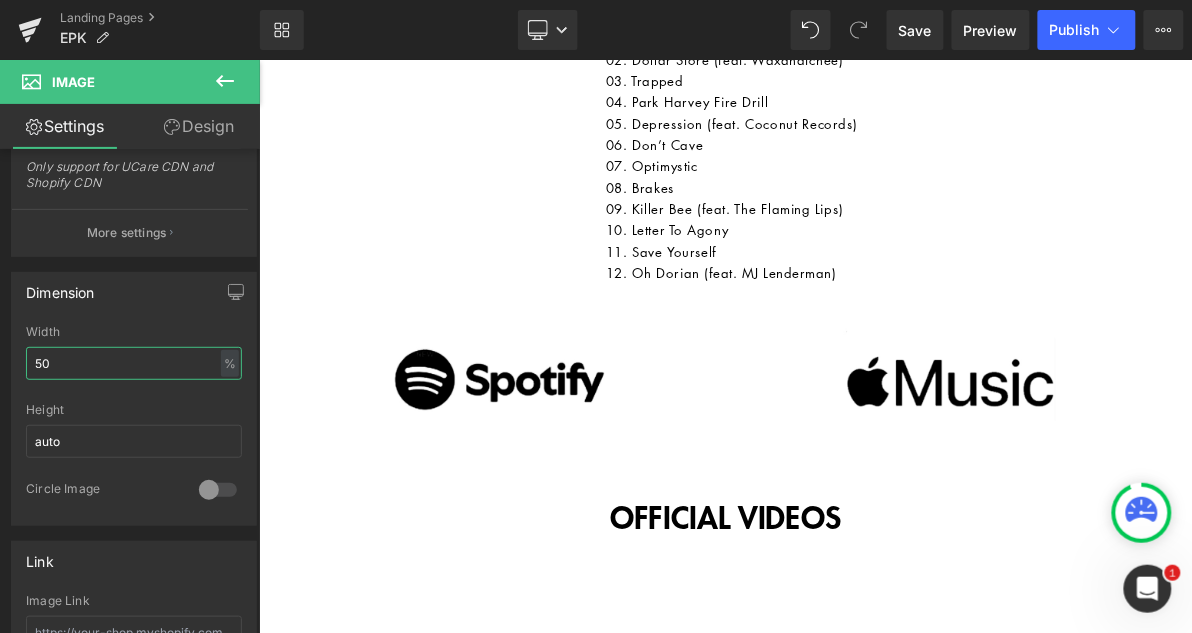 scroll, scrollTop: 1205, scrollLeft: 0, axis: vertical 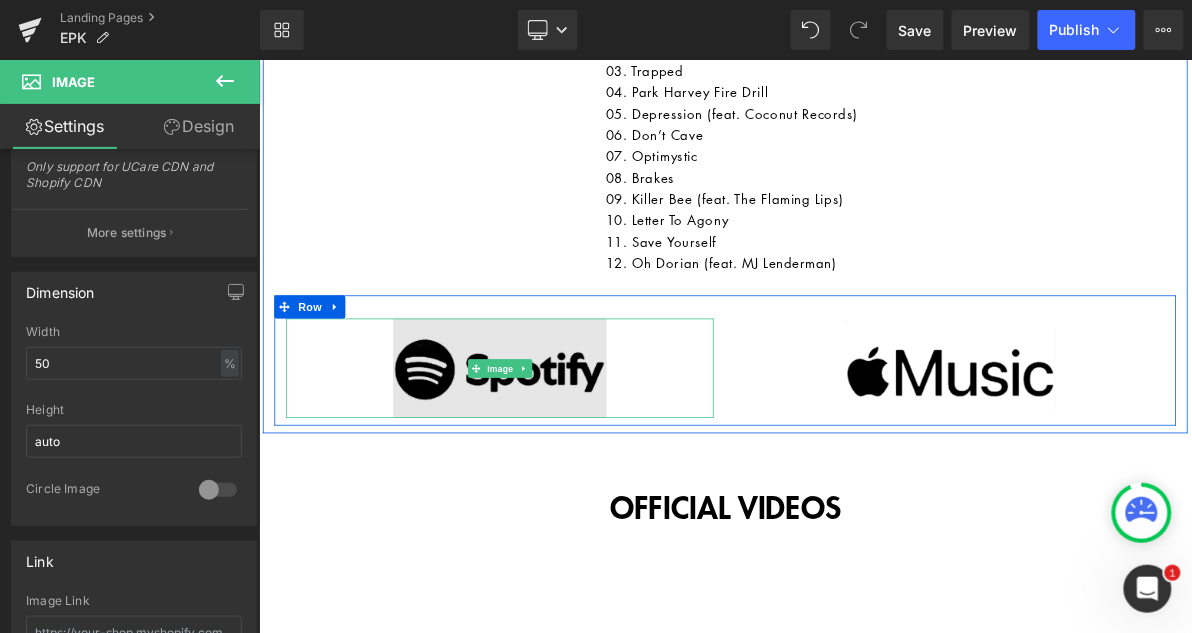 click at bounding box center [571, 459] 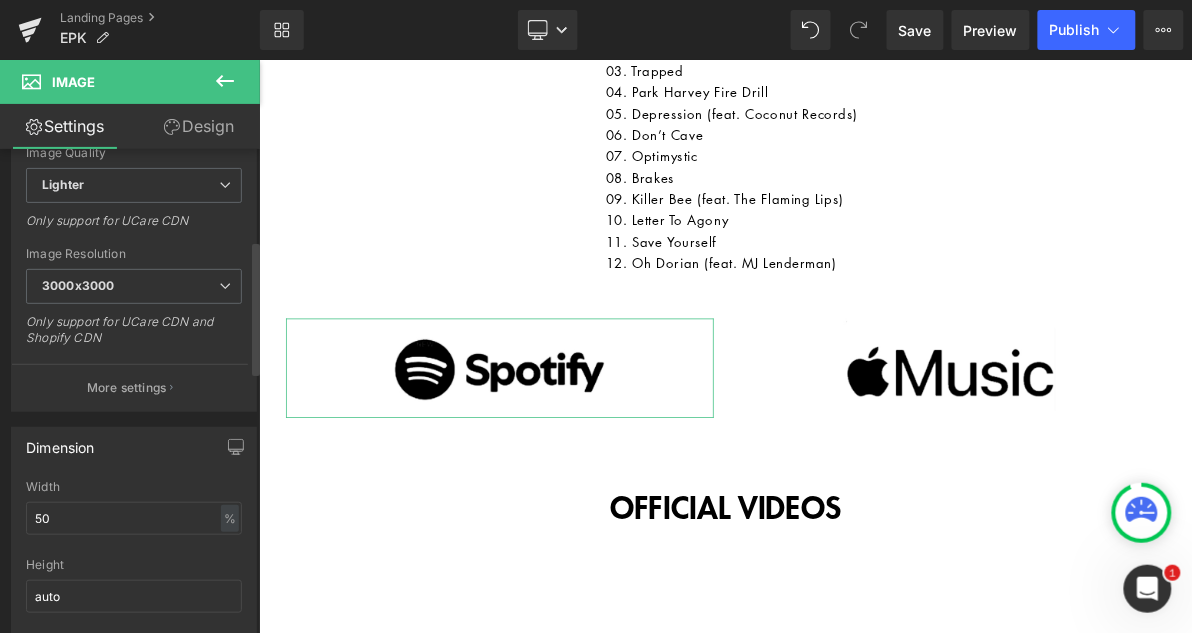 scroll, scrollTop: 357, scrollLeft: 0, axis: vertical 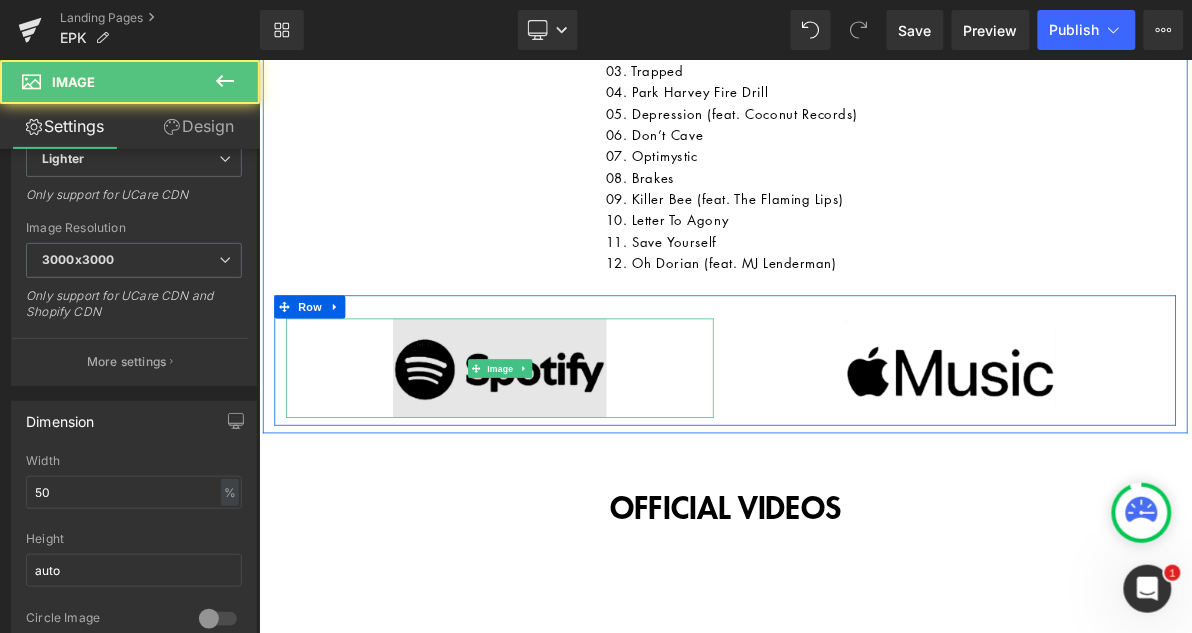 click at bounding box center [571, 459] 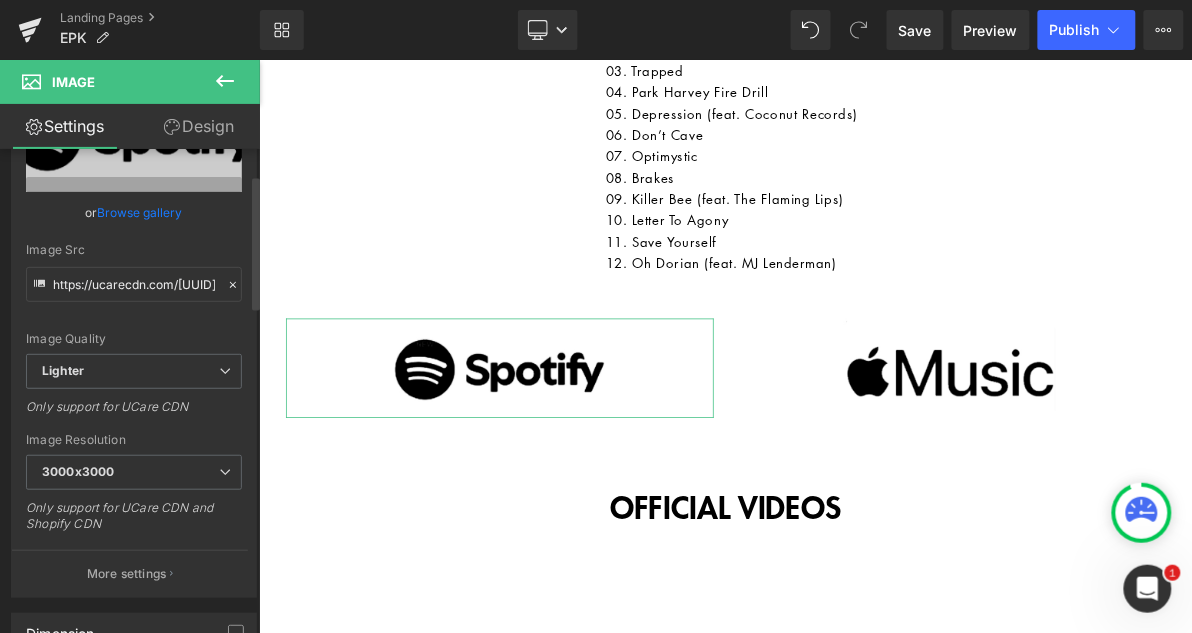 scroll, scrollTop: 0, scrollLeft: 0, axis: both 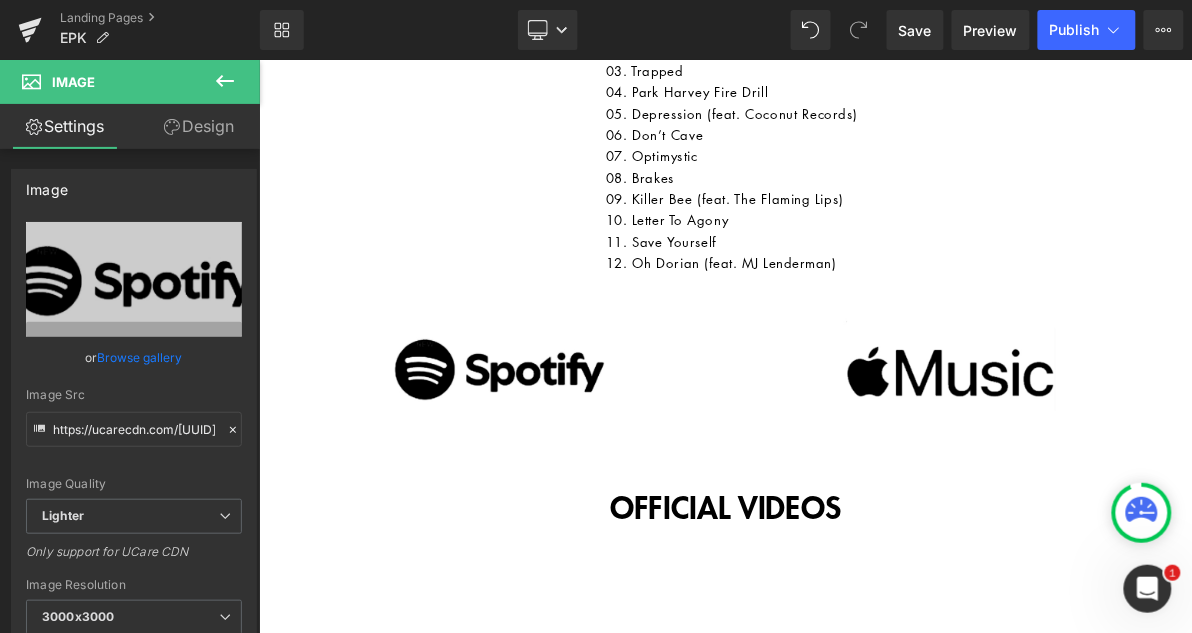click 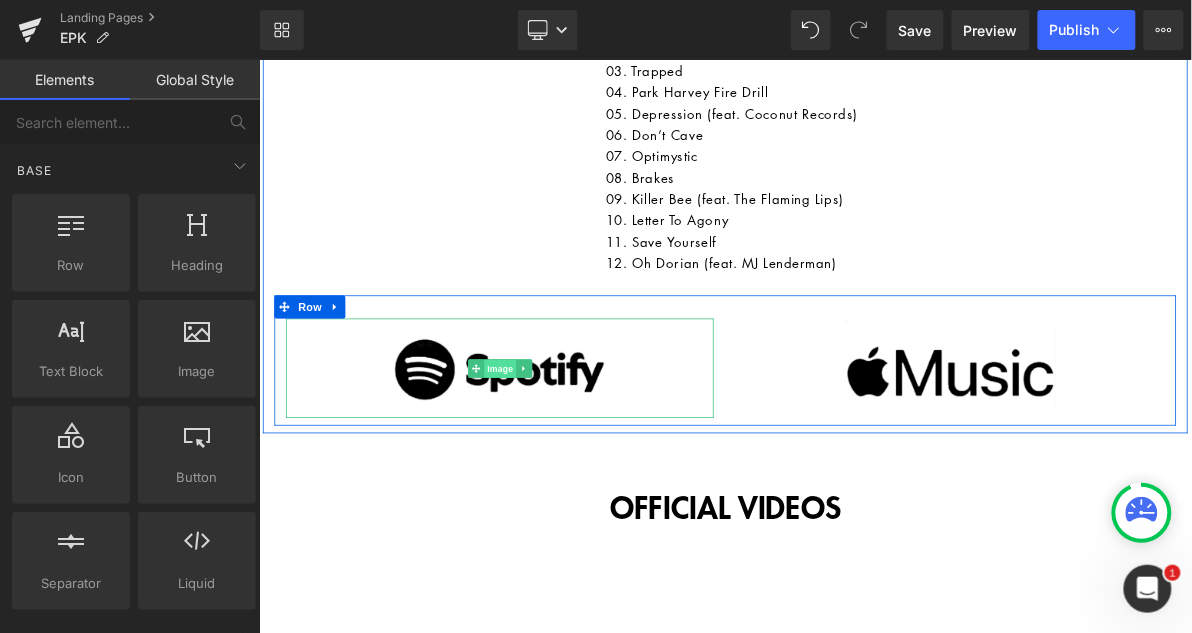 click on "Image" at bounding box center [571, 460] 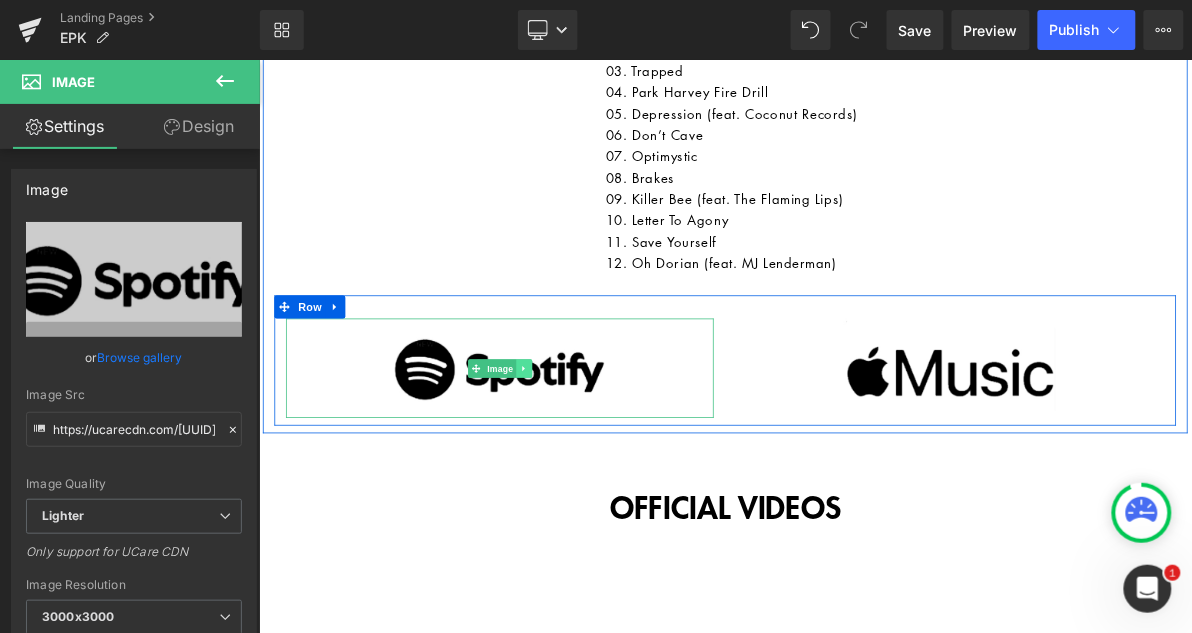 click 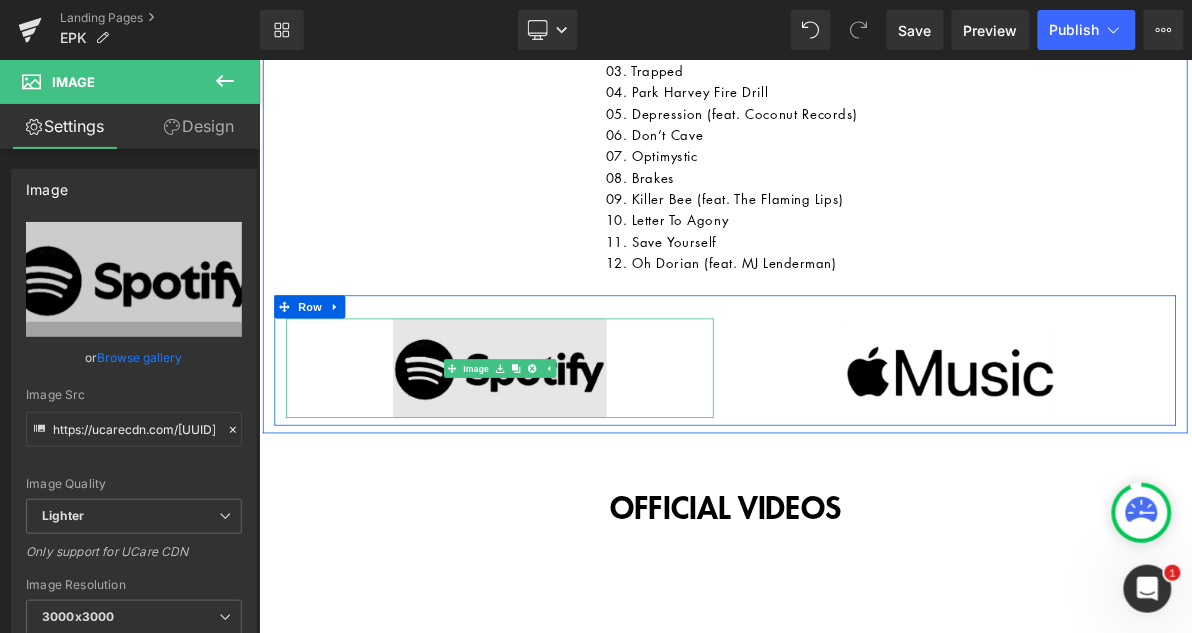 click at bounding box center [571, 459] 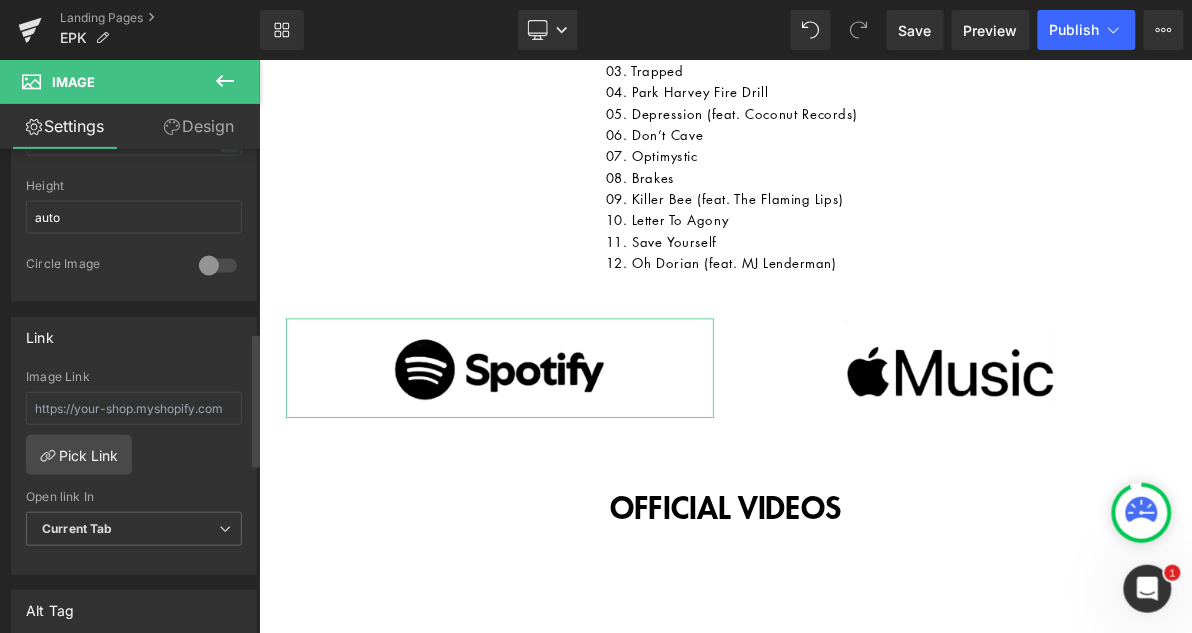 scroll, scrollTop: 725, scrollLeft: 0, axis: vertical 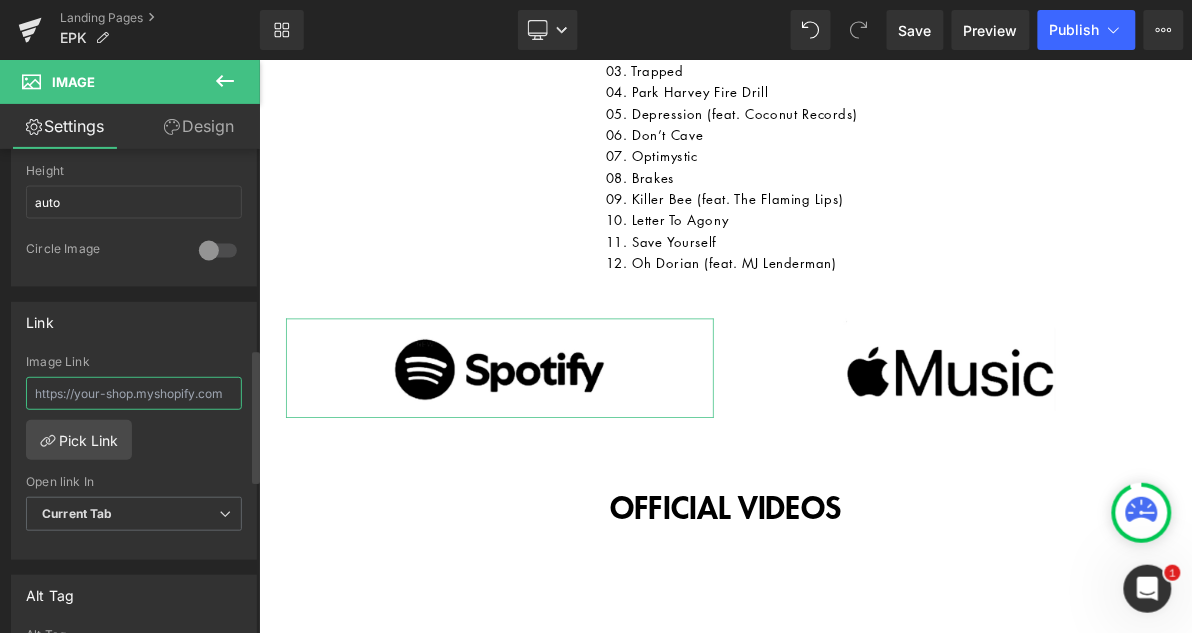 click at bounding box center [134, 393] 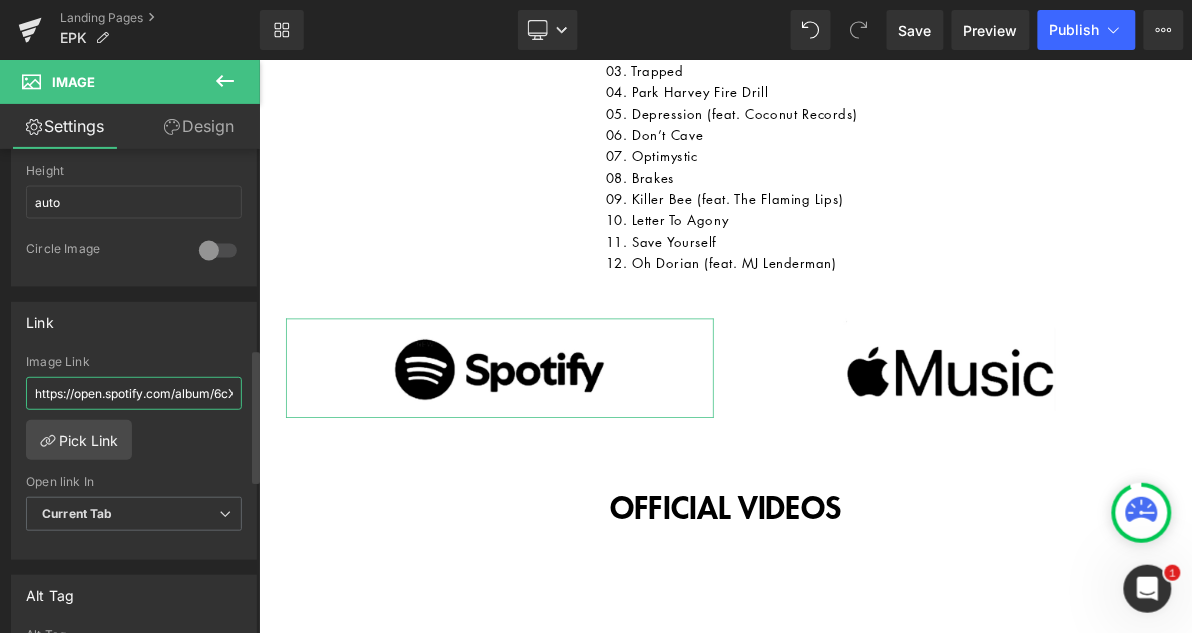 scroll, scrollTop: 0, scrollLeft: 325, axis: horizontal 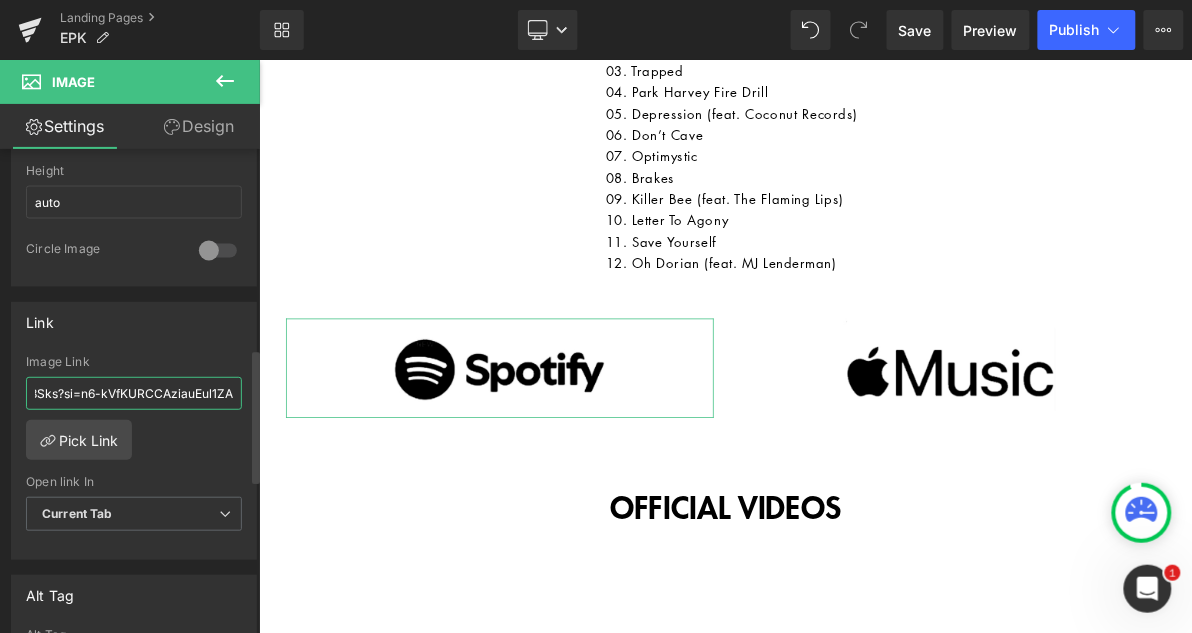 type on "https://open.spotify.com/album/6cXzNHCcql2F15q7OP3Sks?si=n6-kVfKURCCAziauEul1ZA" 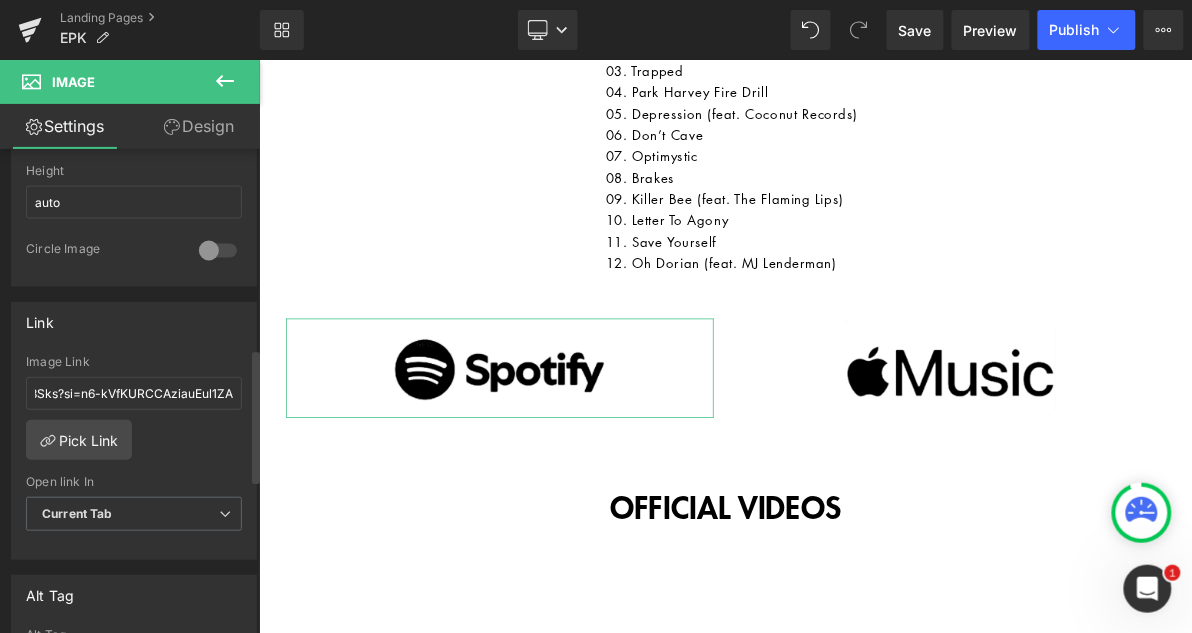 scroll, scrollTop: 0, scrollLeft: 0, axis: both 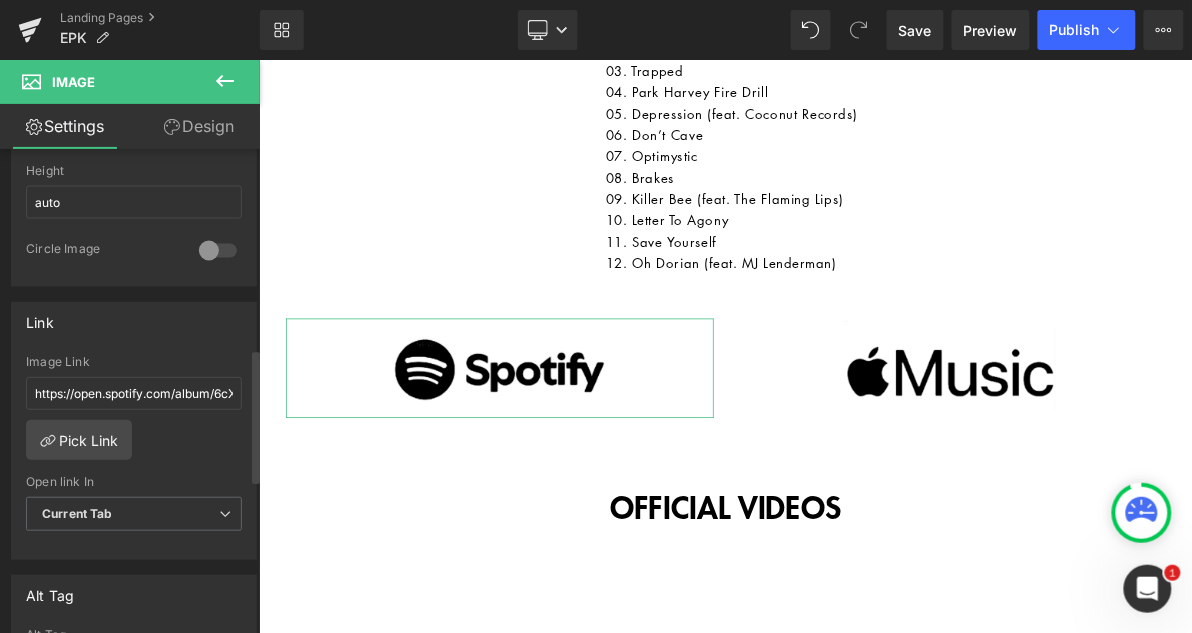 click on "https://open.spotify.com/album/6cXzNHCcql2F15q7OP3Sks?si=n6-kVfKURCCAziauEul1ZA Image Link https://open.spotify.com/album/6cXzNHCcql2F15q7OP3Sks?si=n6-kVfKURCCAziauEul1ZA  Pick Link Current Tab New Tab Open link In
Current Tab
Current Tab New Tab" at bounding box center [134, 457] 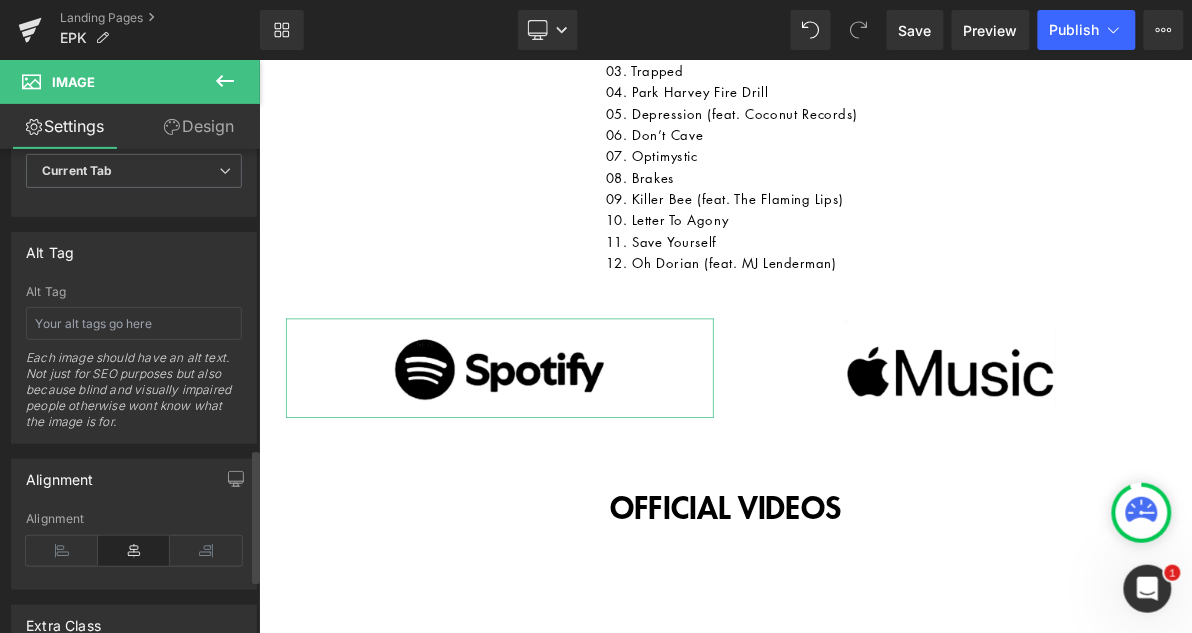 scroll, scrollTop: 1046, scrollLeft: 0, axis: vertical 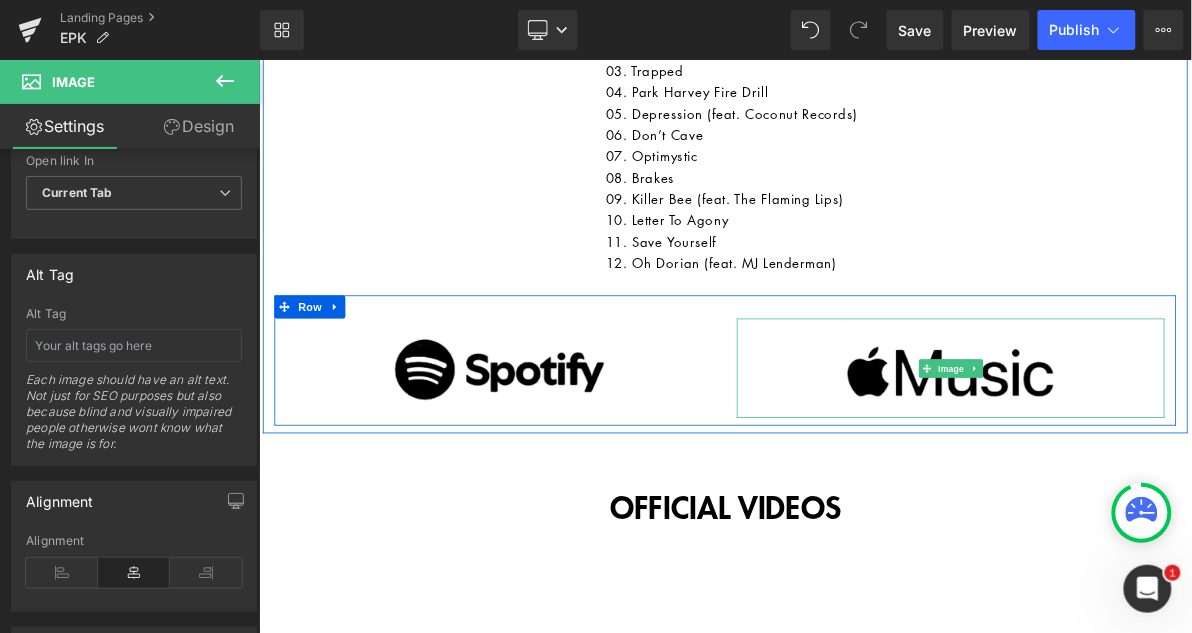 click on "Image" at bounding box center [1156, 460] 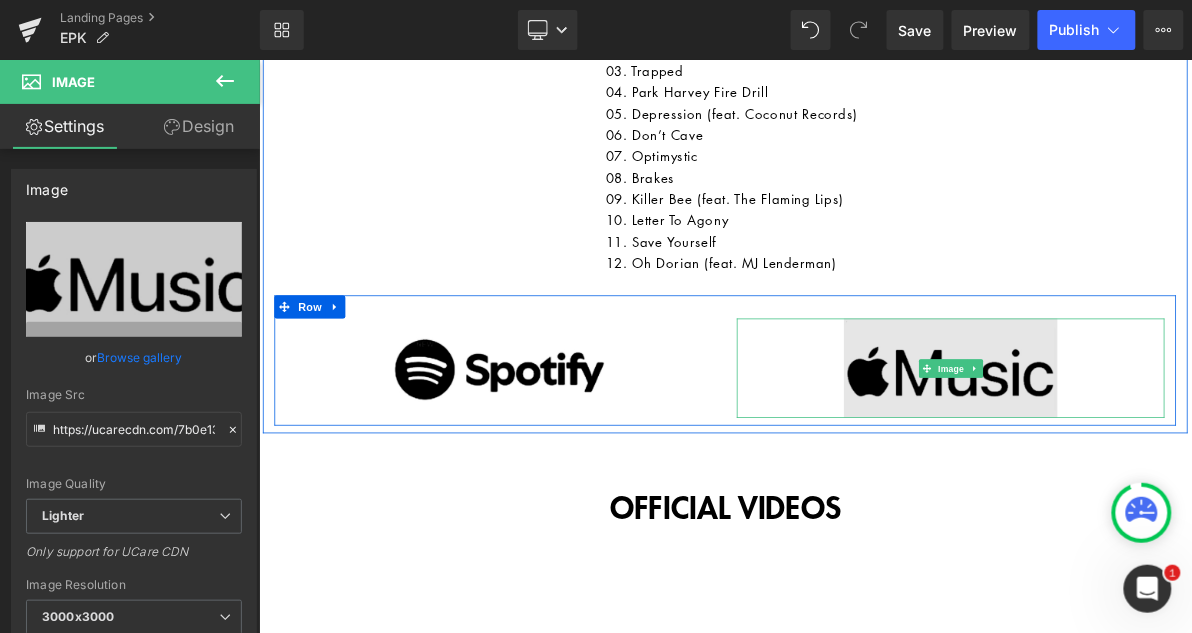 click at bounding box center (1156, 459) 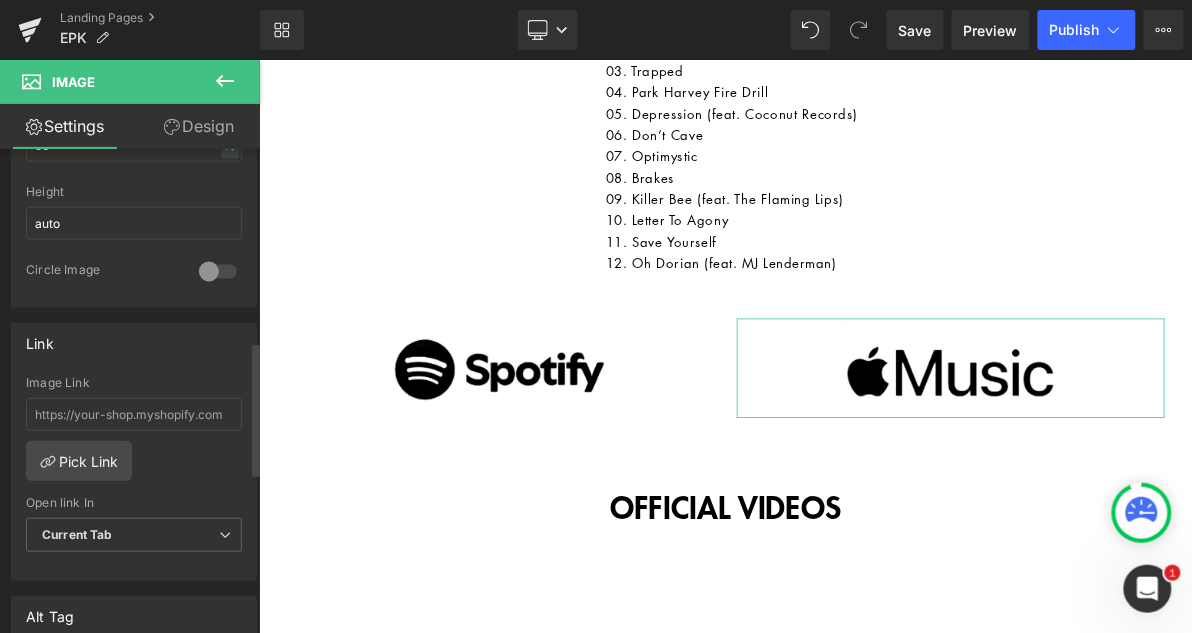 scroll, scrollTop: 714, scrollLeft: 0, axis: vertical 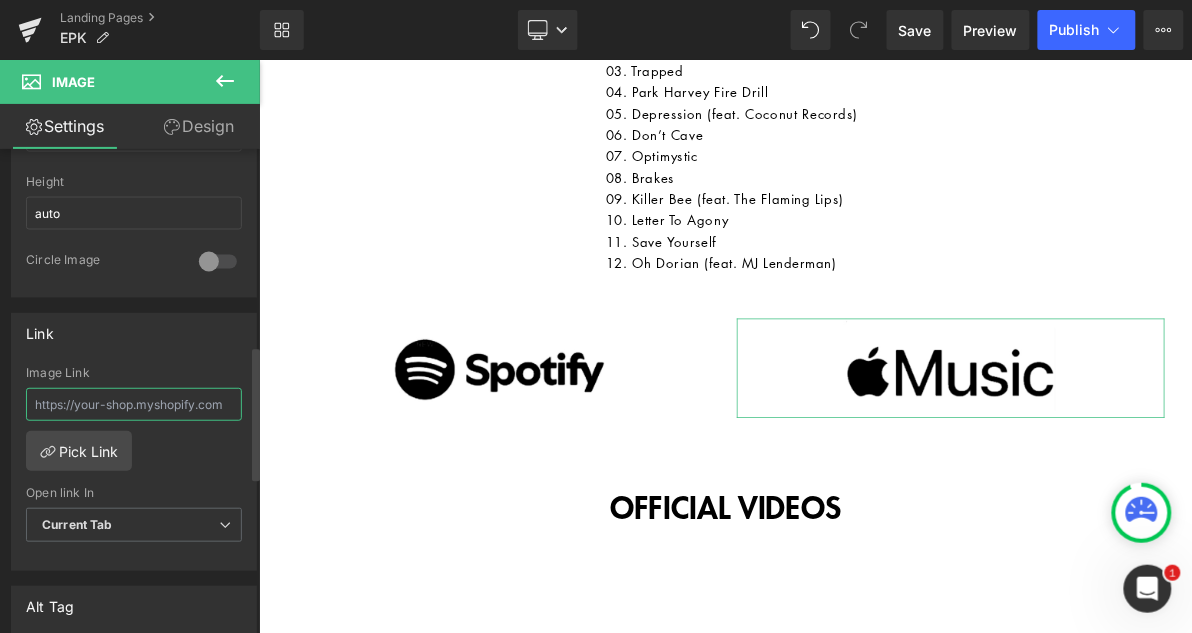 click at bounding box center (134, 404) 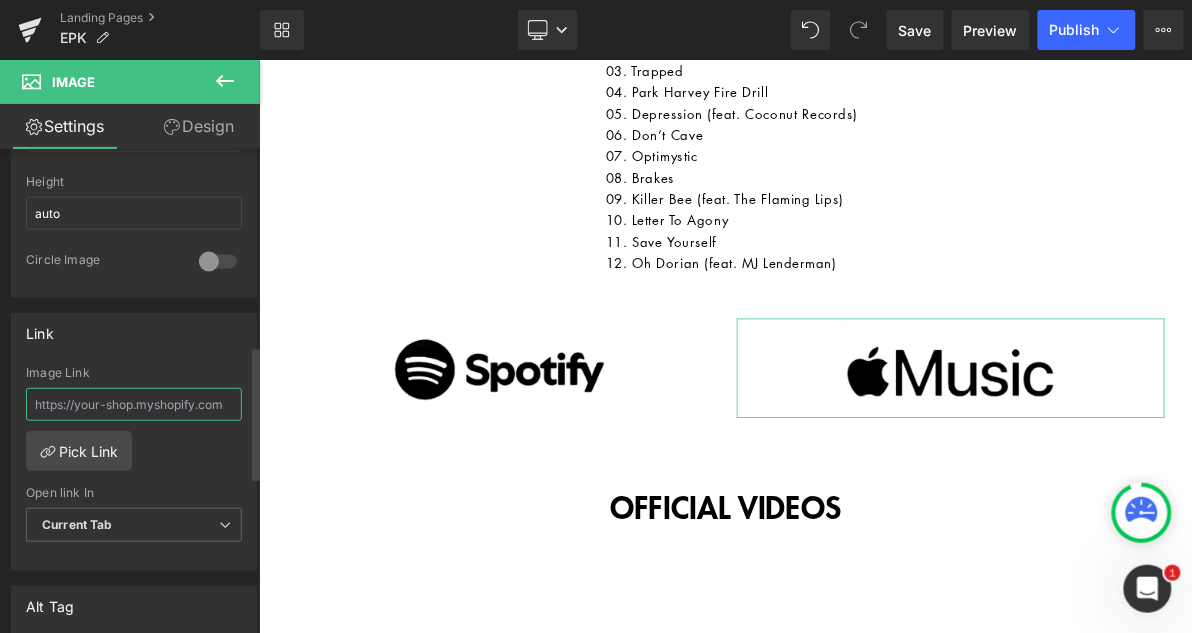 paste on "https://music.apple.com/us/album/cover-the-mirrors/1800841684" 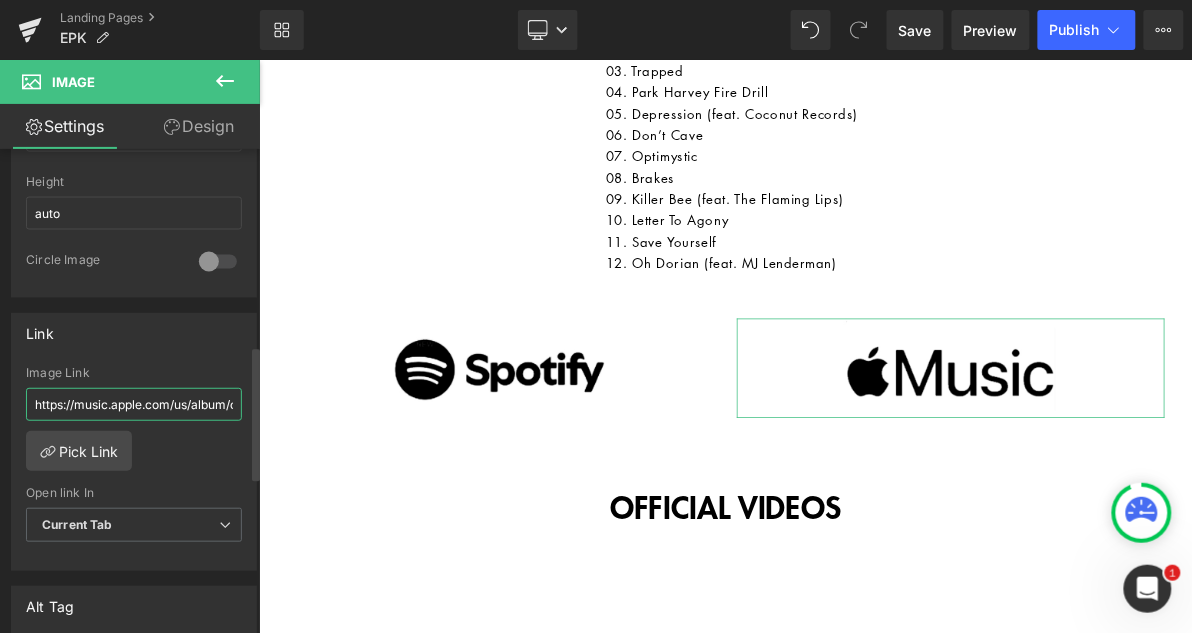 scroll, scrollTop: 0, scrollLeft: 183, axis: horizontal 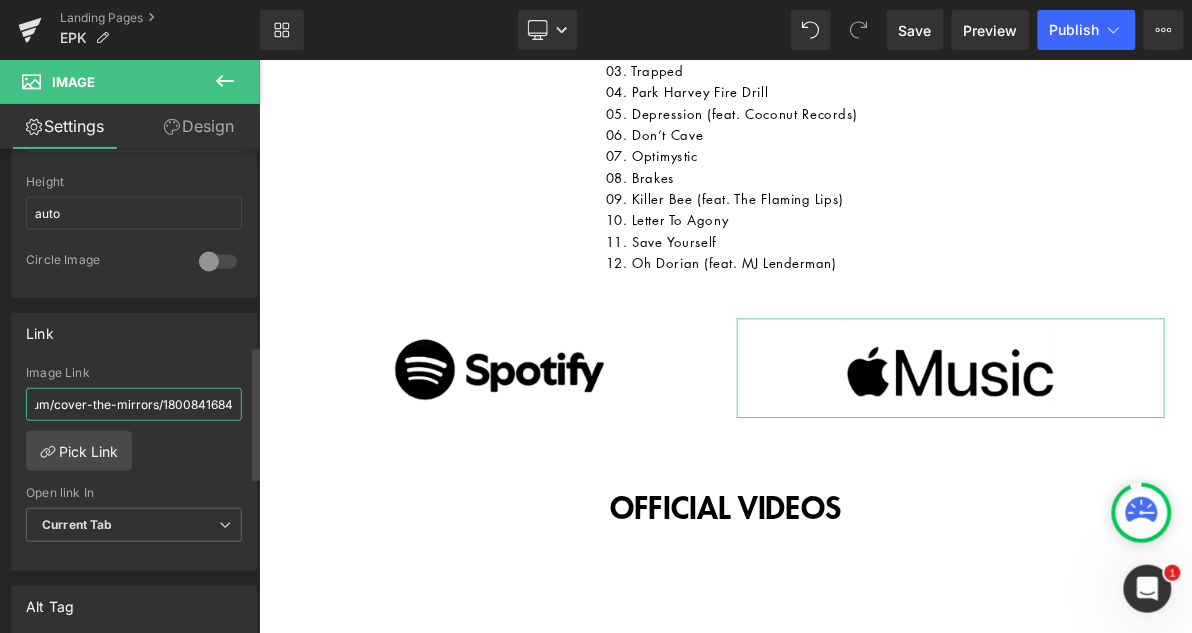type on "https://music.apple.com/us/album/cover-the-mirrors/1800841684" 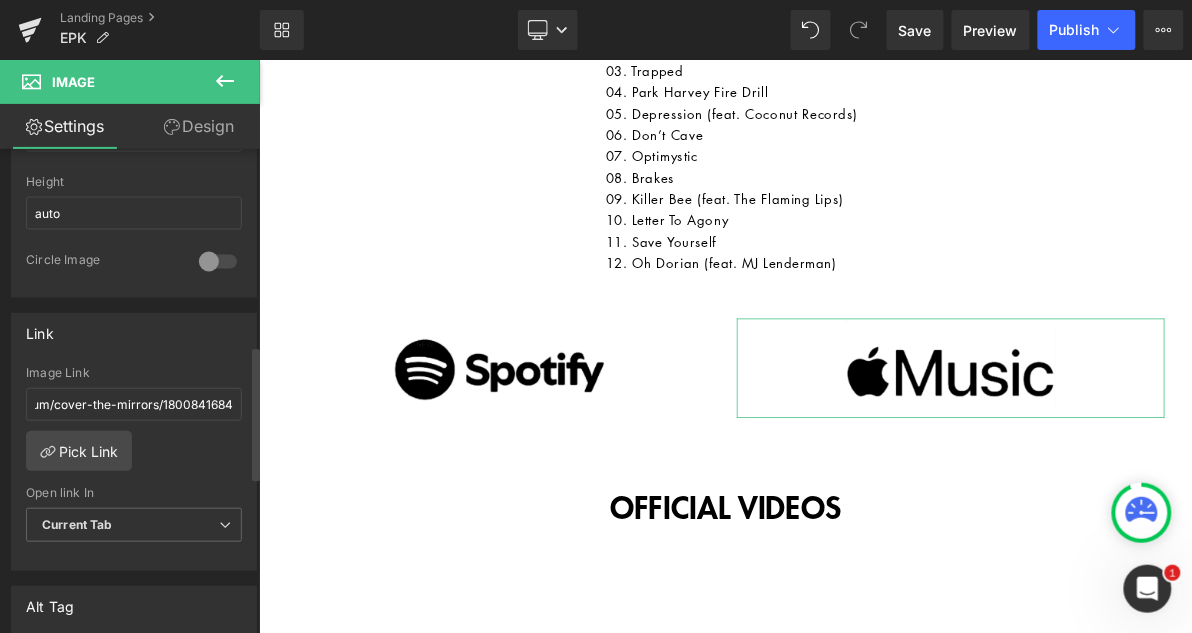 scroll, scrollTop: 0, scrollLeft: 0, axis: both 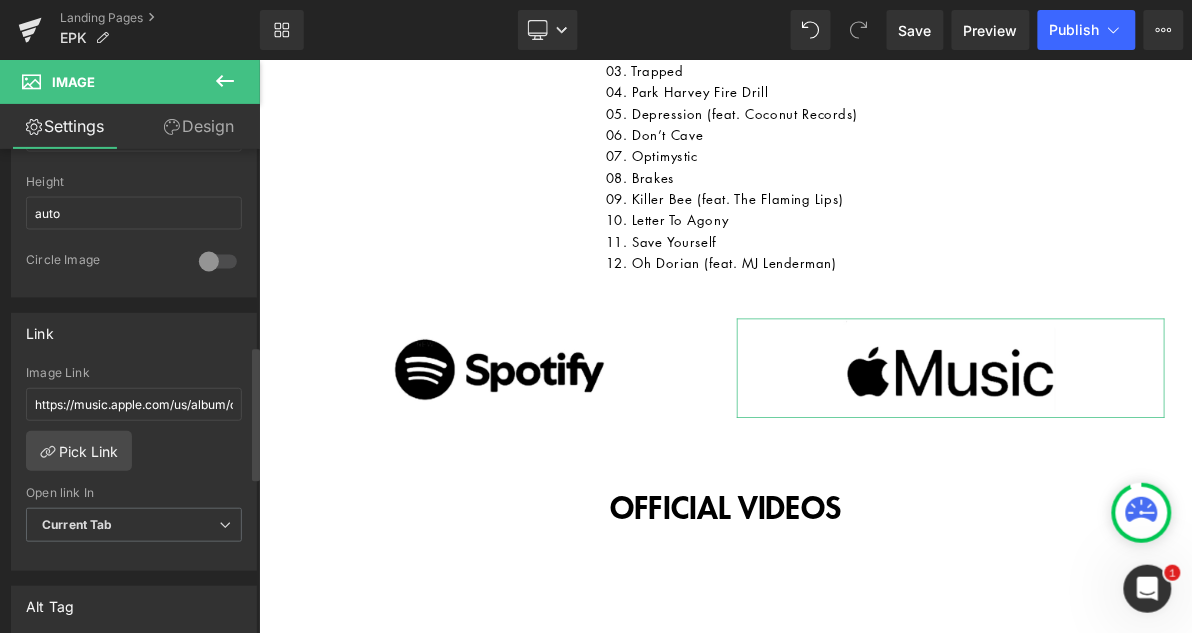 click on "https://music.apple.com/us/album/cover-the-mirrors/1800841684 Image Link https://music.apple.com/us/album/cover-the-mirrors/1800841684  Pick Link Current Tab New Tab Open link In
Current Tab
Current Tab New Tab" at bounding box center [134, 468] 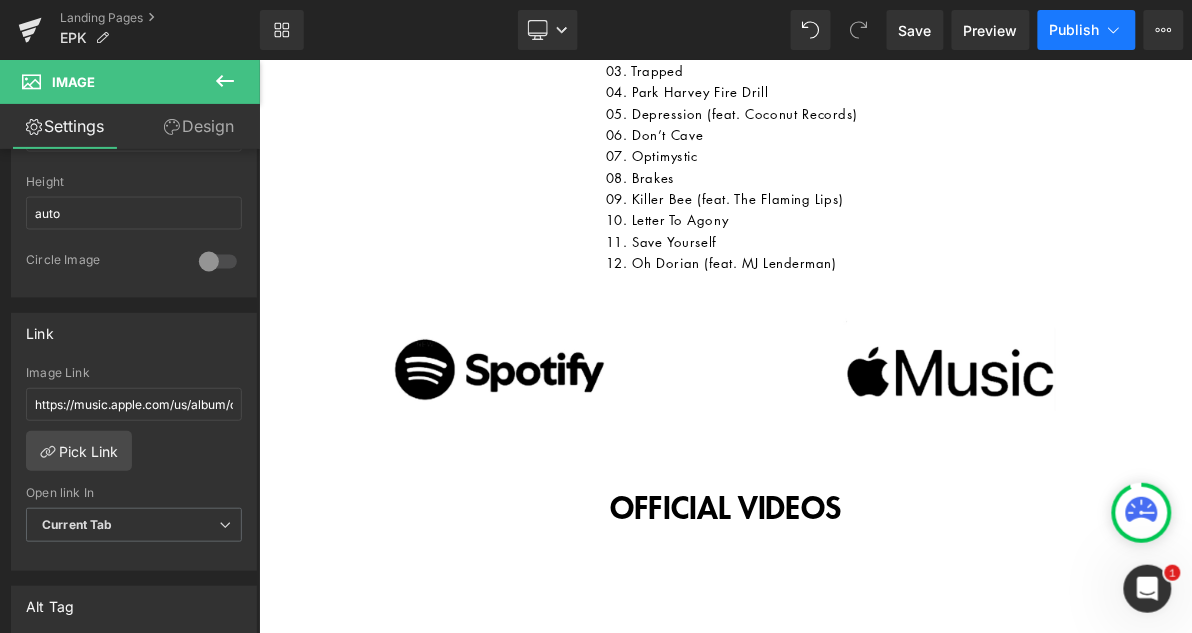 click on "Publish" at bounding box center (1075, 30) 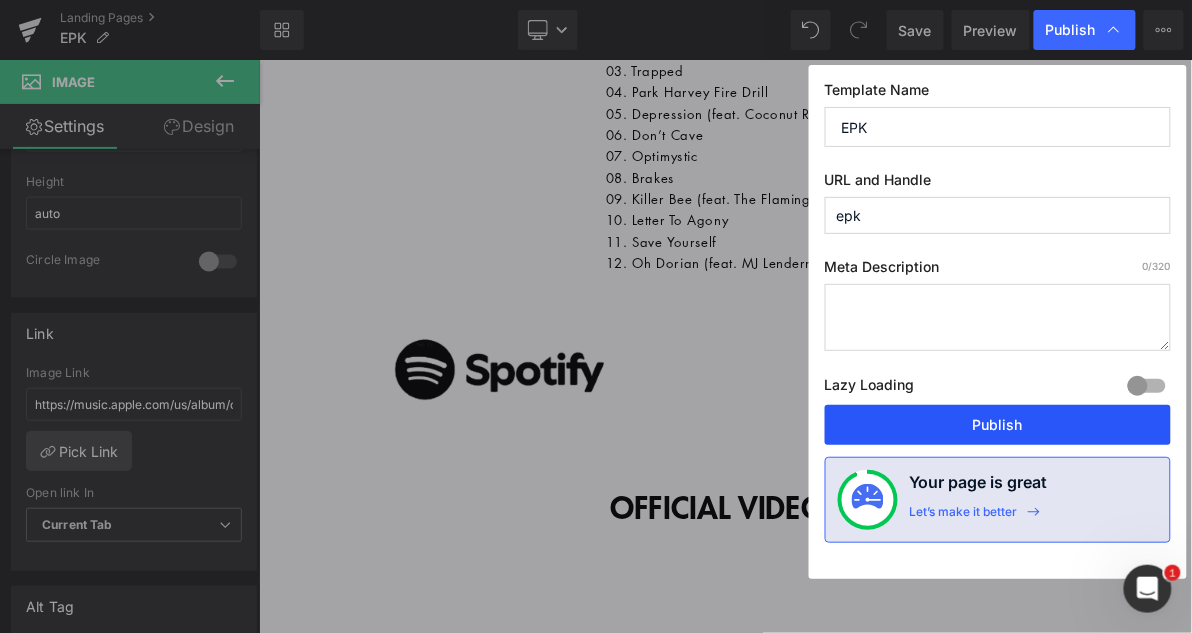 click on "Publish" at bounding box center (998, 425) 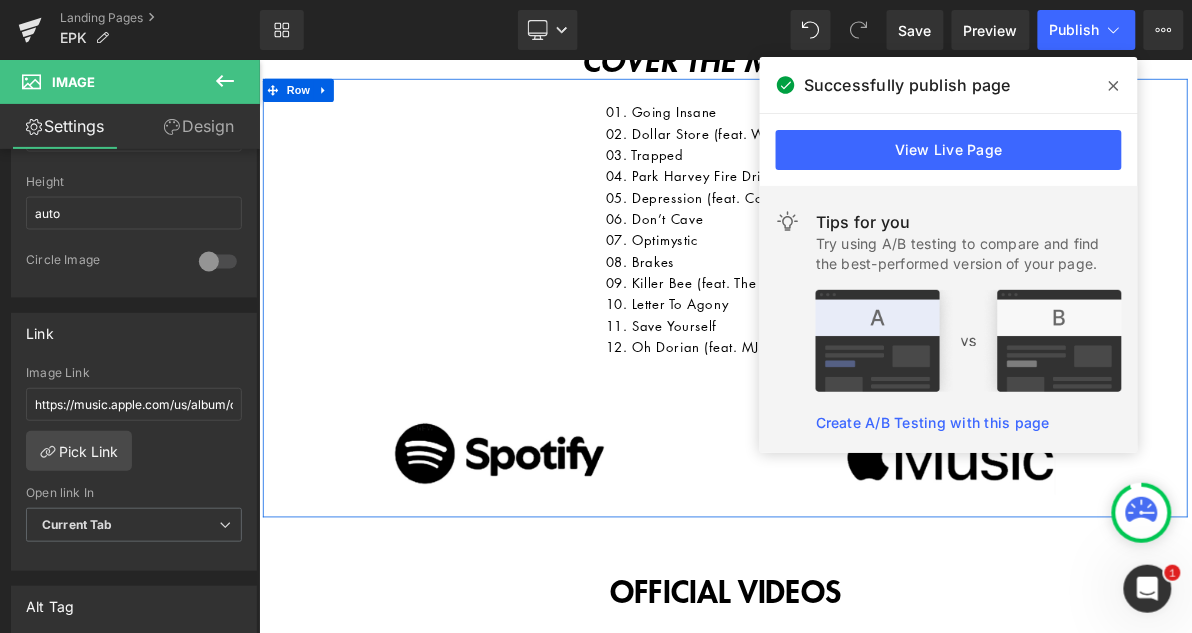 scroll, scrollTop: 1078, scrollLeft: 0, axis: vertical 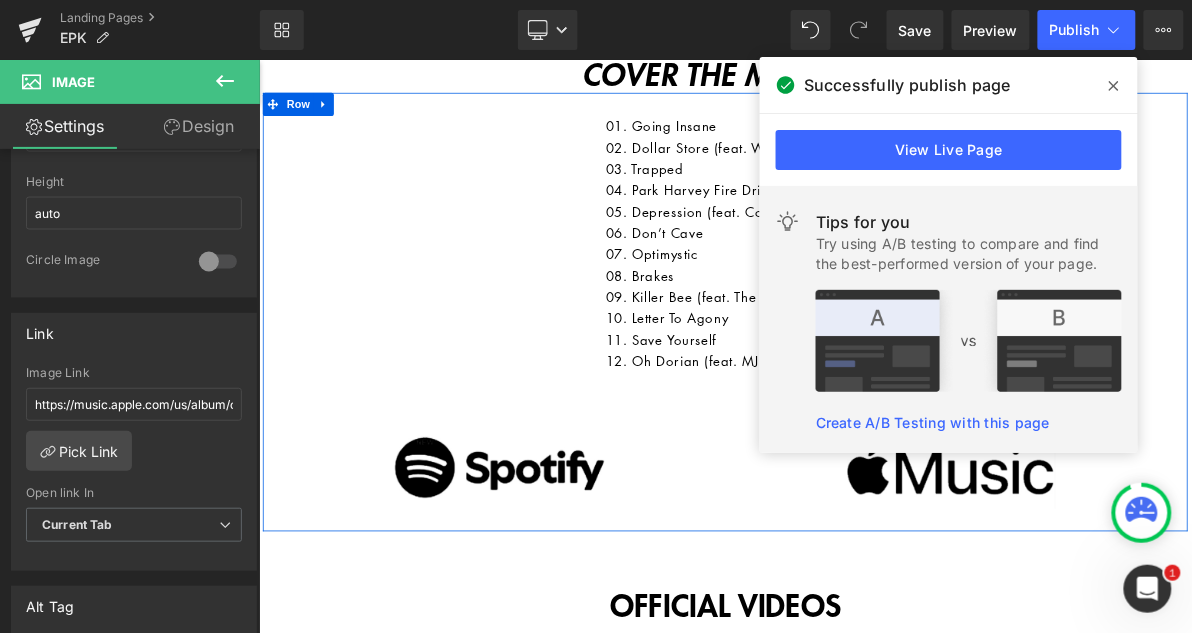 click on "01. Going Insane 02. Dollar Store (feat. Waxahatchee) 03. Trapped 04. Park Harvey Fire Drill 05. Depression (feat. Coconut Records) 06. Don’t Cave 07. Optimystic 08. Brakes 09. Killer Bee (feat. The Flaming Lips) 10. Letter To Agony 11. Save Yourself 12. Oh Dorian (feat. MJ Lenderman)
Text Block
Image
Image
Row" at bounding box center [863, 396] 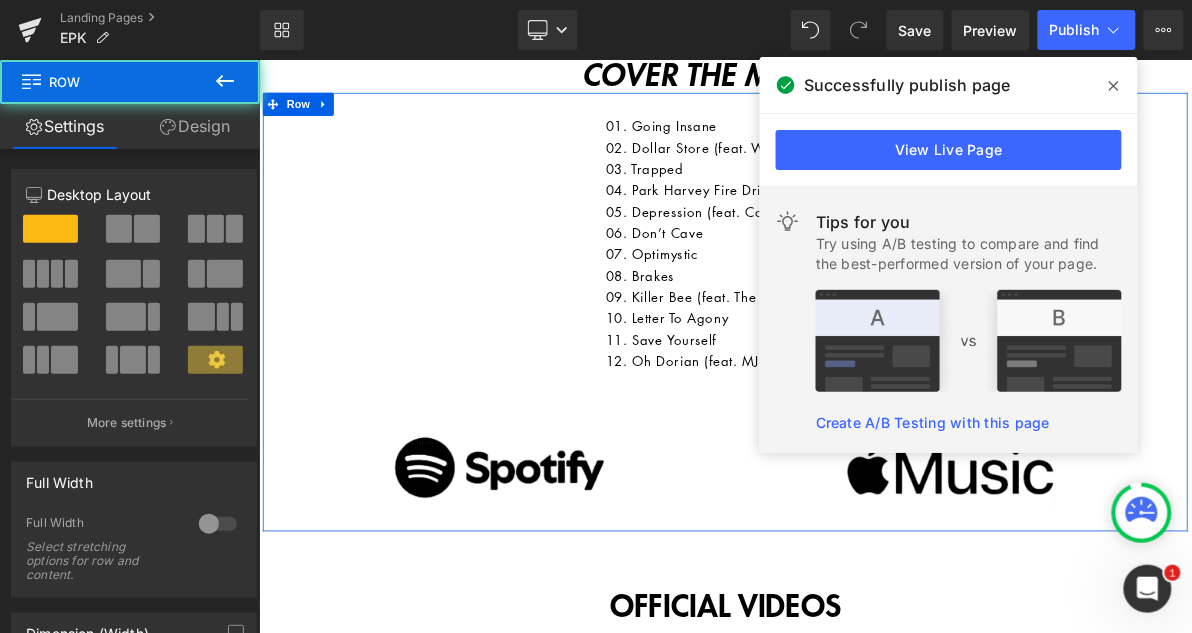 click on "01. Going Insane 02. Dollar Store (feat. Waxahatchee) 03. Trapped 04. Park Harvey Fire Drill 05. Depression (feat. Coconut Records) 06. Don’t Cave 07. Optimystic 08. Brakes 09. Killer Bee (feat. The Flaming Lips) 10. Letter To Agony 11. Save Yourself 12. Oh Dorian (feat. MJ Lenderman)
Text Block
Image
Image
Row" at bounding box center (863, 396) 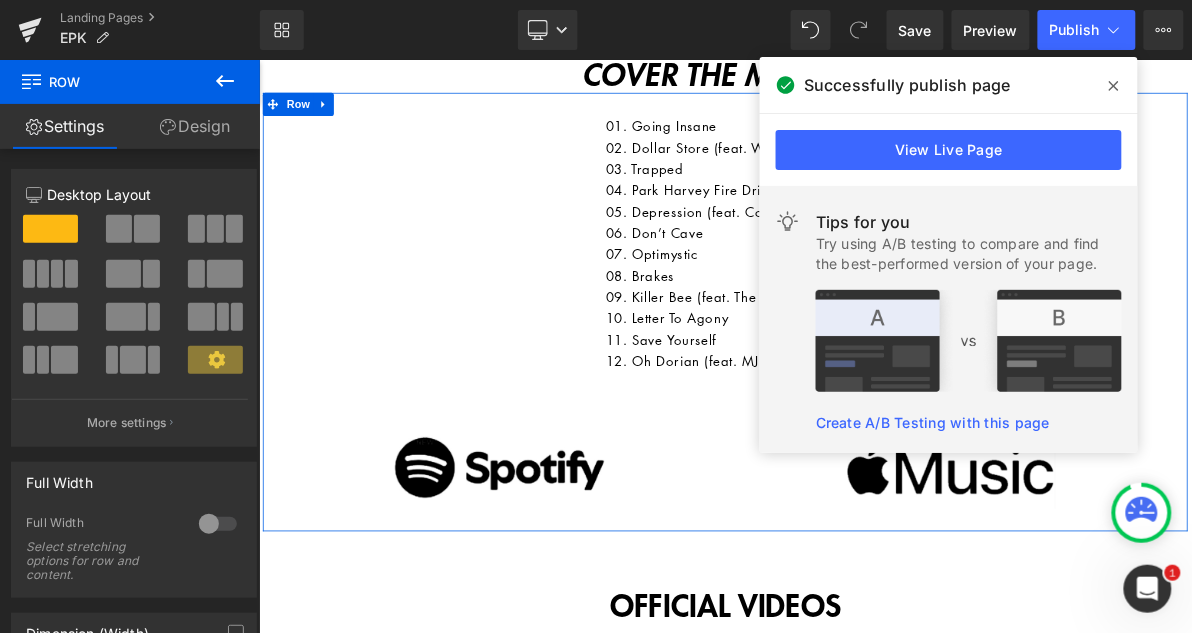 click on "Design" at bounding box center (195, 126) 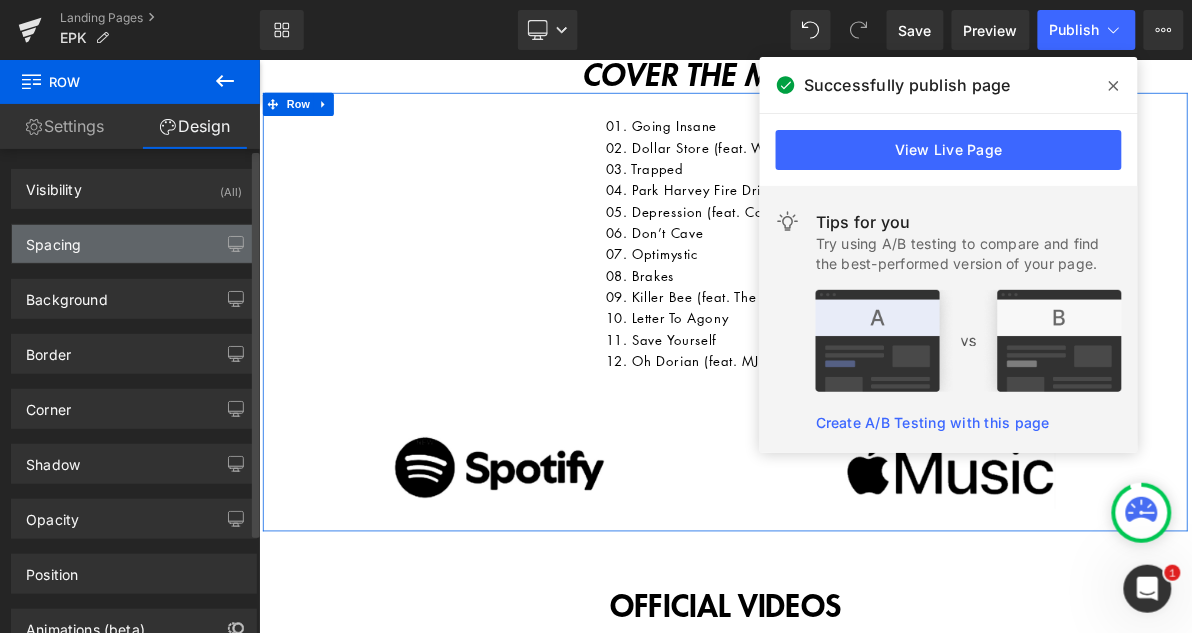 click on "Spacing" at bounding box center [134, 244] 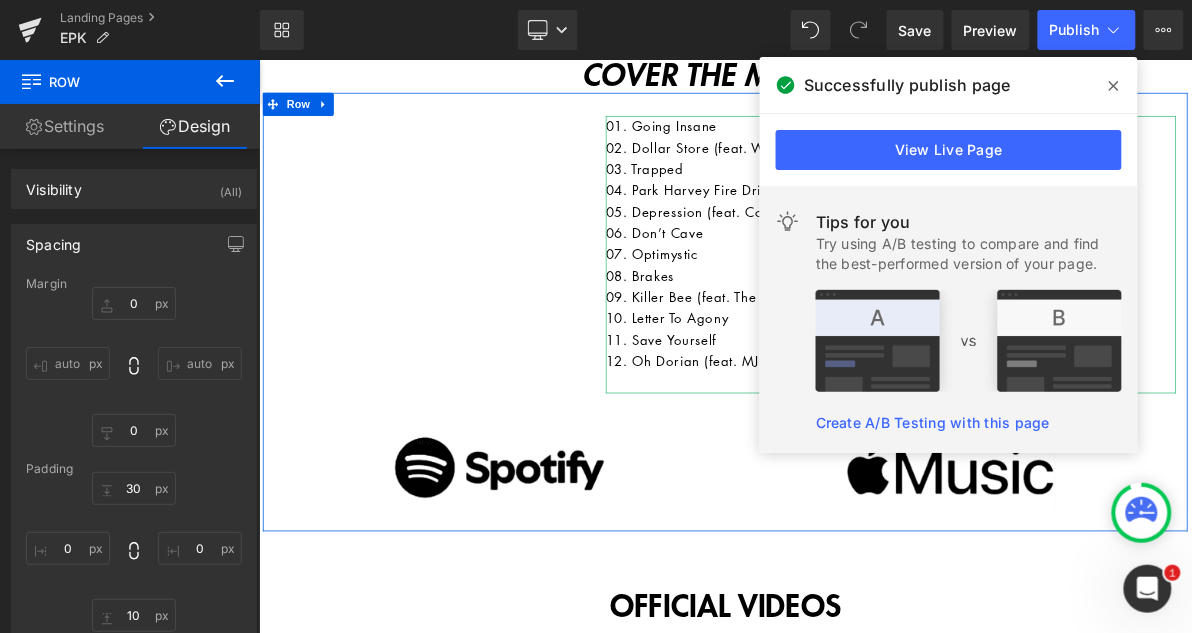 click on "08. Brakes" at bounding box center [1078, 340] 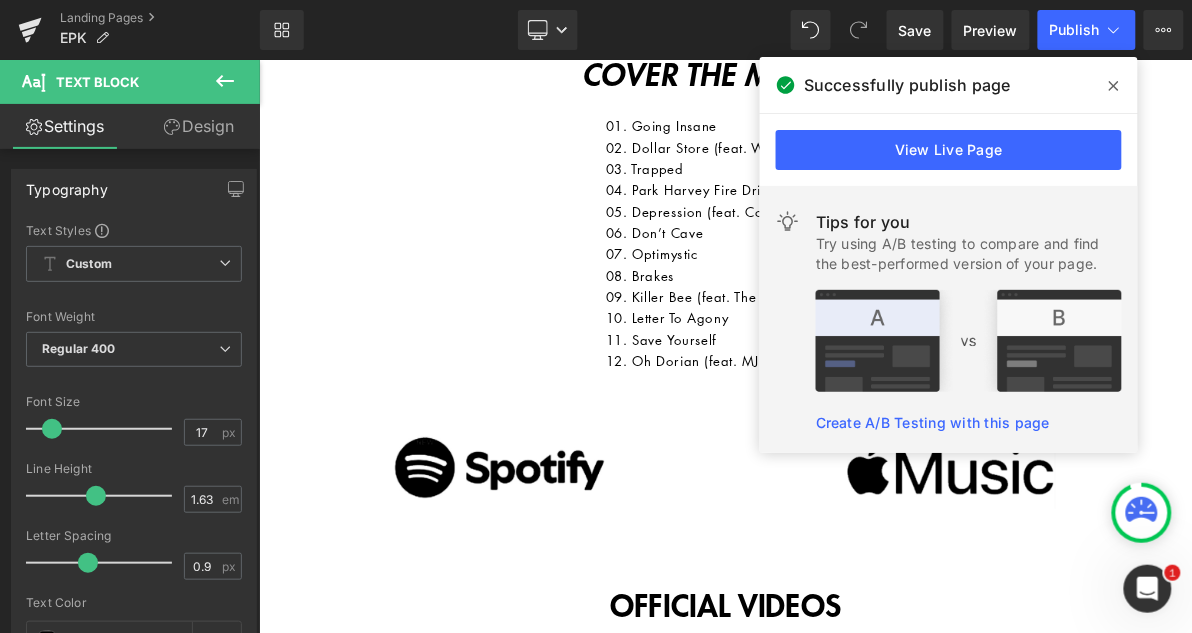 click on "Design" at bounding box center (199, 126) 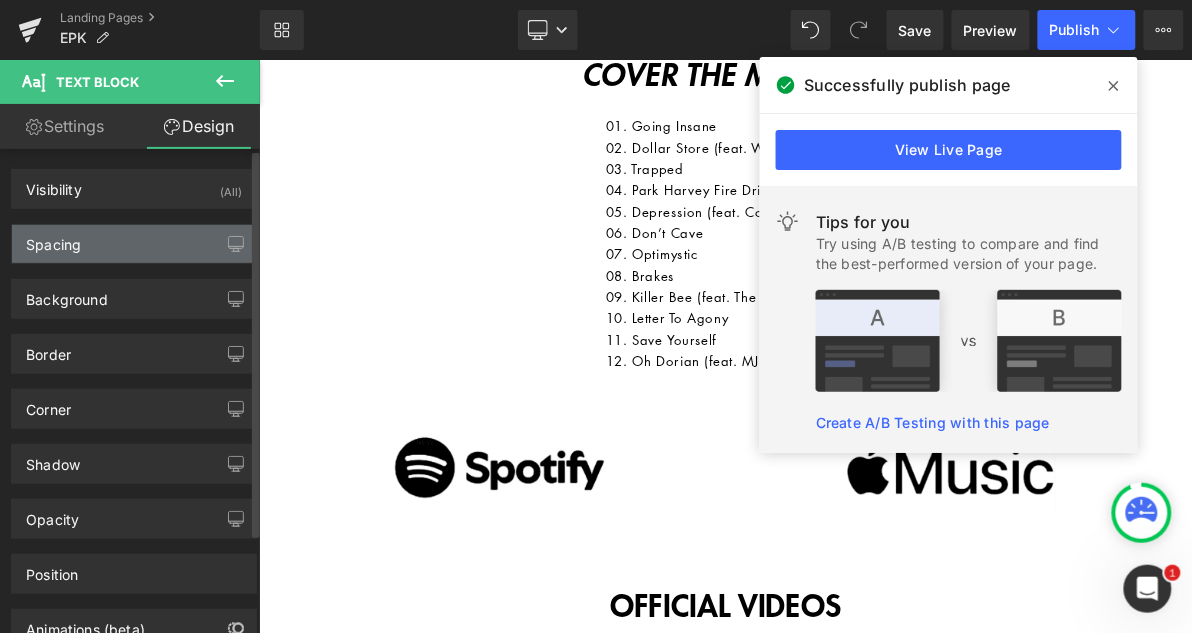 click on "Spacing" at bounding box center [134, 244] 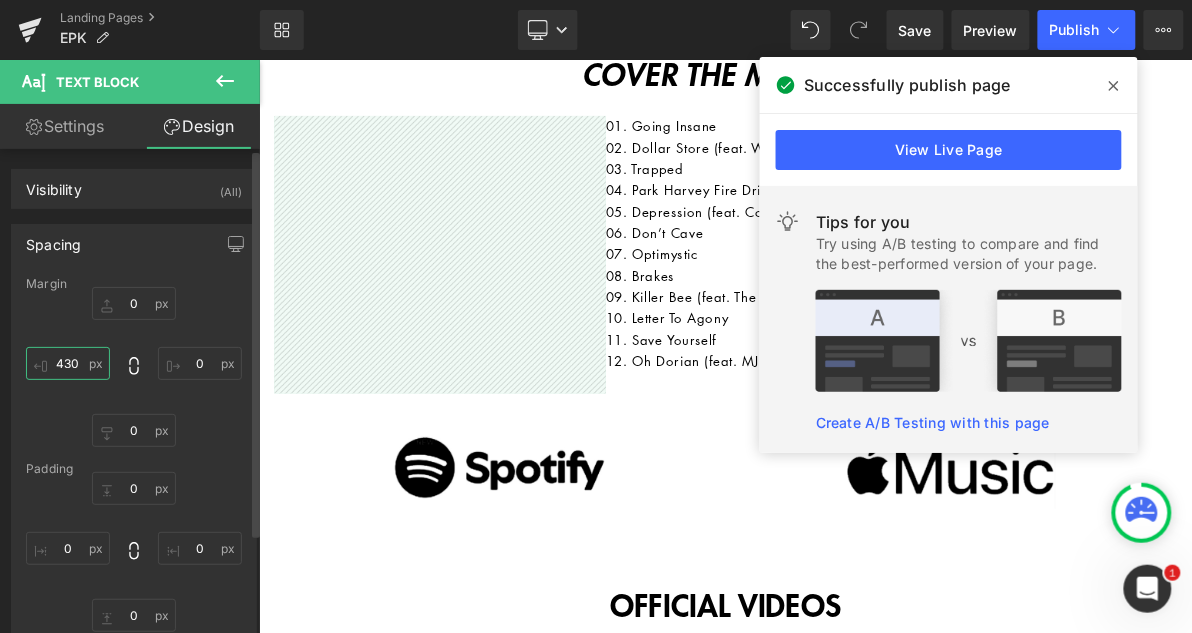 click on "430" at bounding box center [68, 363] 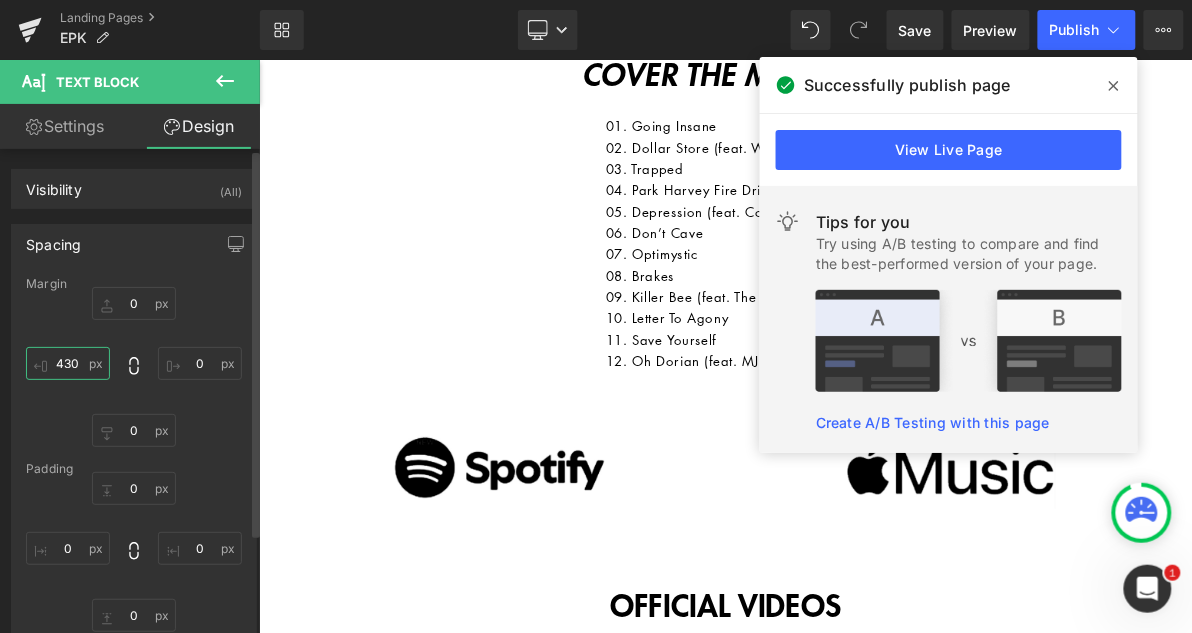 type on "0" 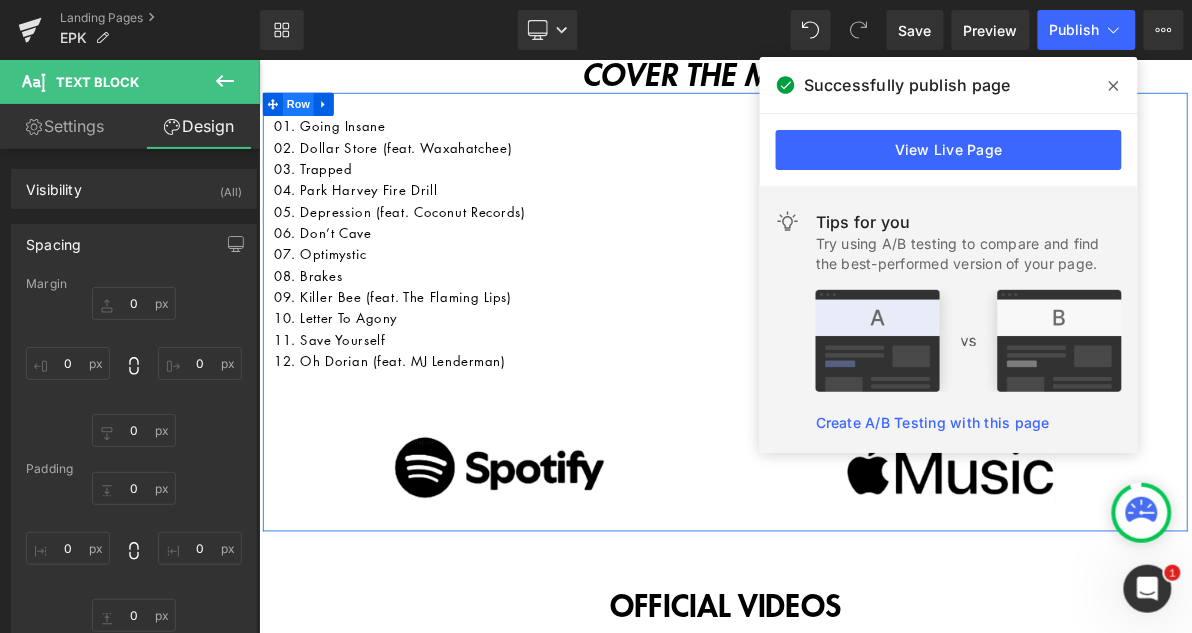 click on "Row" at bounding box center (309, 117) 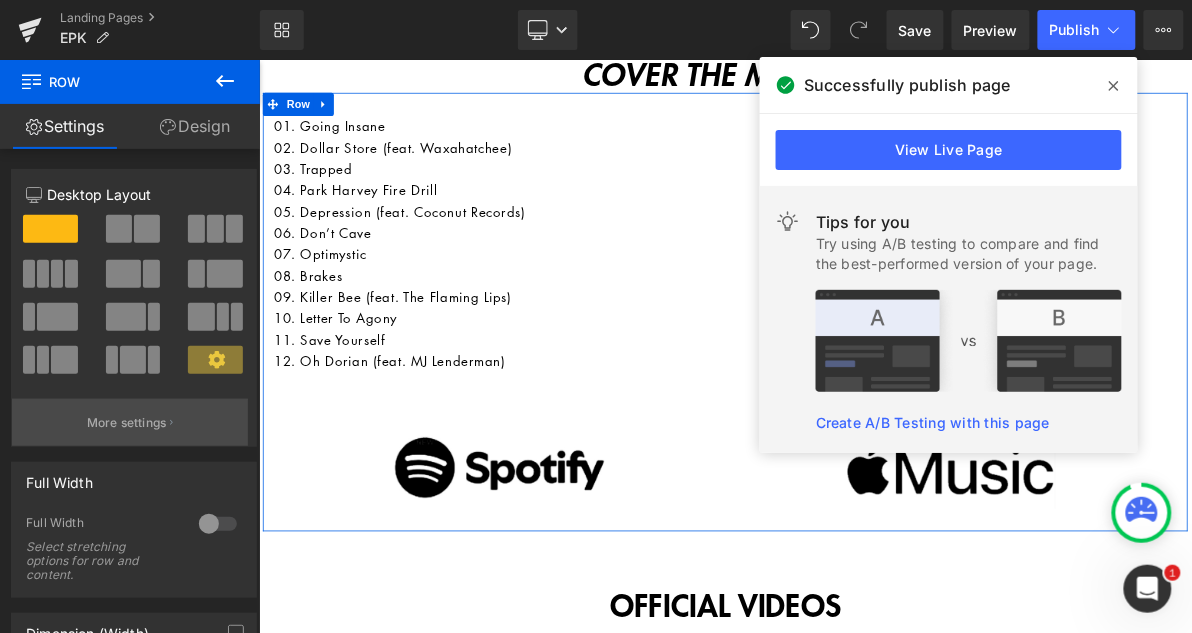 click on "More settings" at bounding box center [127, 423] 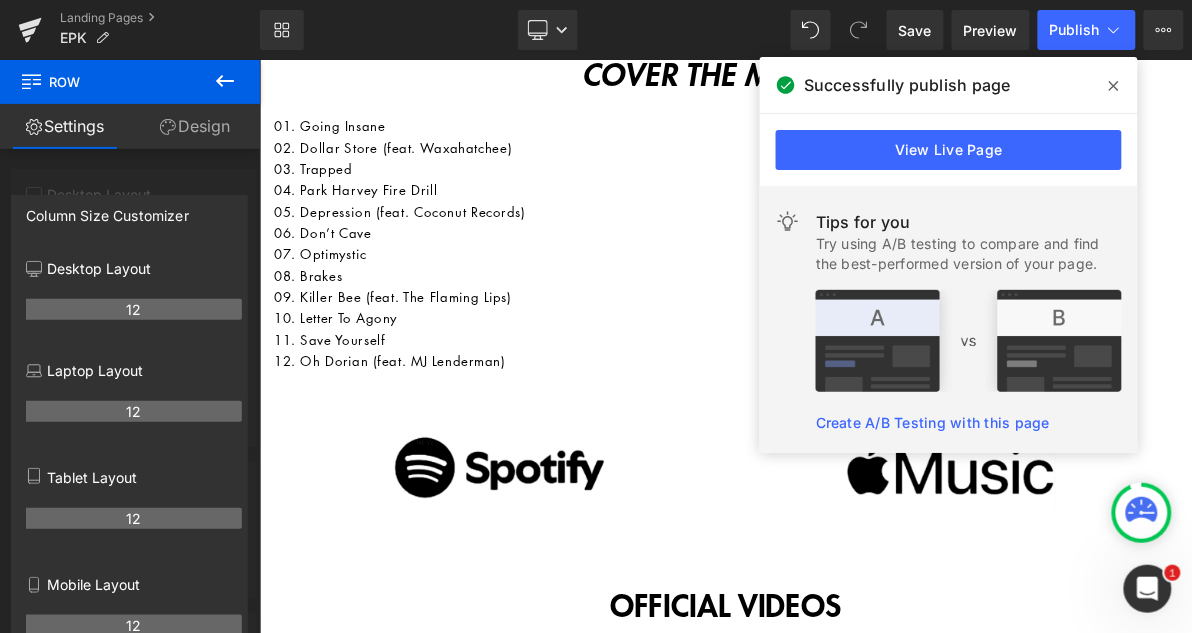 click 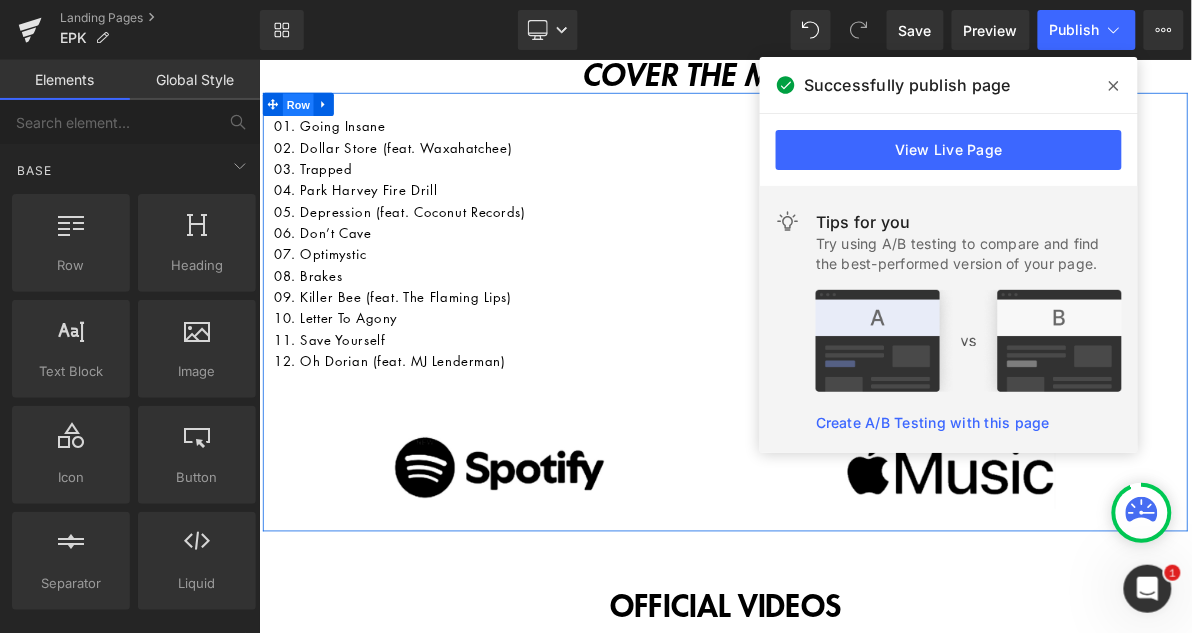 click on "Row" at bounding box center [309, 118] 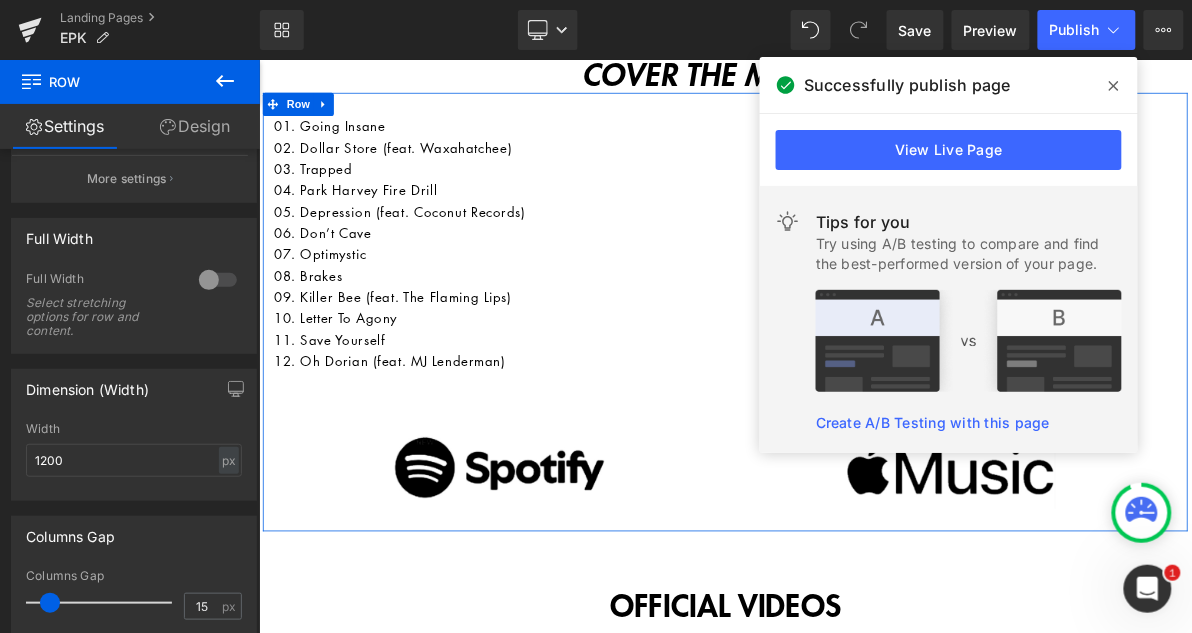 scroll, scrollTop: 268, scrollLeft: 0, axis: vertical 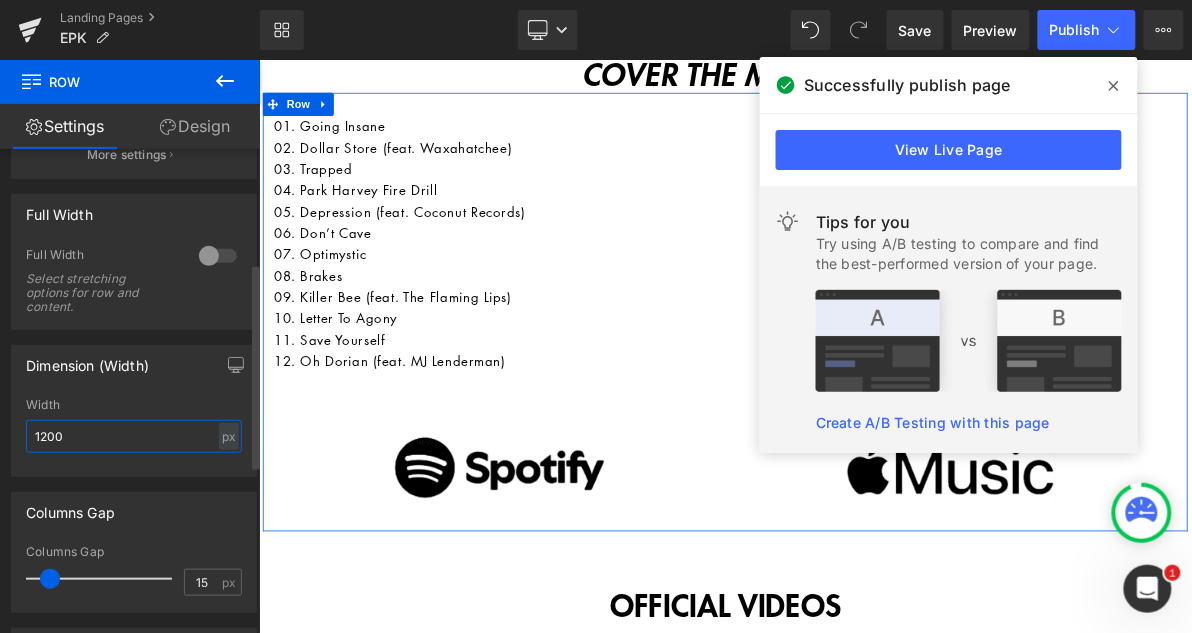 drag, startPoint x: 81, startPoint y: 433, endPoint x: 14, endPoint y: 433, distance: 67 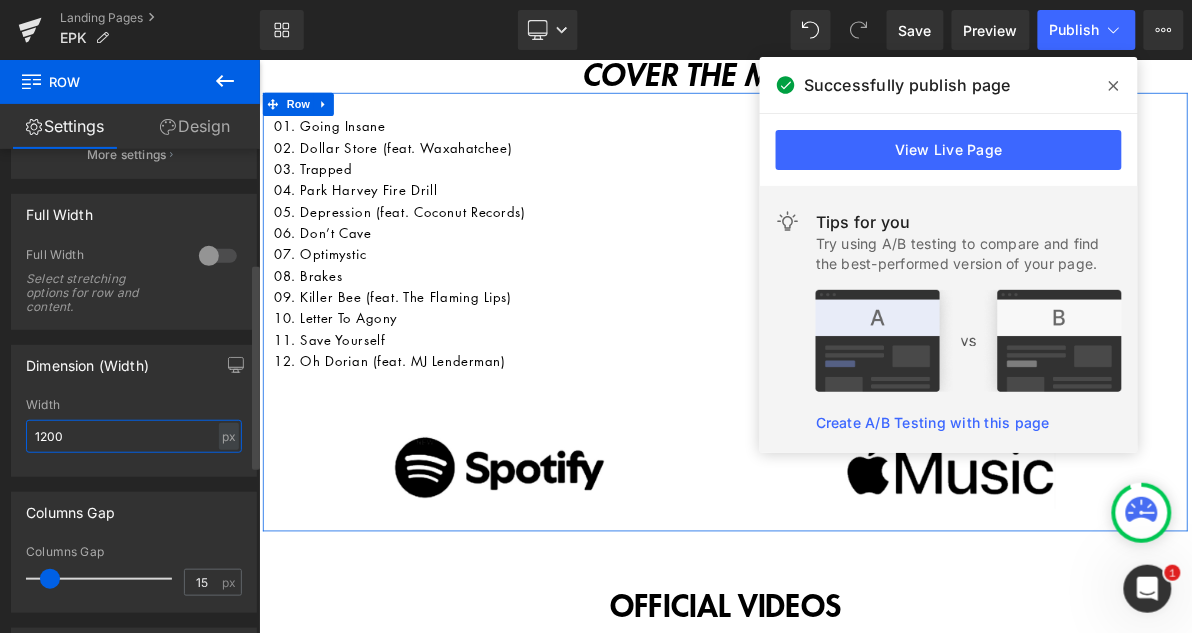 click on "1200px Width 1200 px % px" at bounding box center [134, 437] 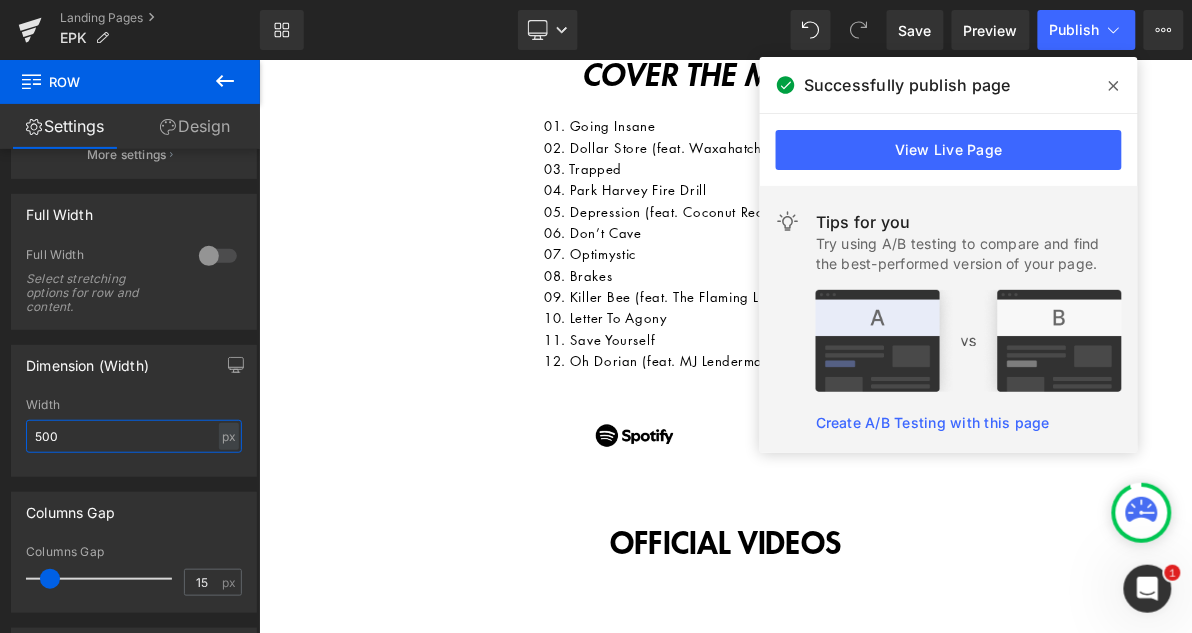 type on "500" 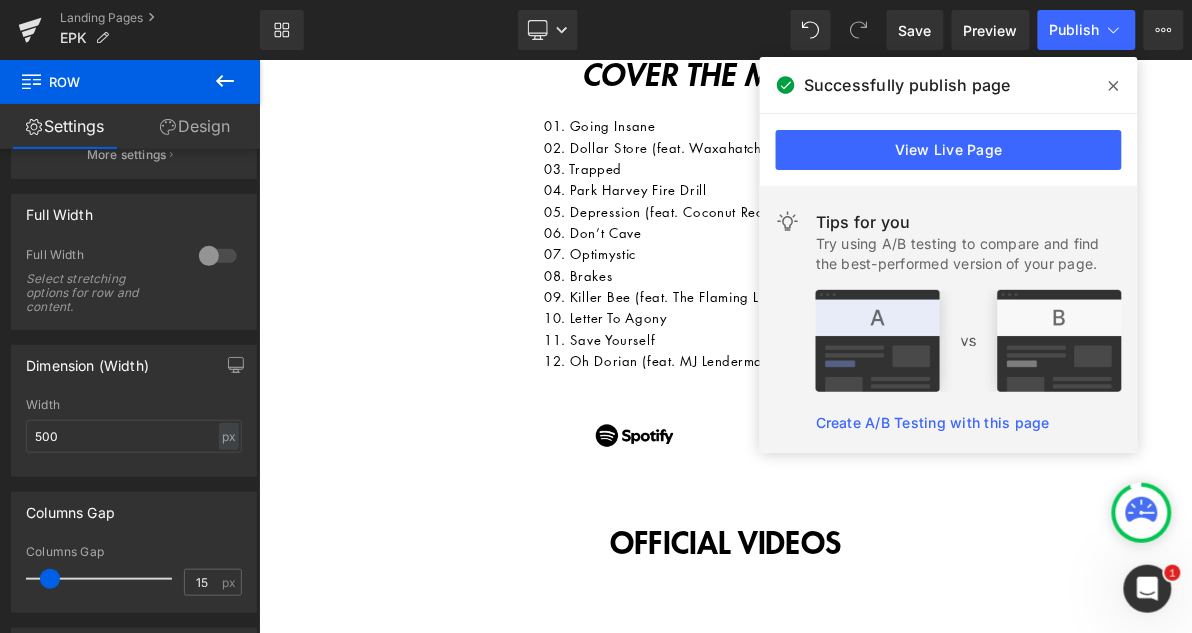 click 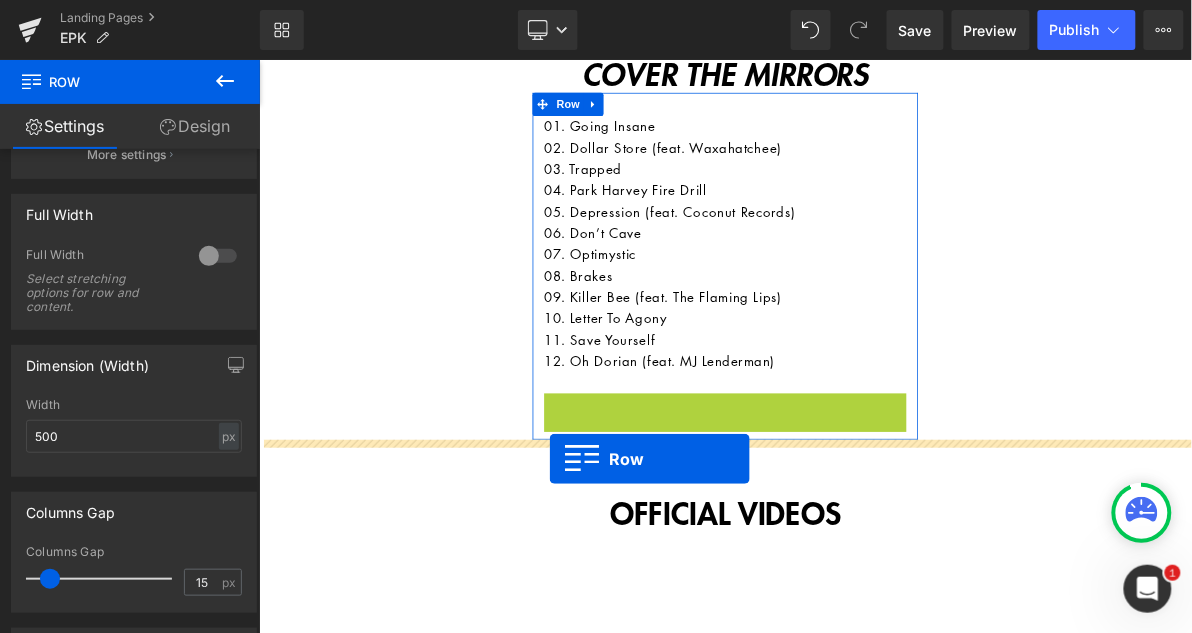 drag, startPoint x: 637, startPoint y: 507, endPoint x: 635, endPoint y: 575, distance: 68.0294 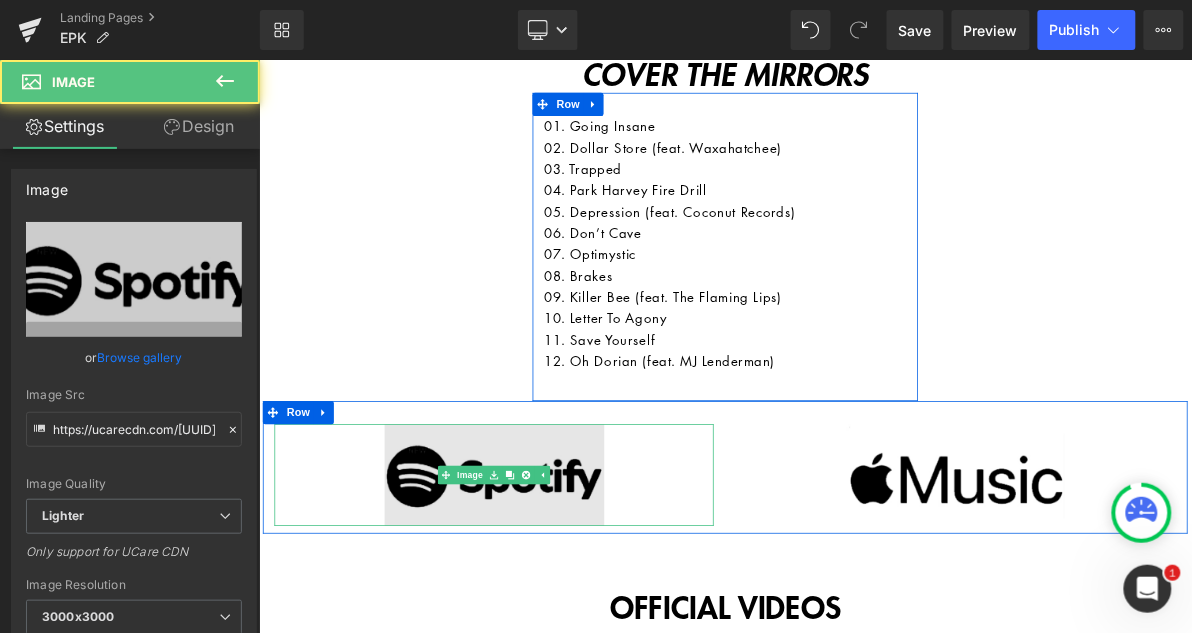 click at bounding box center [563, 598] 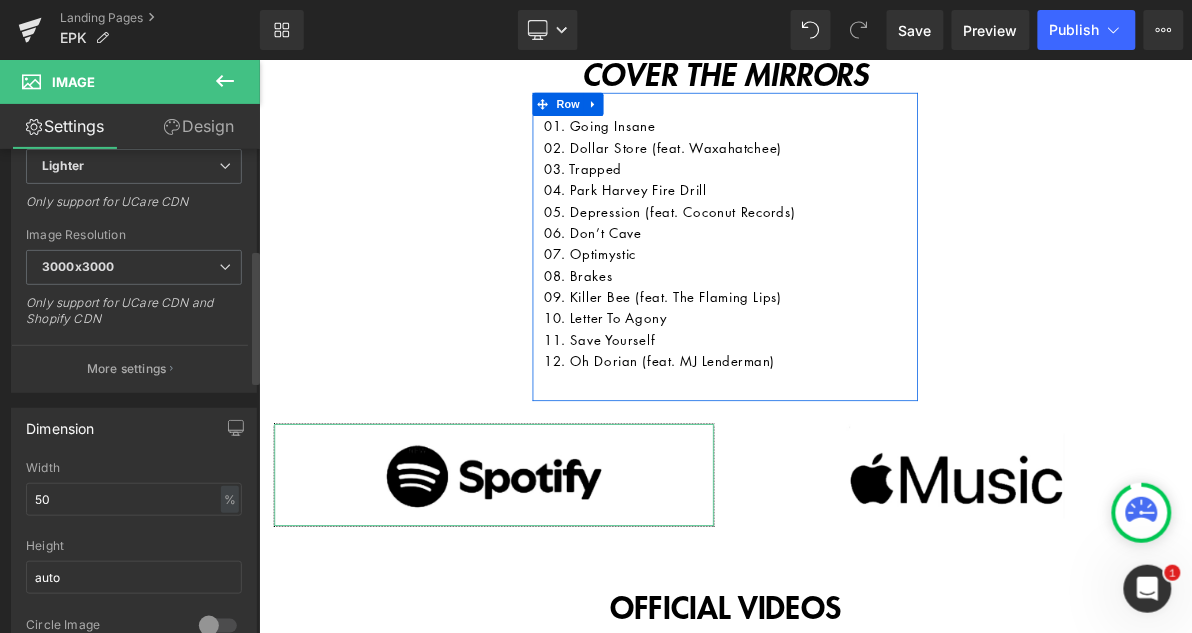 scroll, scrollTop: 389, scrollLeft: 0, axis: vertical 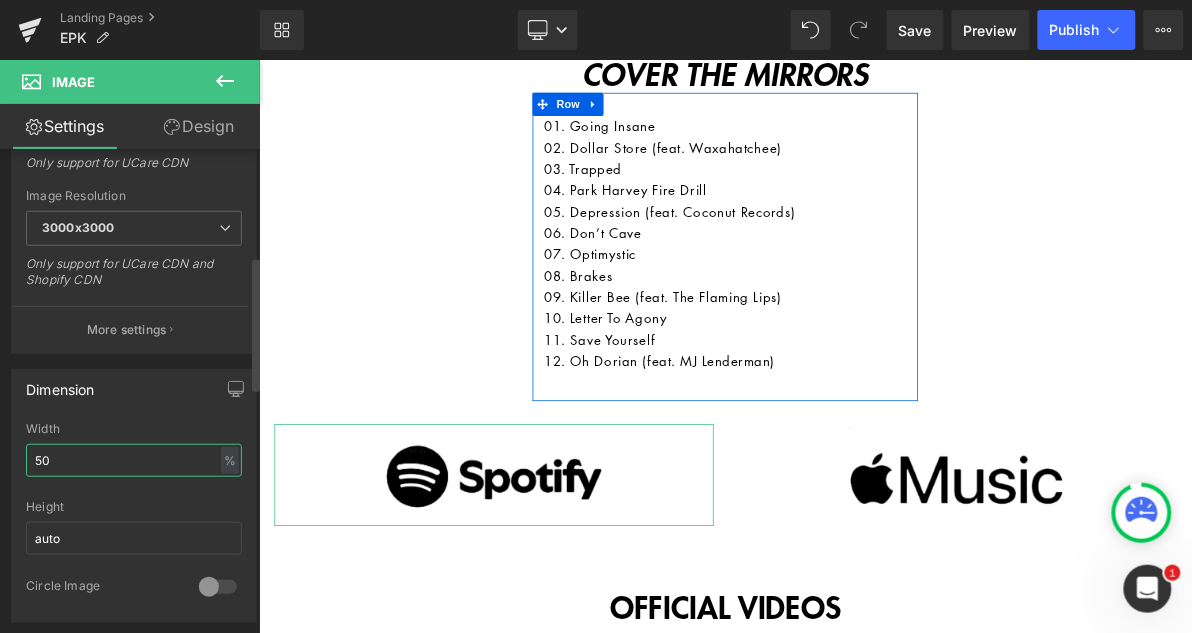 drag, startPoint x: 120, startPoint y: 455, endPoint x: 0, endPoint y: 439, distance: 121.061966 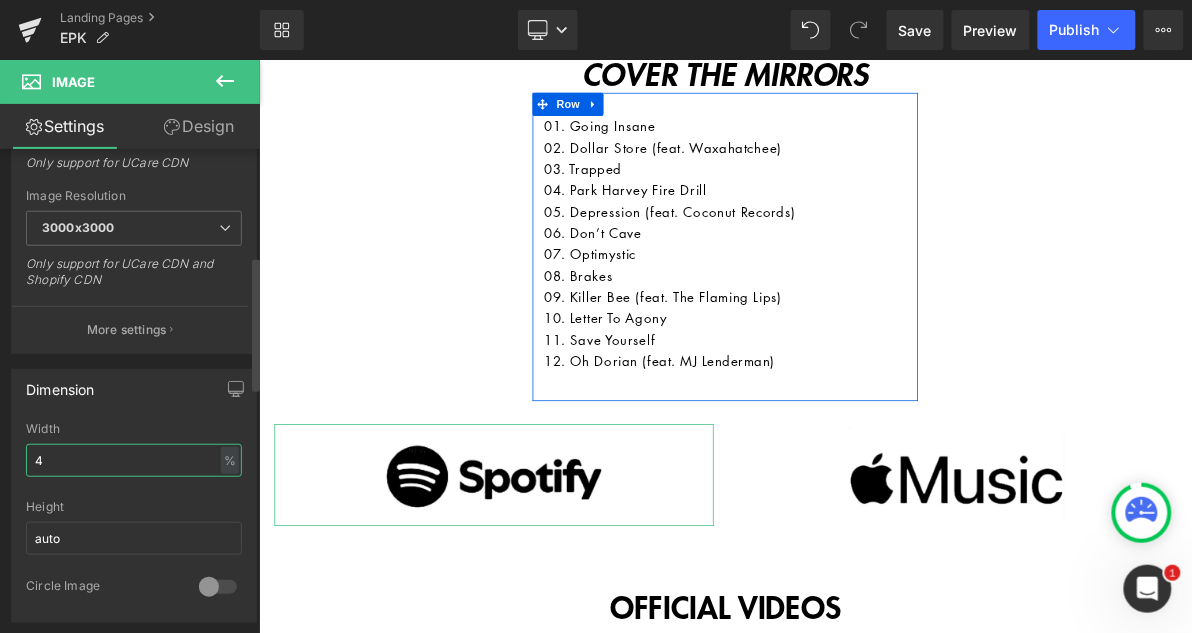 type on "40" 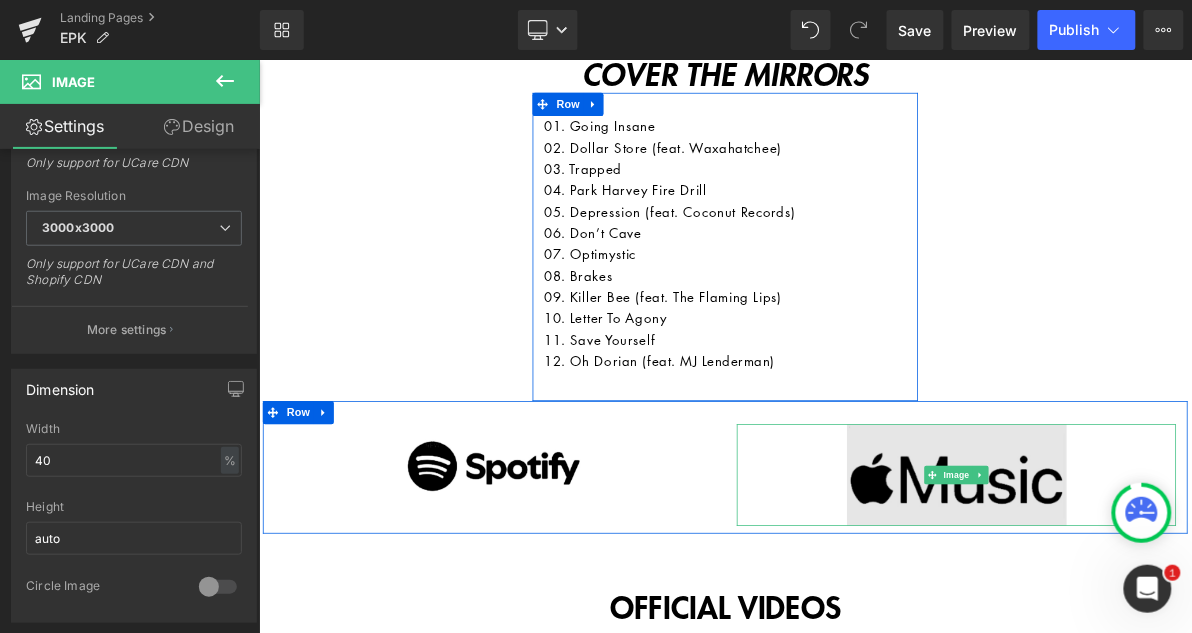 click at bounding box center [1163, 598] 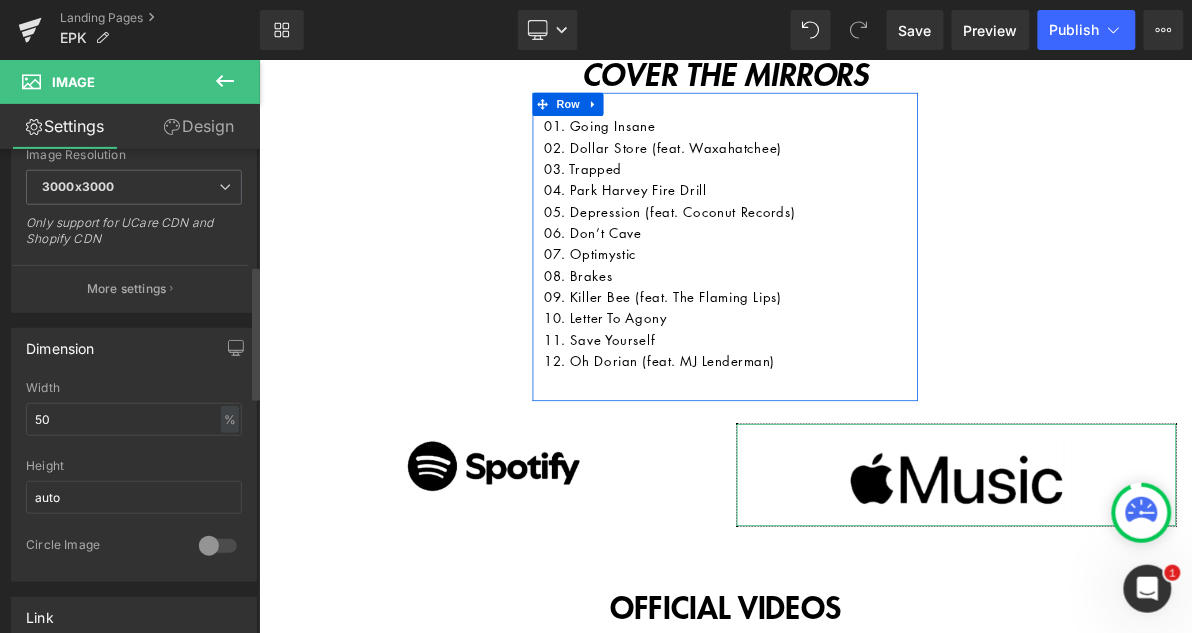 scroll, scrollTop: 457, scrollLeft: 0, axis: vertical 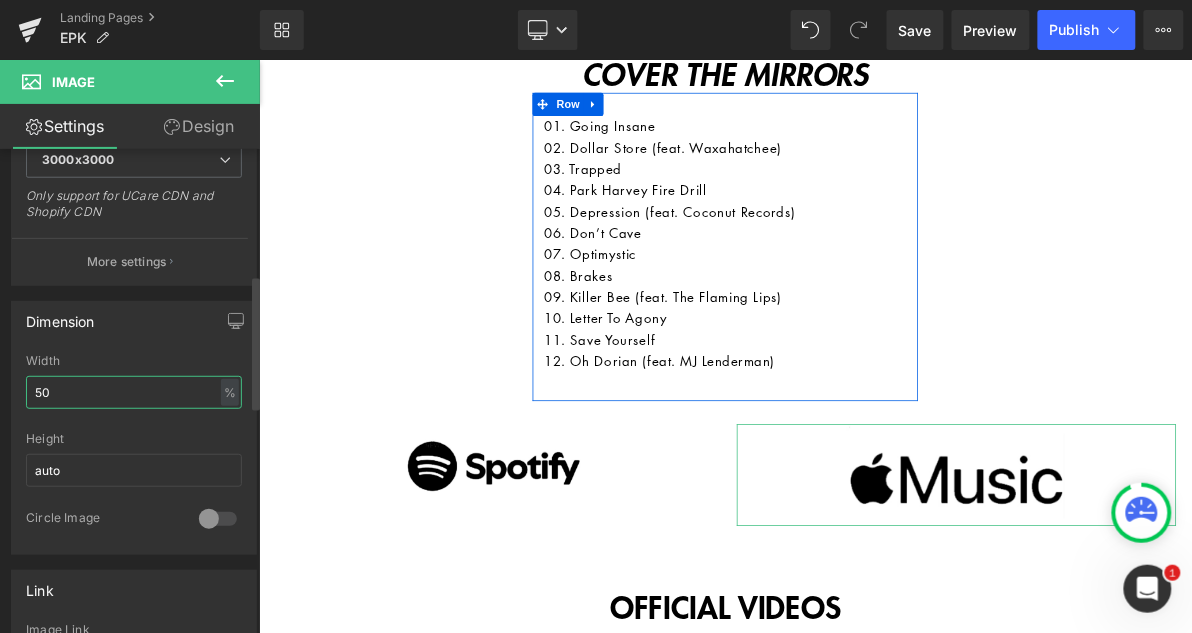 drag, startPoint x: 52, startPoint y: 382, endPoint x: 0, endPoint y: 382, distance: 52 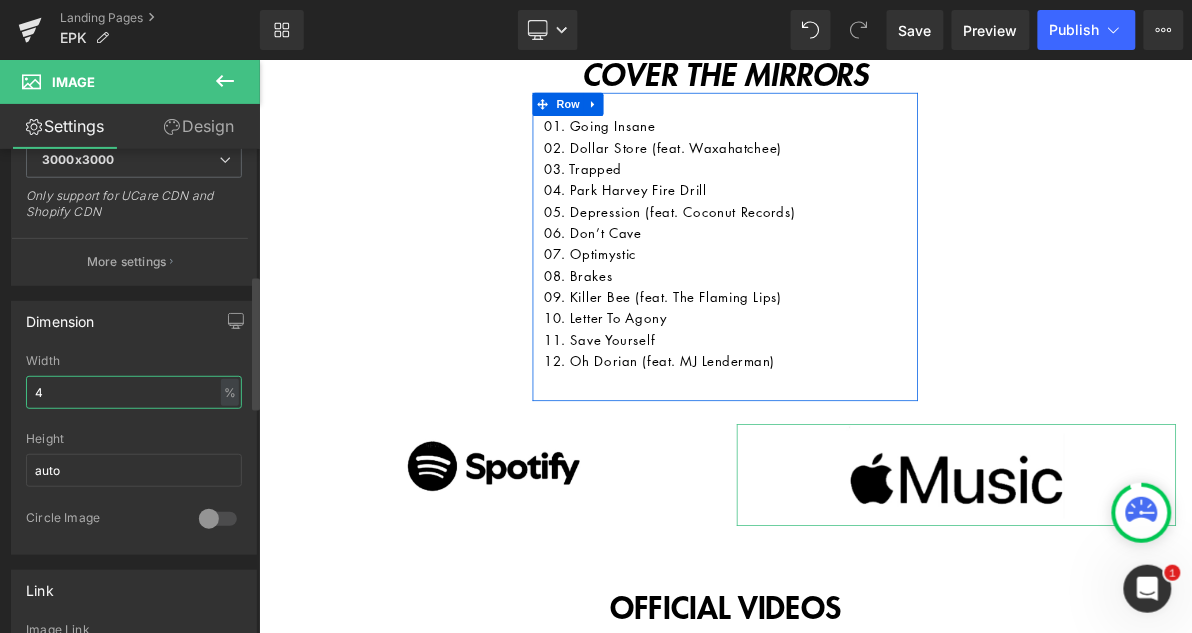 type on "40" 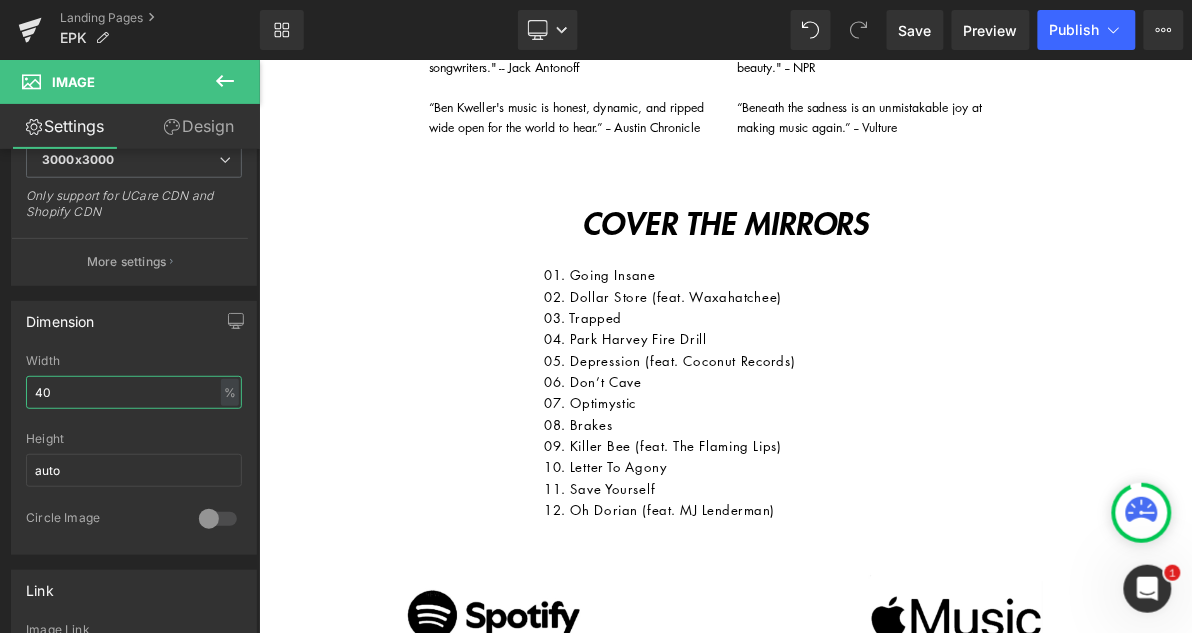 scroll, scrollTop: 890, scrollLeft: 0, axis: vertical 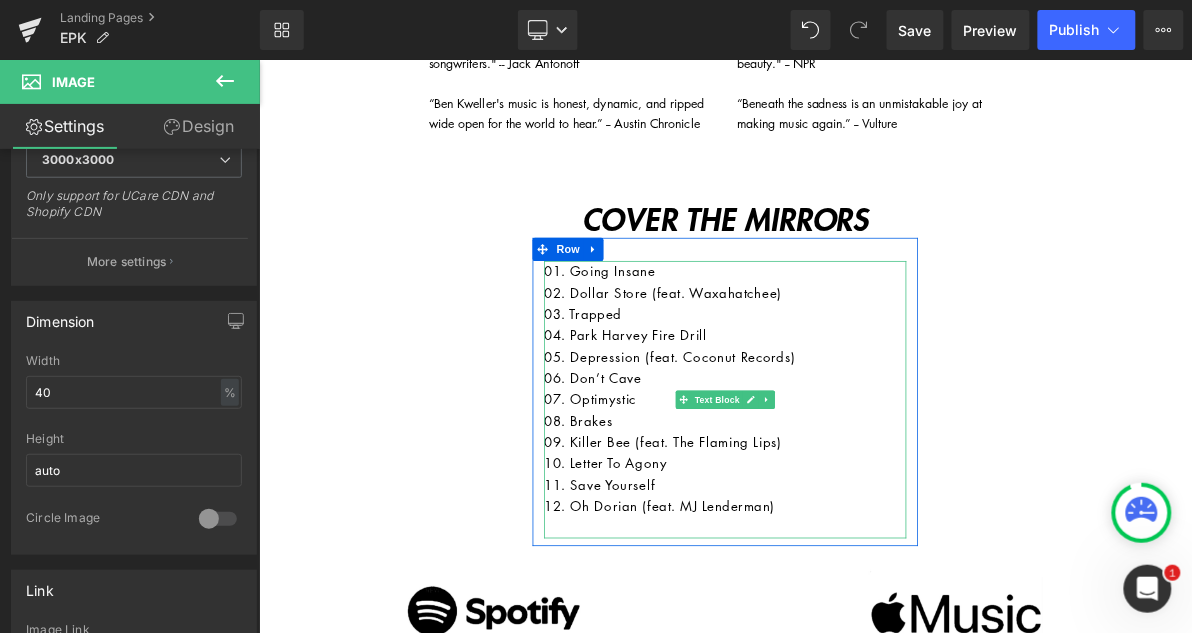 click on "05. Depression (feat. Coconut Records)" at bounding box center [863, 445] 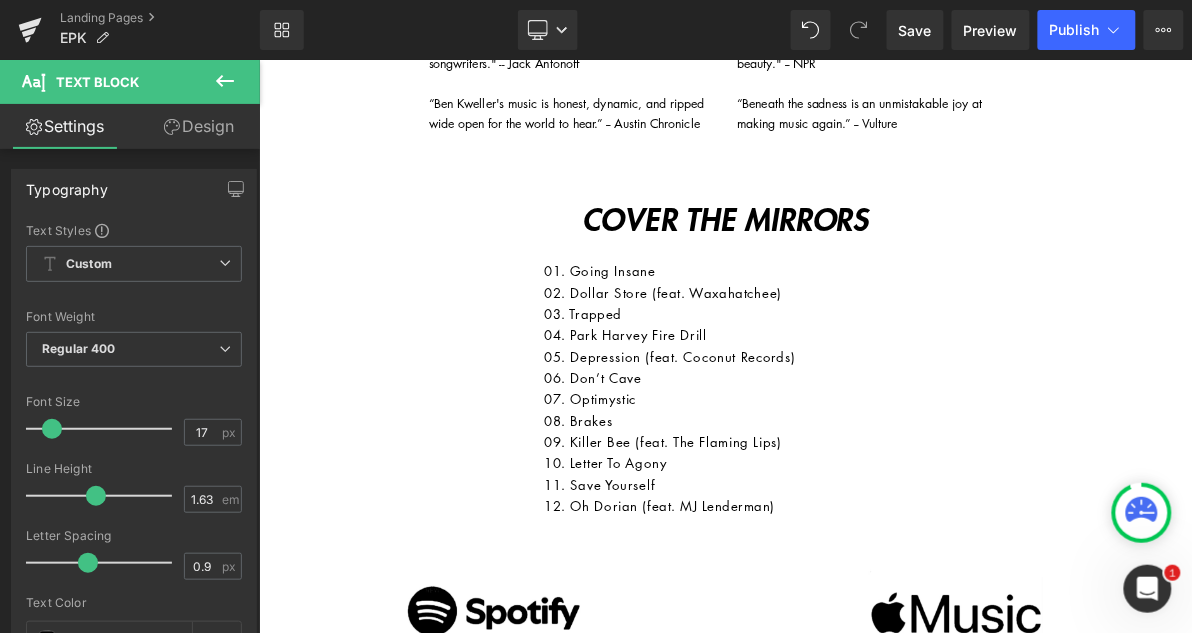 click on "Design" at bounding box center (199, 126) 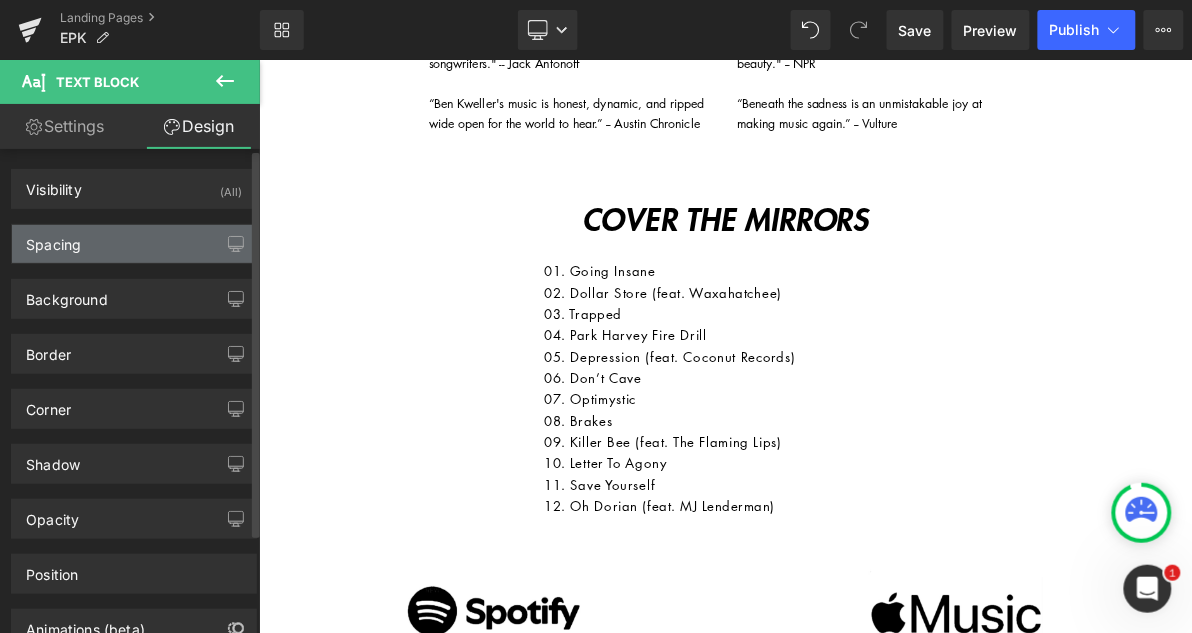 click on "Spacing" at bounding box center [134, 244] 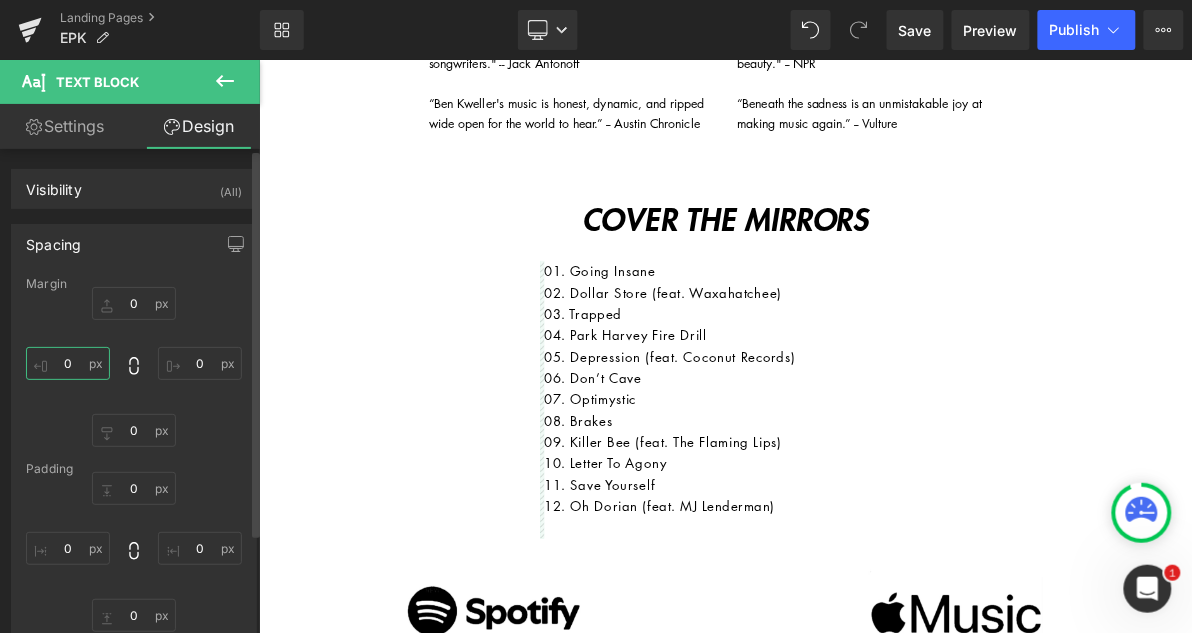 click on "0" at bounding box center (68, 363) 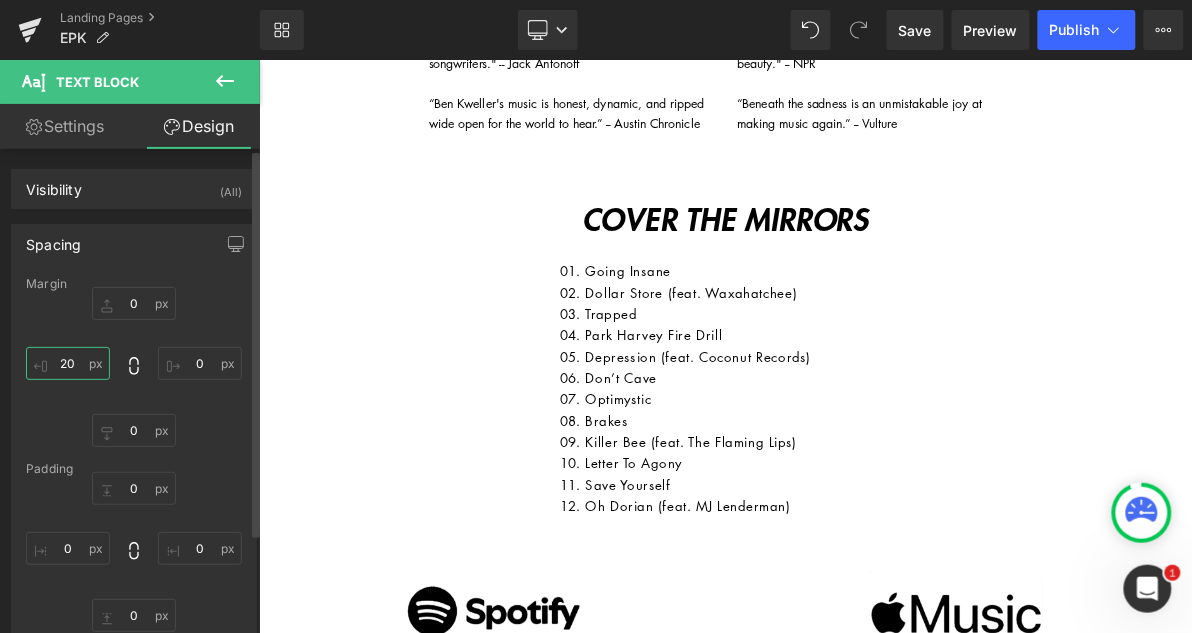type on "2" 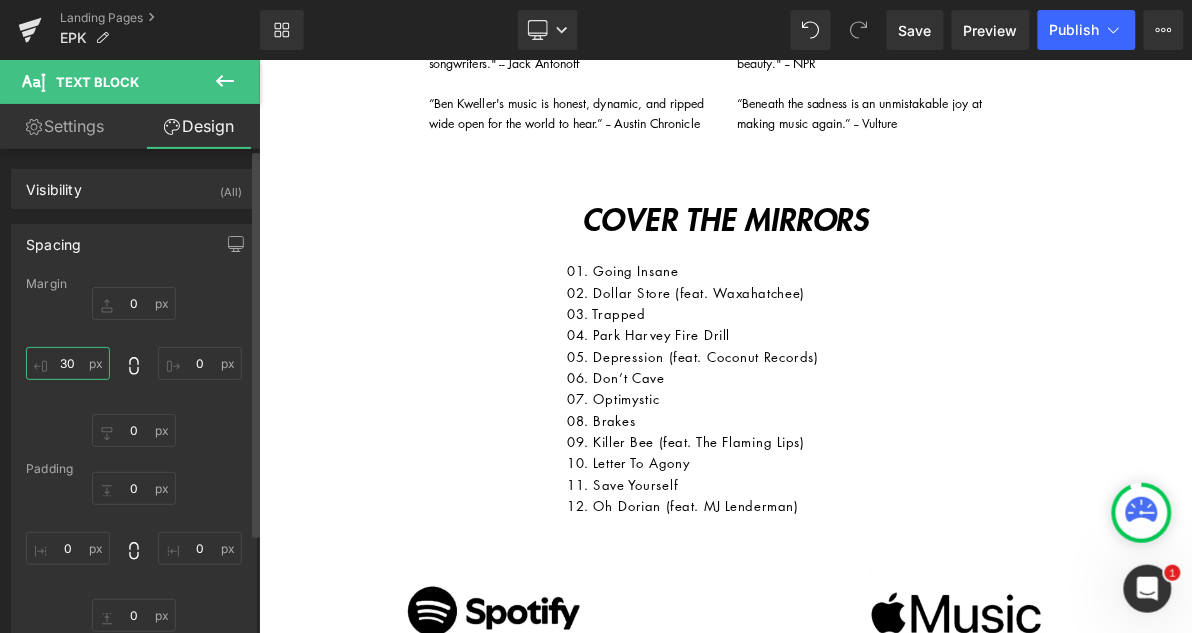 type on "3" 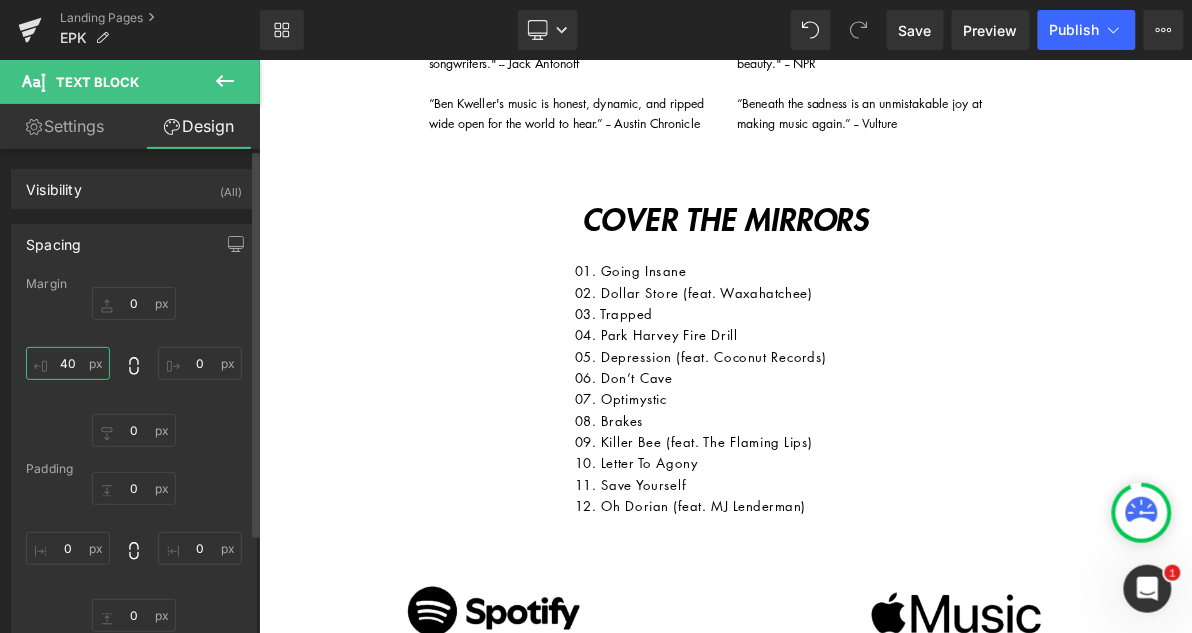 type on "4" 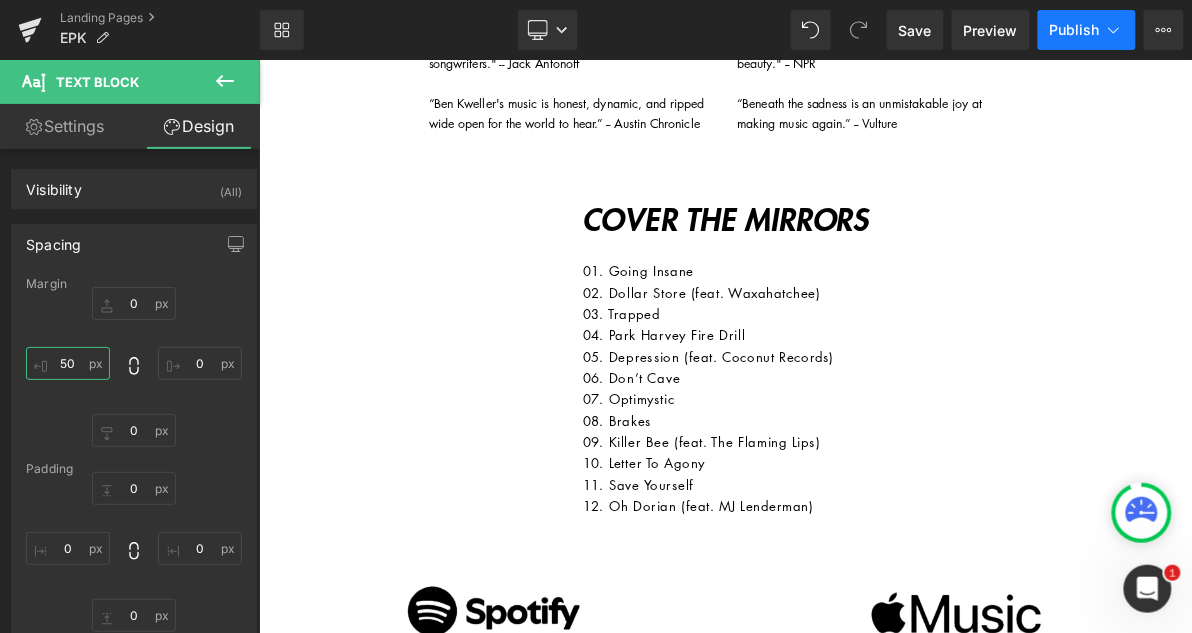 type on "50" 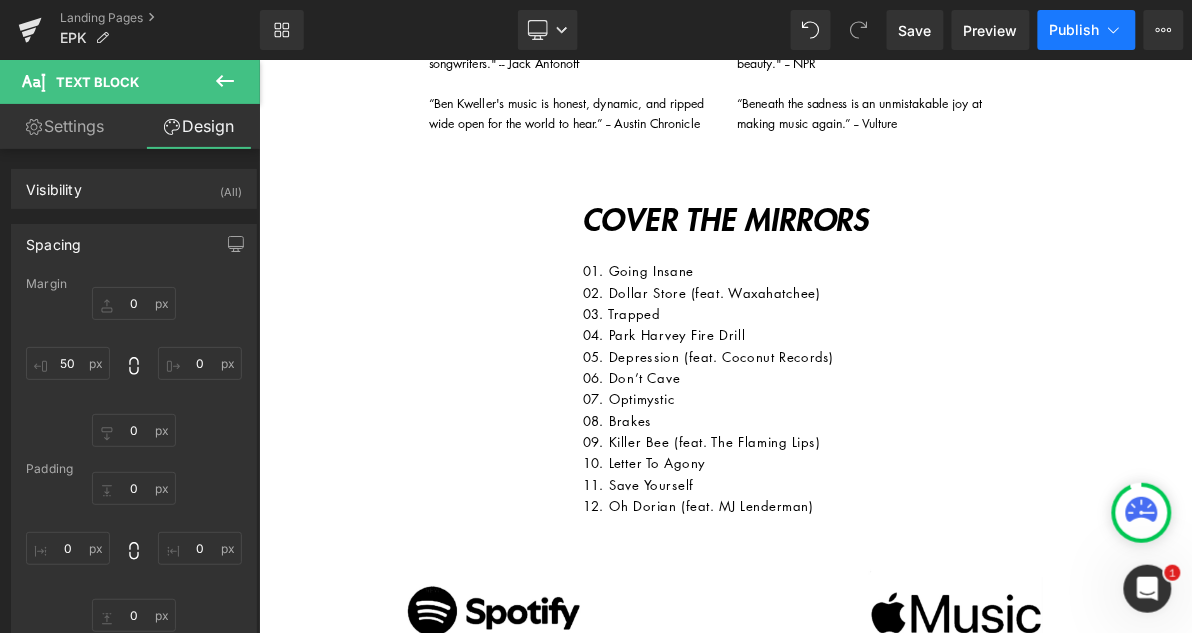 click on "Publish" at bounding box center (1075, 30) 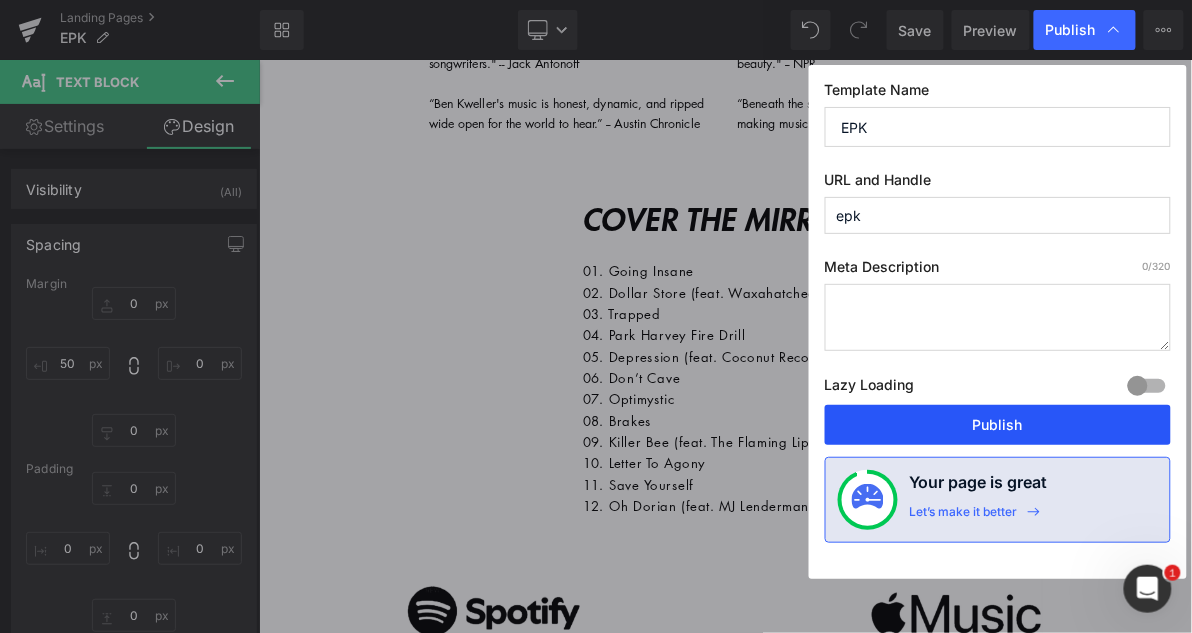 click on "Publish" at bounding box center [998, 425] 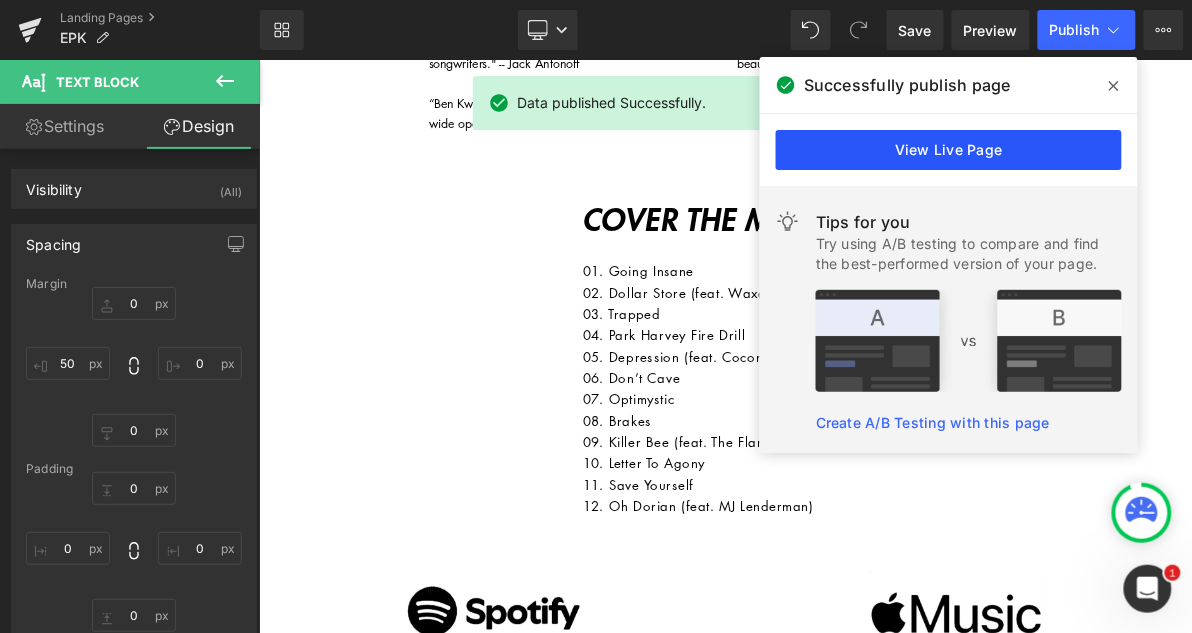 click on "View Live Page" at bounding box center (949, 150) 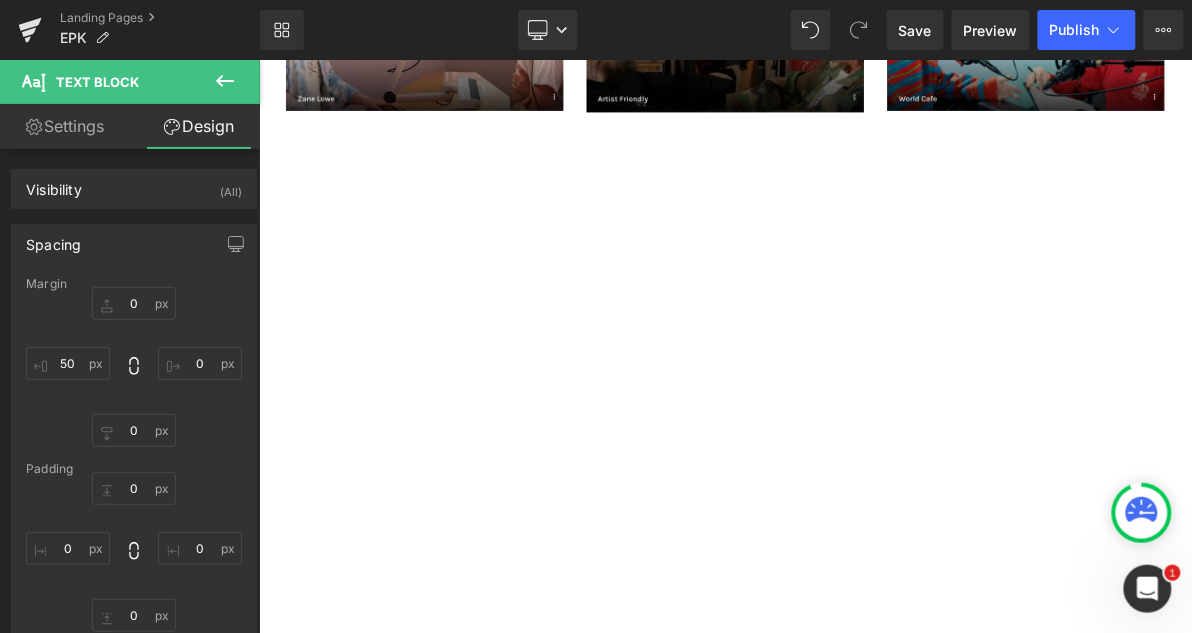 scroll, scrollTop: 2789, scrollLeft: 0, axis: vertical 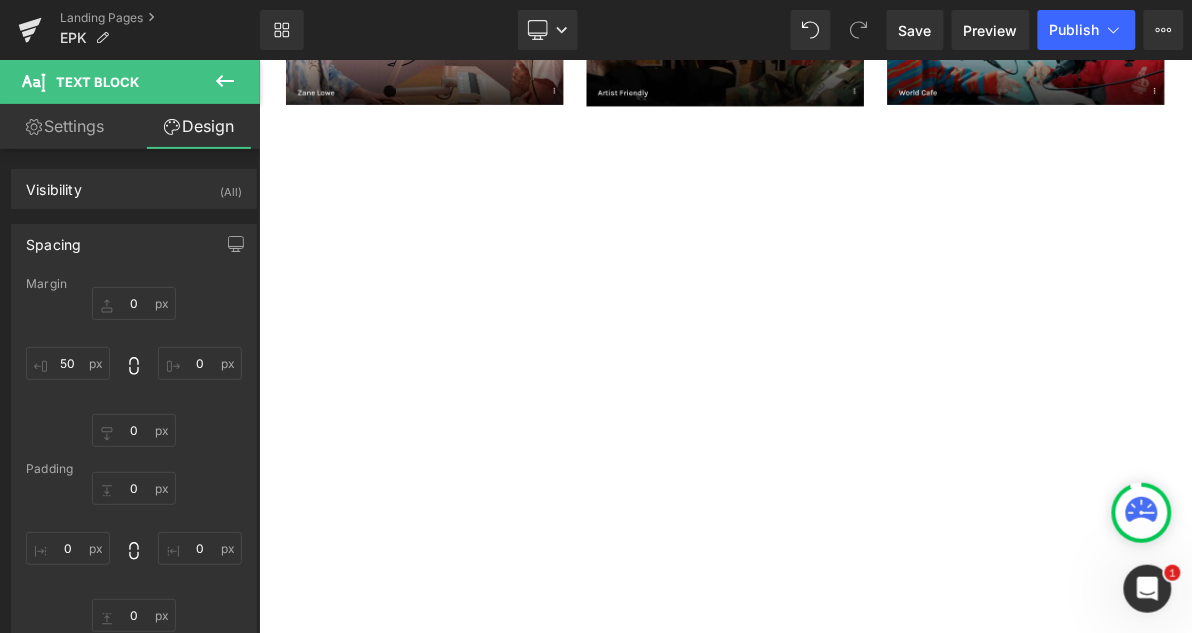 click 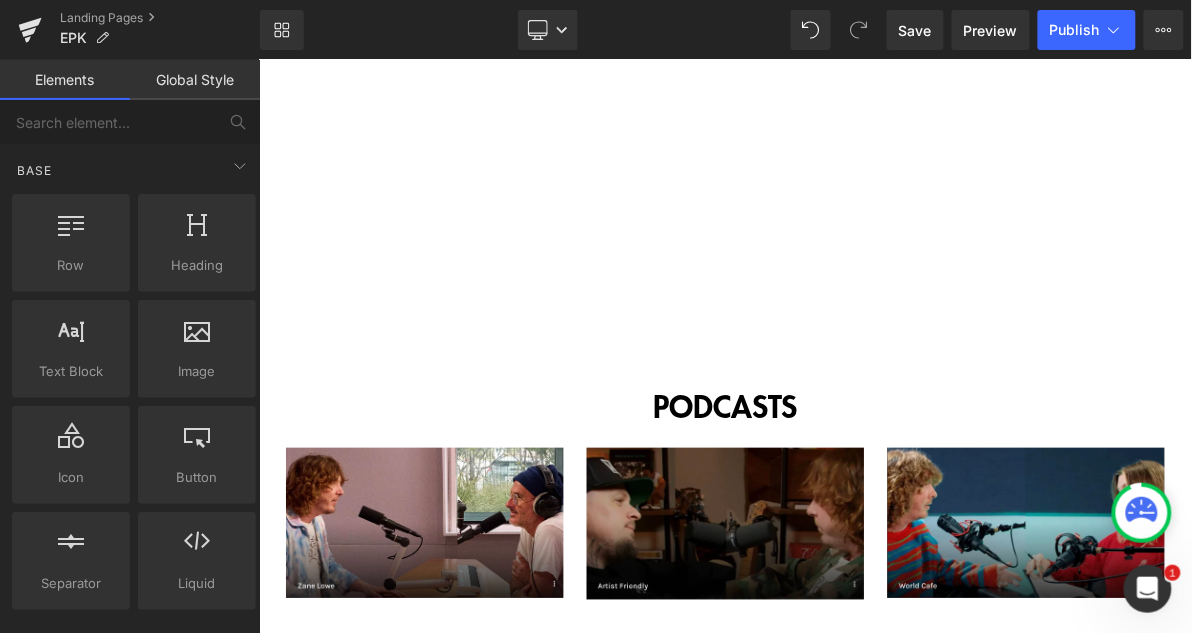 scroll, scrollTop: 2154, scrollLeft: 0, axis: vertical 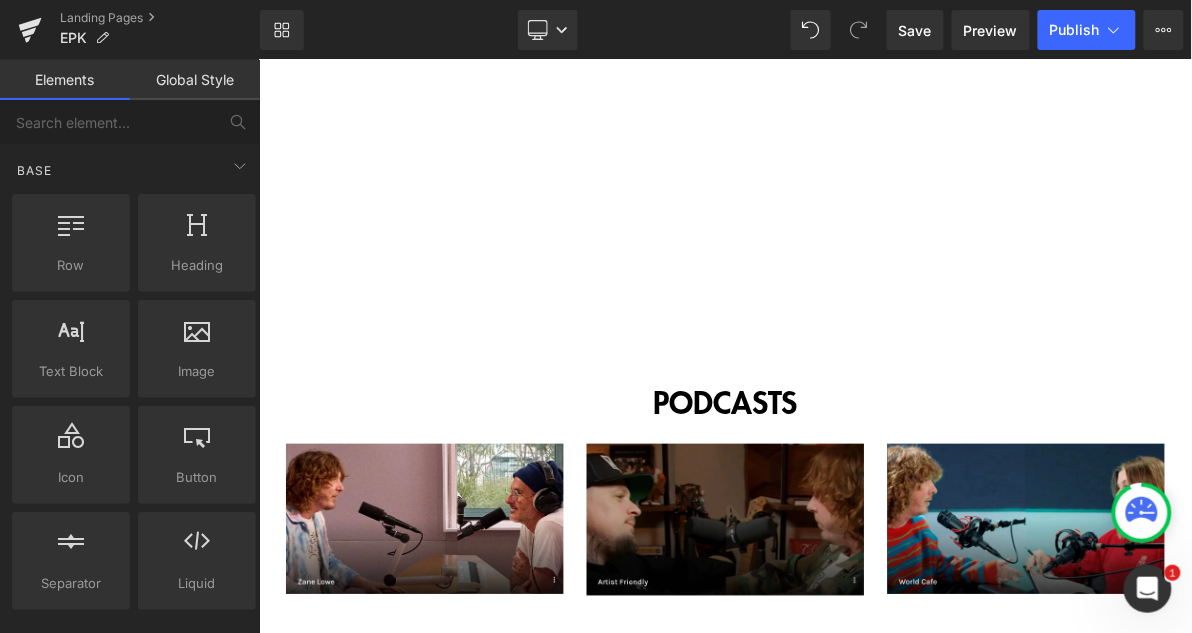 click on "PODCASTS Heading" at bounding box center [863, 502] 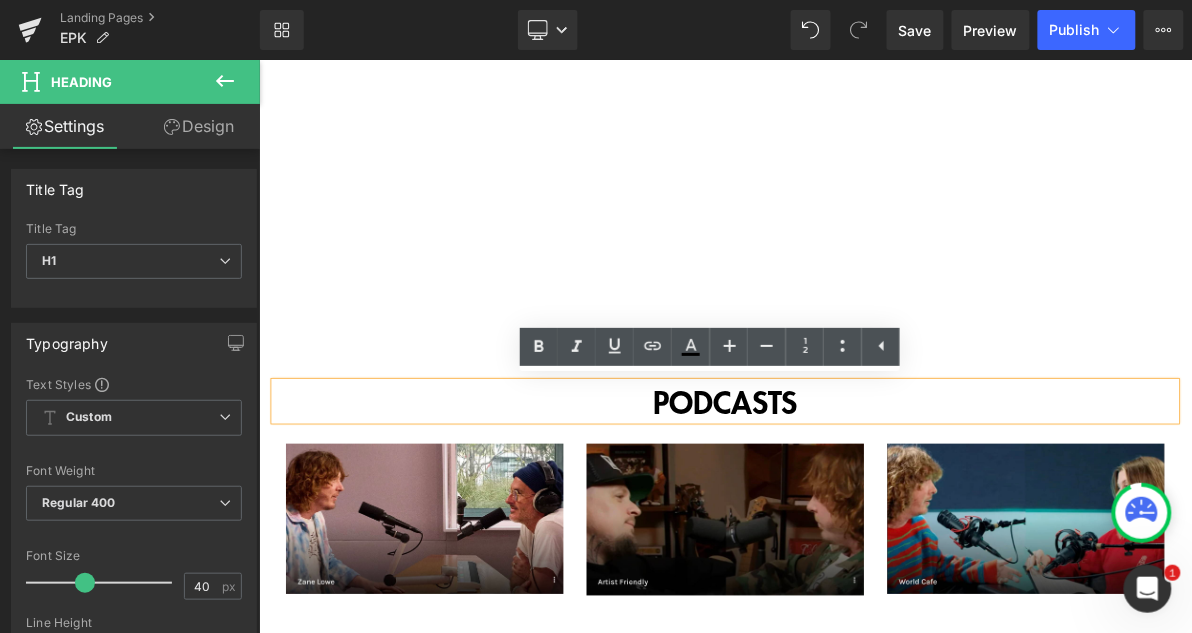 click on "PODCASTS Heading         Image         Image         Image         Row
Youtube
Youtube         Row         Row" at bounding box center [863, 767] 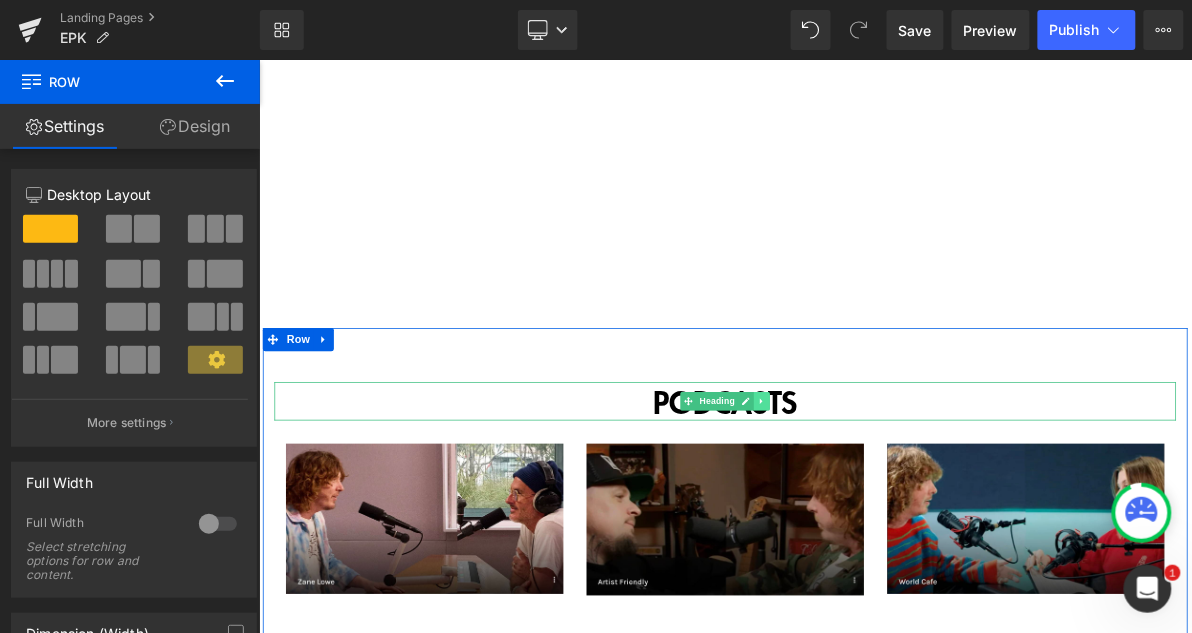 click 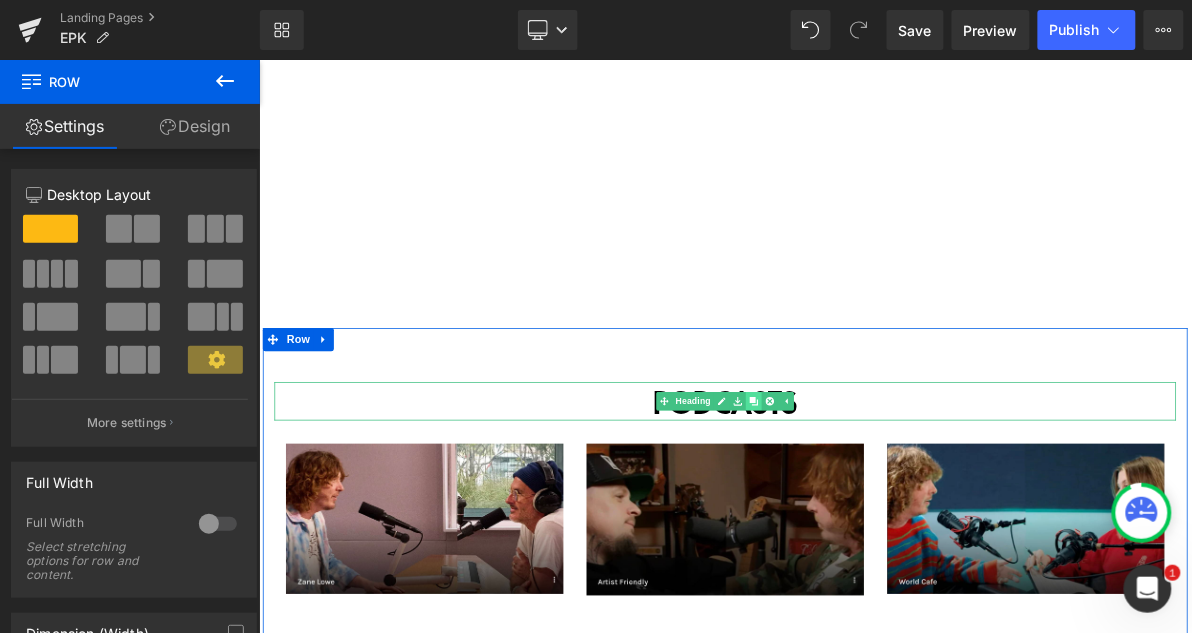 click 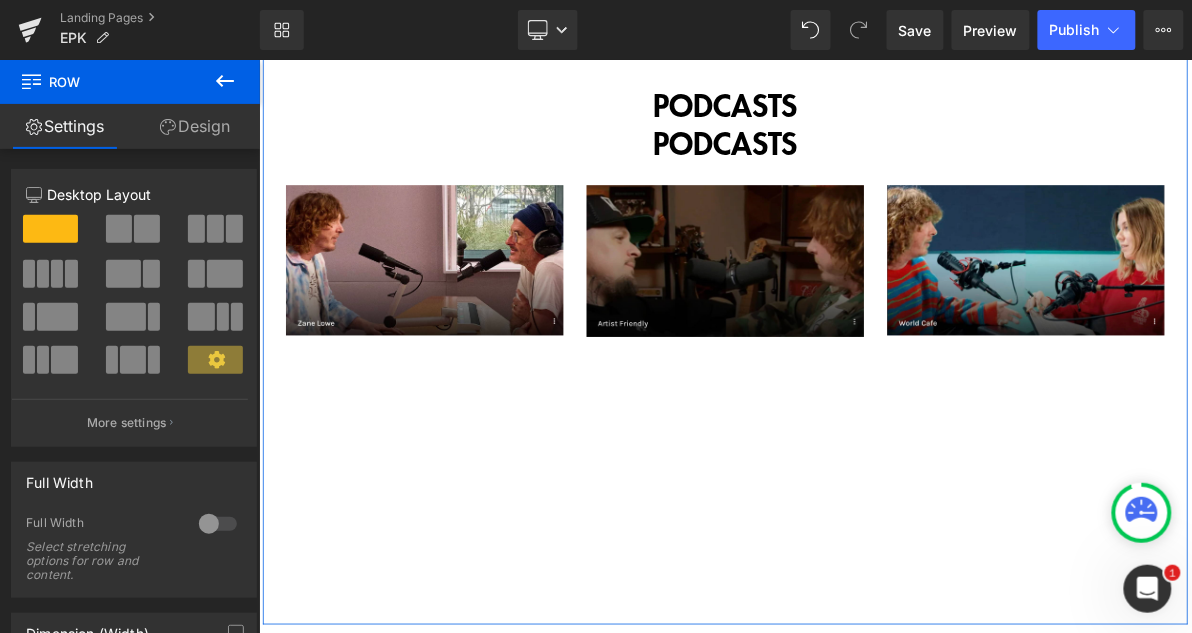 scroll, scrollTop: 2541, scrollLeft: 0, axis: vertical 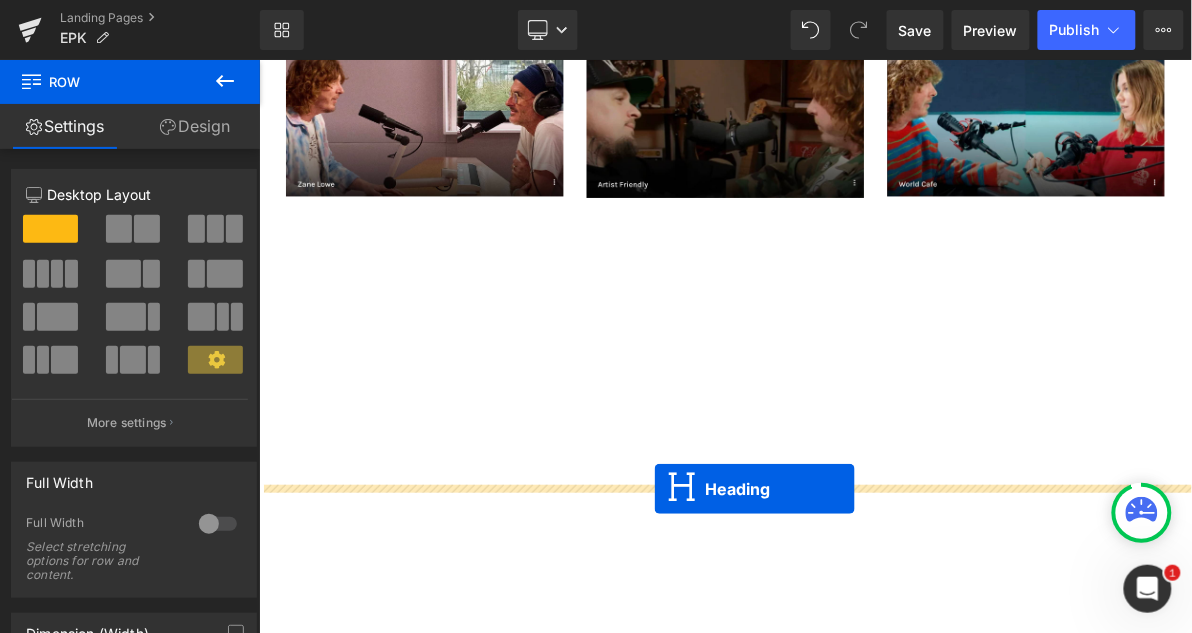drag, startPoint x: 815, startPoint y: 158, endPoint x: 770, endPoint y: 616, distance: 460.20538 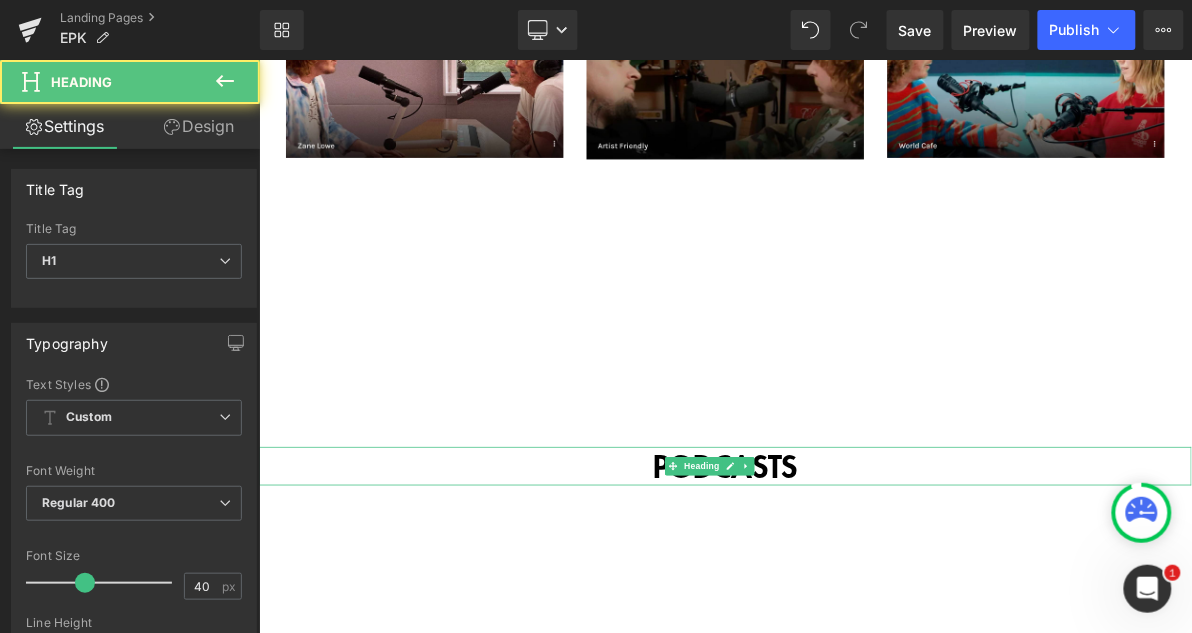 scroll, scrollTop: 2670, scrollLeft: 0, axis: vertical 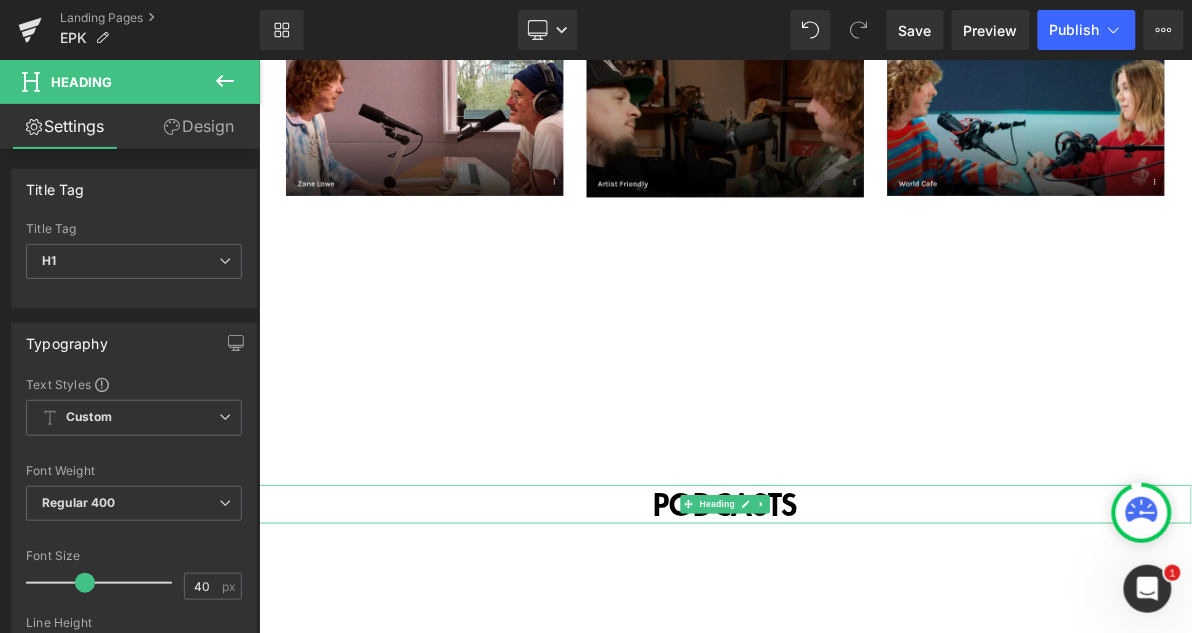click on "PODCASTS" at bounding box center [863, 636] 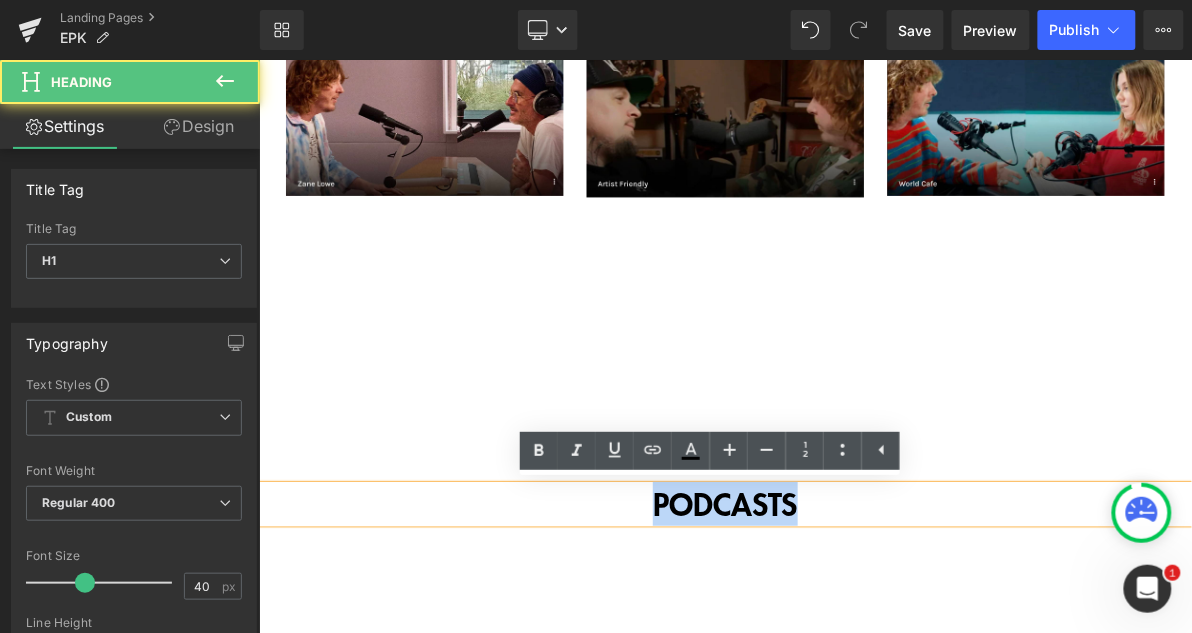 click on "PODCASTS" at bounding box center (863, 636) 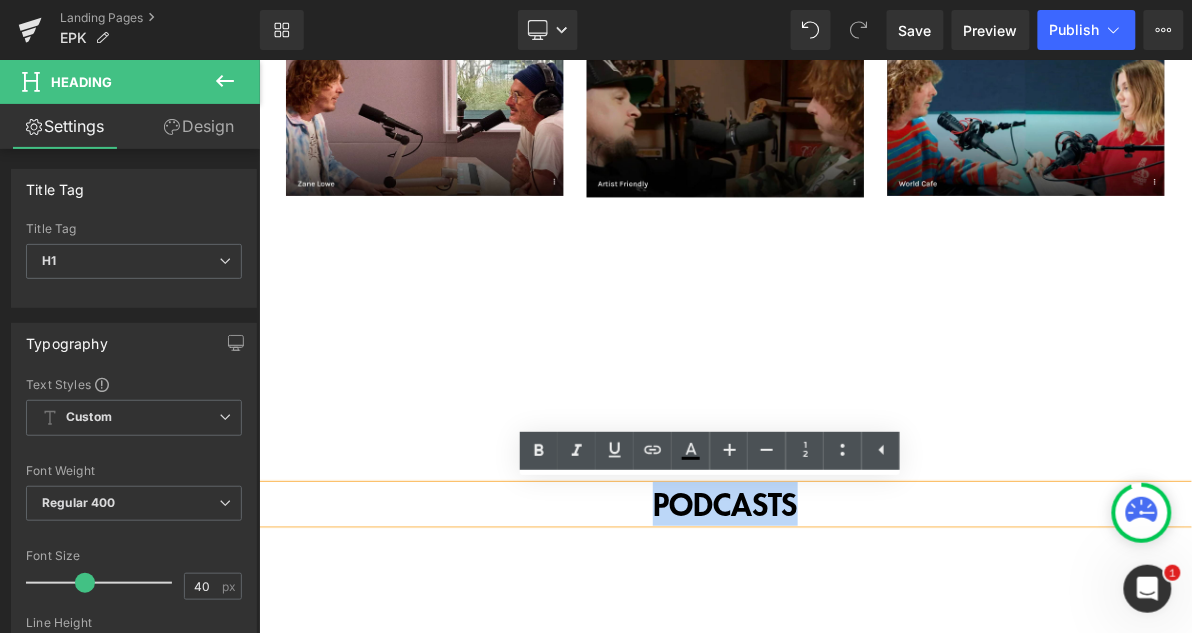 type 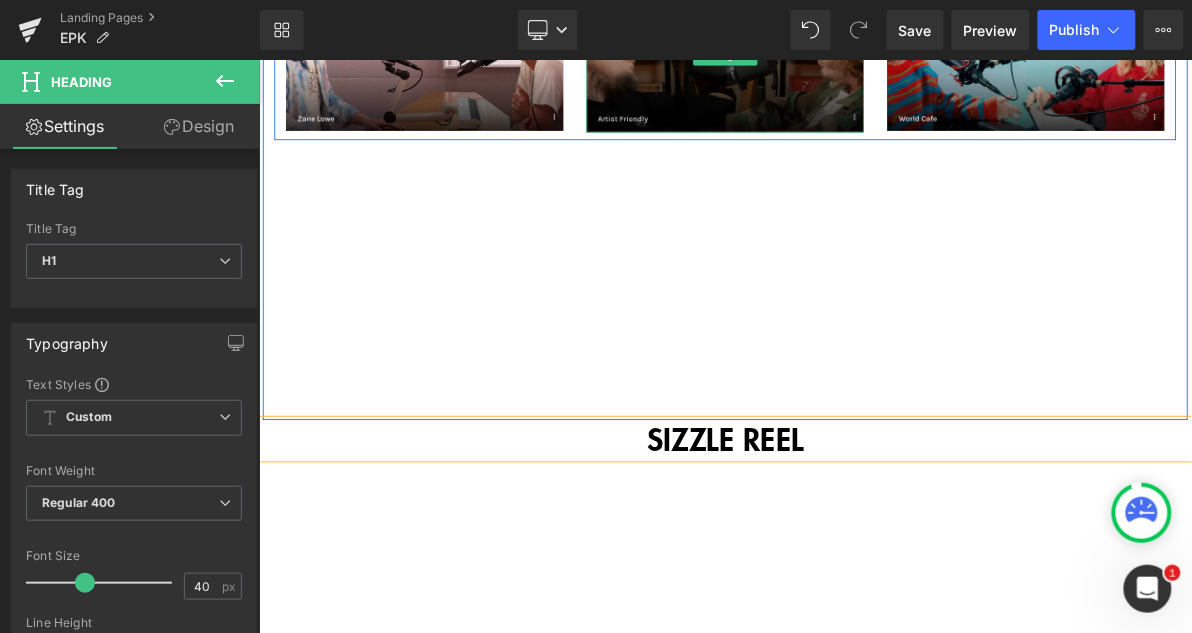 scroll, scrollTop: 2957, scrollLeft: 0, axis: vertical 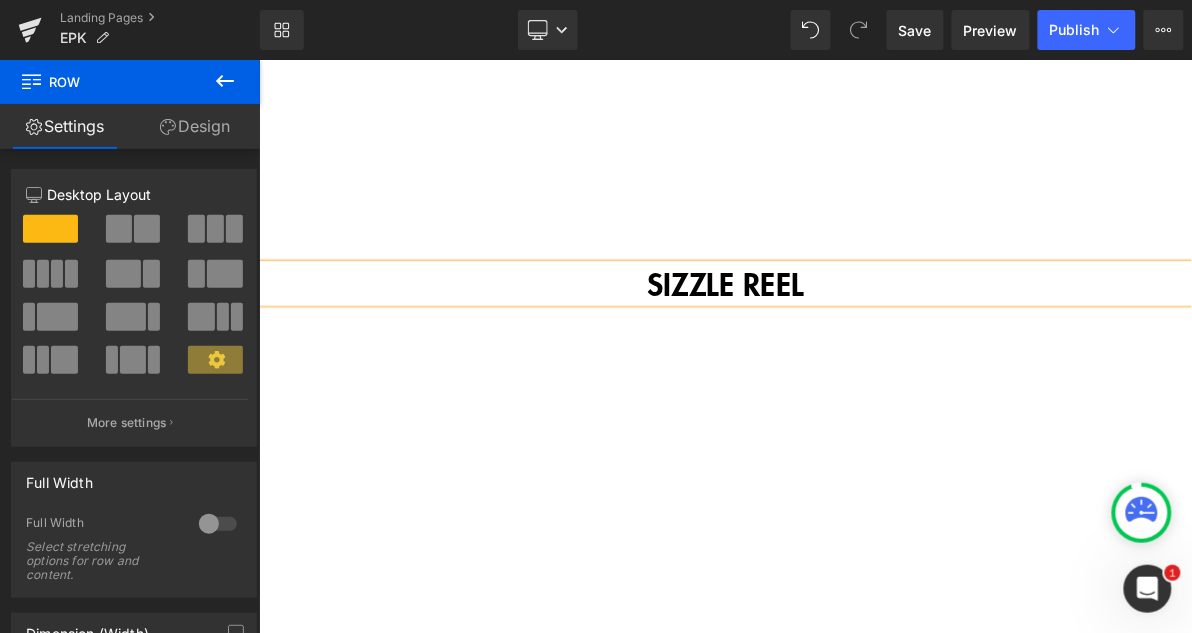drag, startPoint x: 839, startPoint y: 315, endPoint x: 847, endPoint y: 343, distance: 29.12044 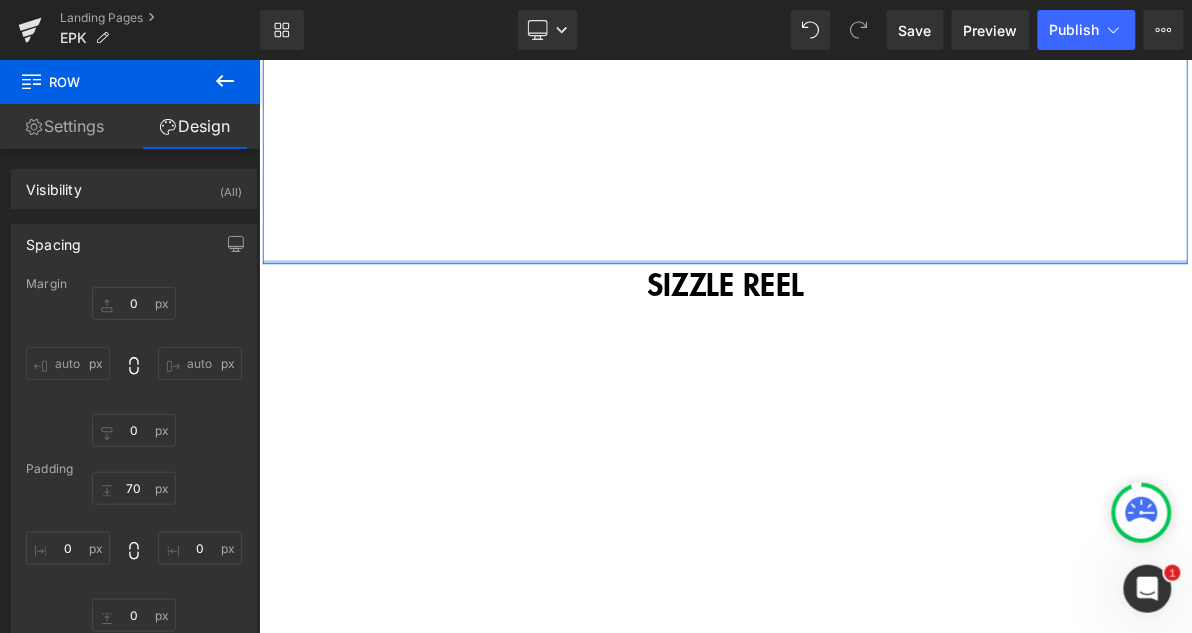 type on "0px" 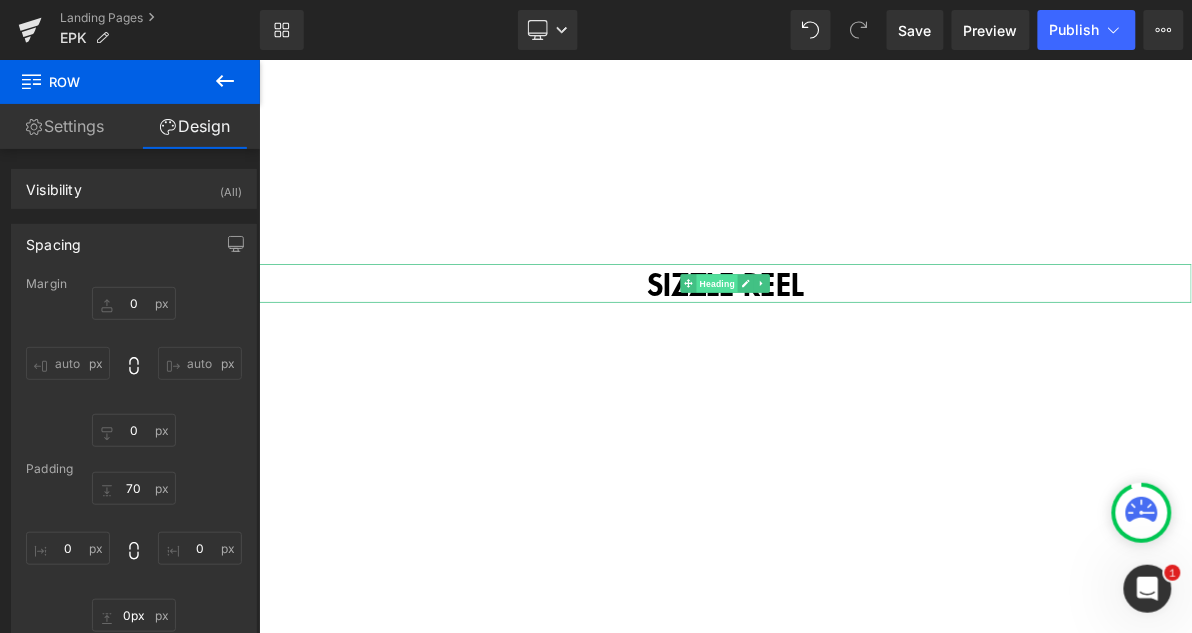 drag, startPoint x: 857, startPoint y: 319, endPoint x: 863, endPoint y: 346, distance: 27.658634 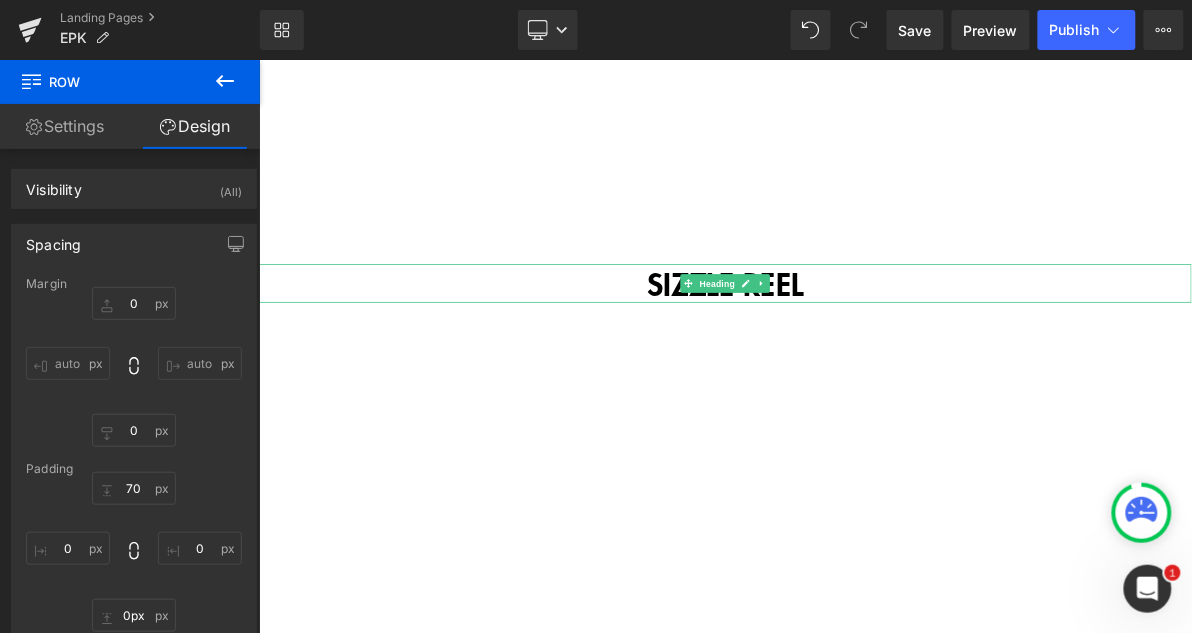 click on "SIZZLE REEL" at bounding box center (863, 349) 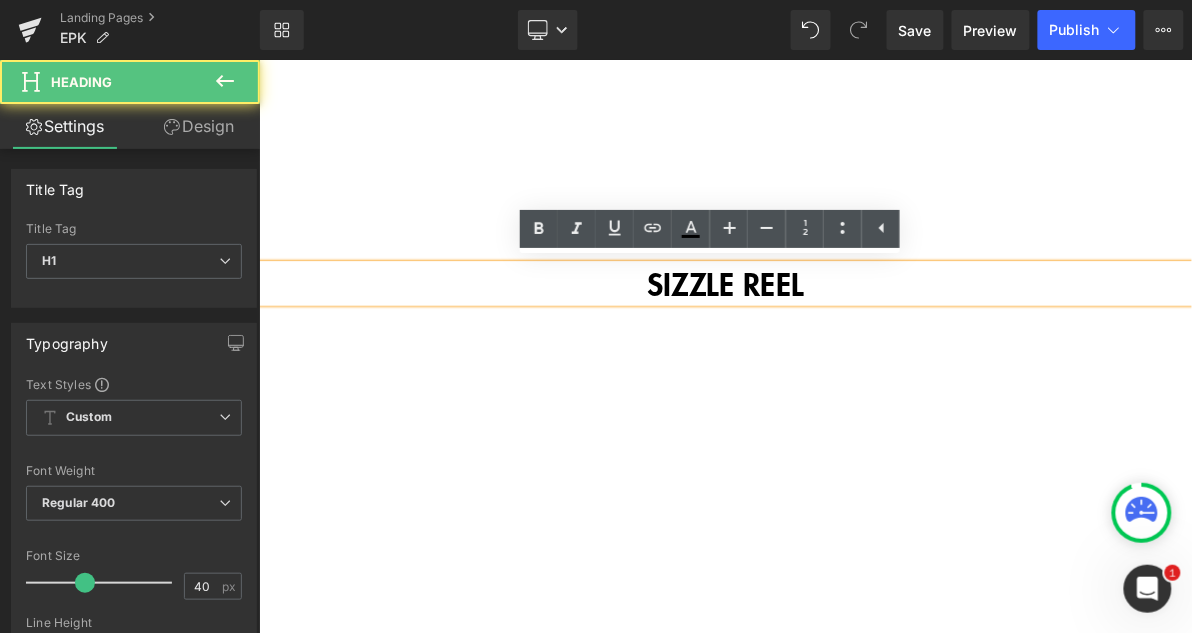 click on "SIZZLE REEL" at bounding box center (863, 349) 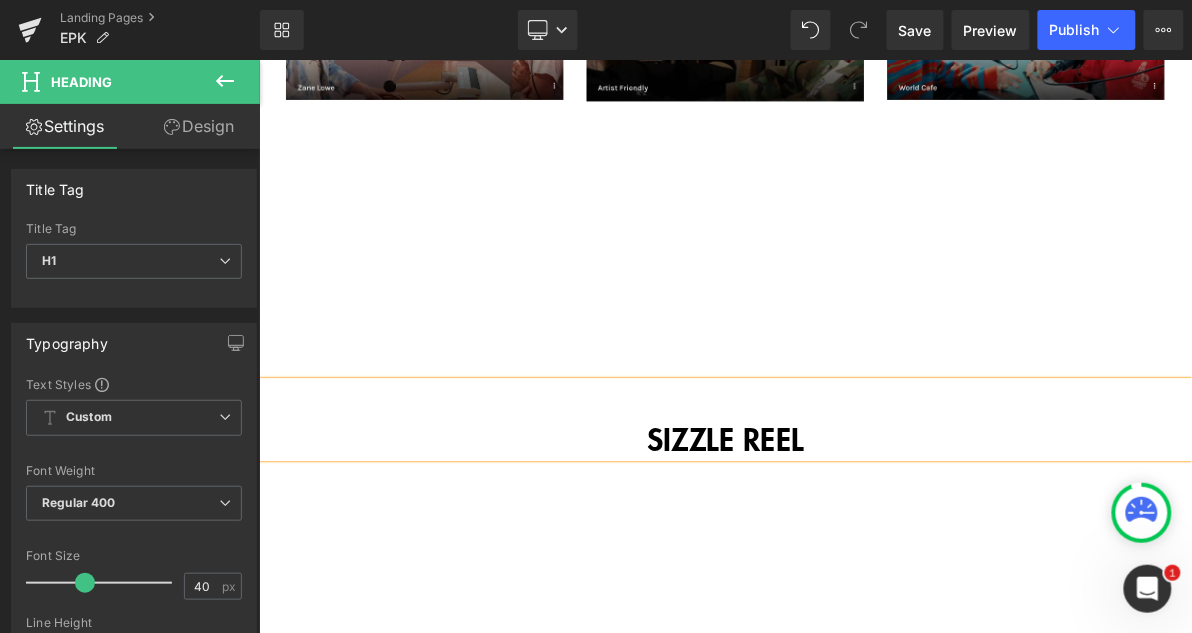 scroll, scrollTop: 2836, scrollLeft: 0, axis: vertical 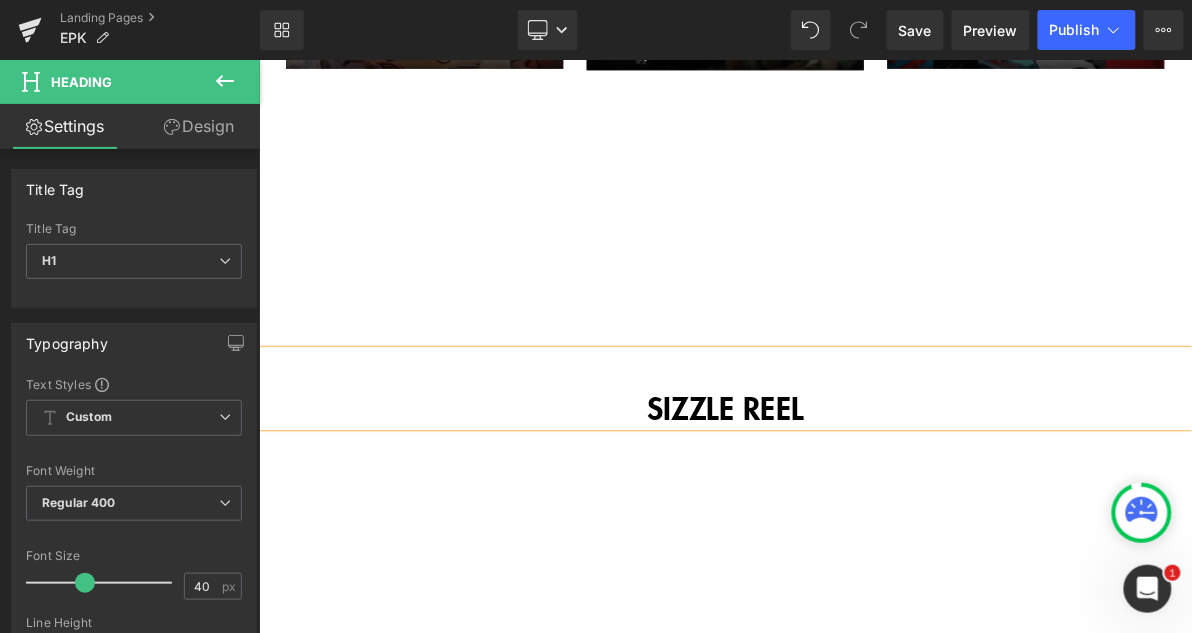 click on "SIZZLE REEL" at bounding box center (863, 485) 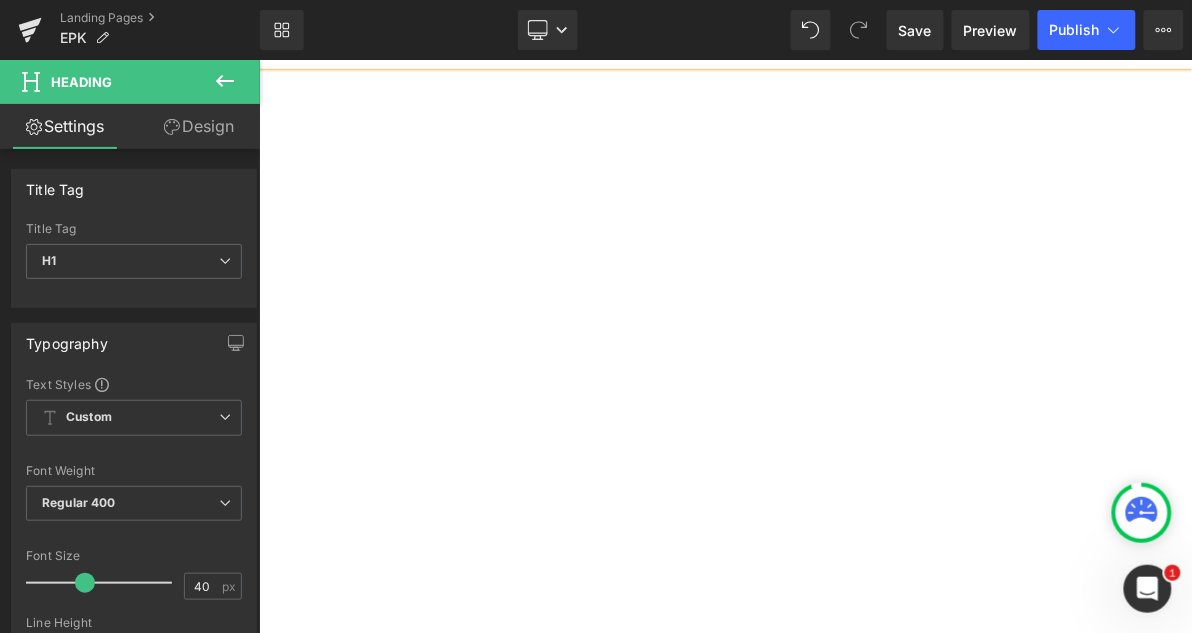 scroll, scrollTop: 3244, scrollLeft: 0, axis: vertical 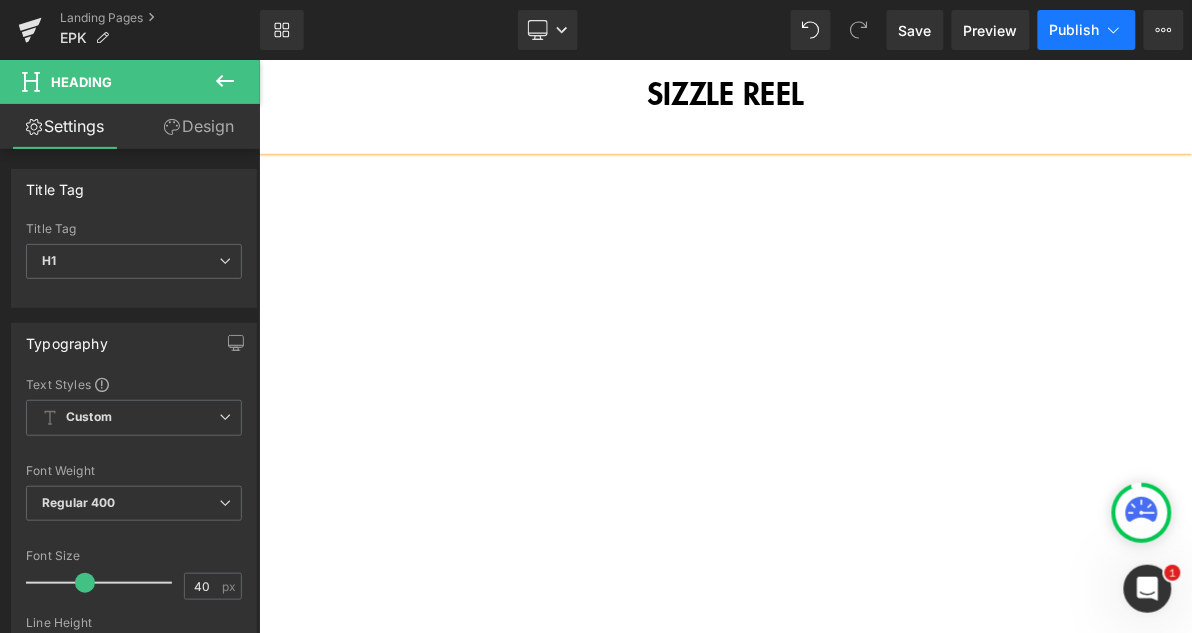 click on "Publish" at bounding box center [1075, 30] 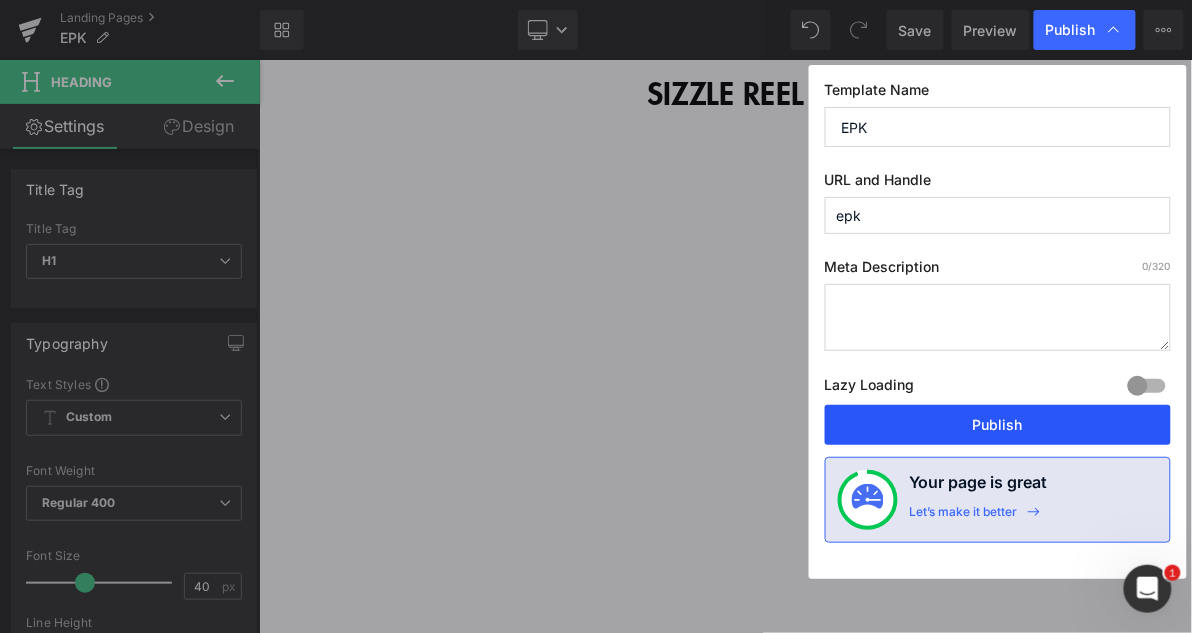 click on "Publish" at bounding box center (998, 425) 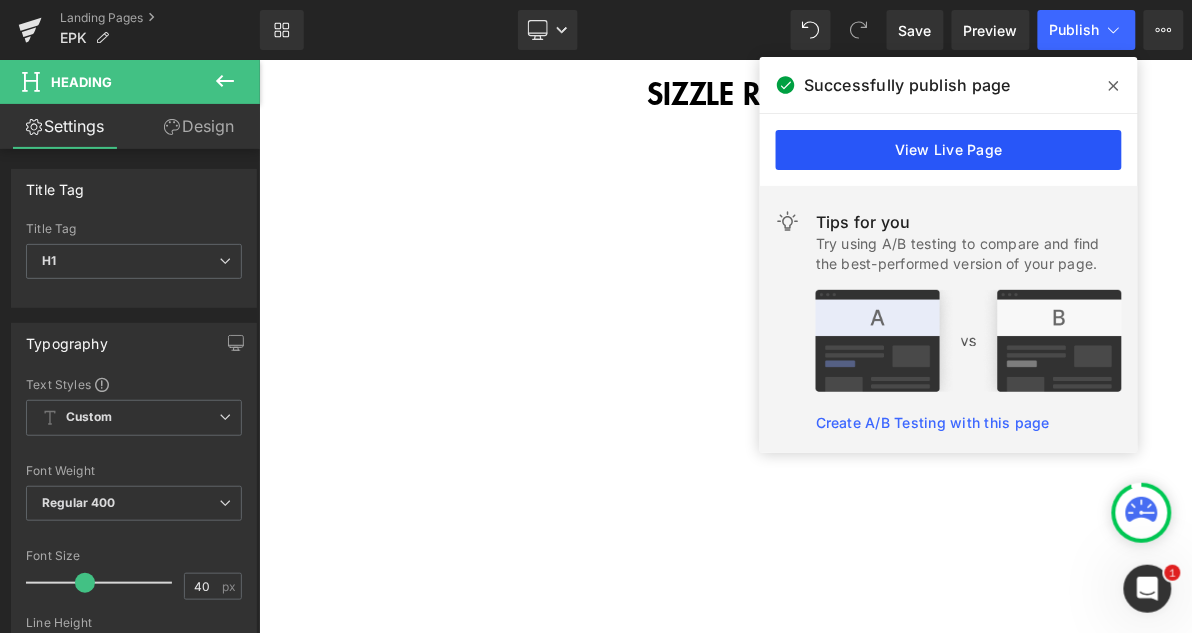 click on "View Live Page" at bounding box center (949, 150) 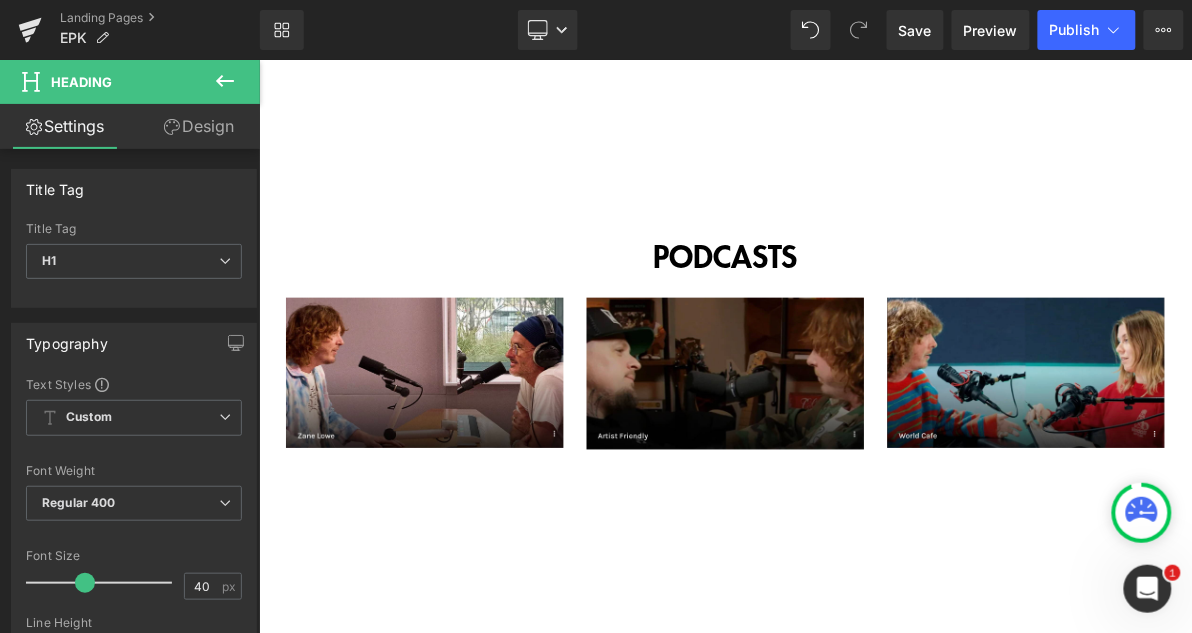 scroll, scrollTop: 2345, scrollLeft: 0, axis: vertical 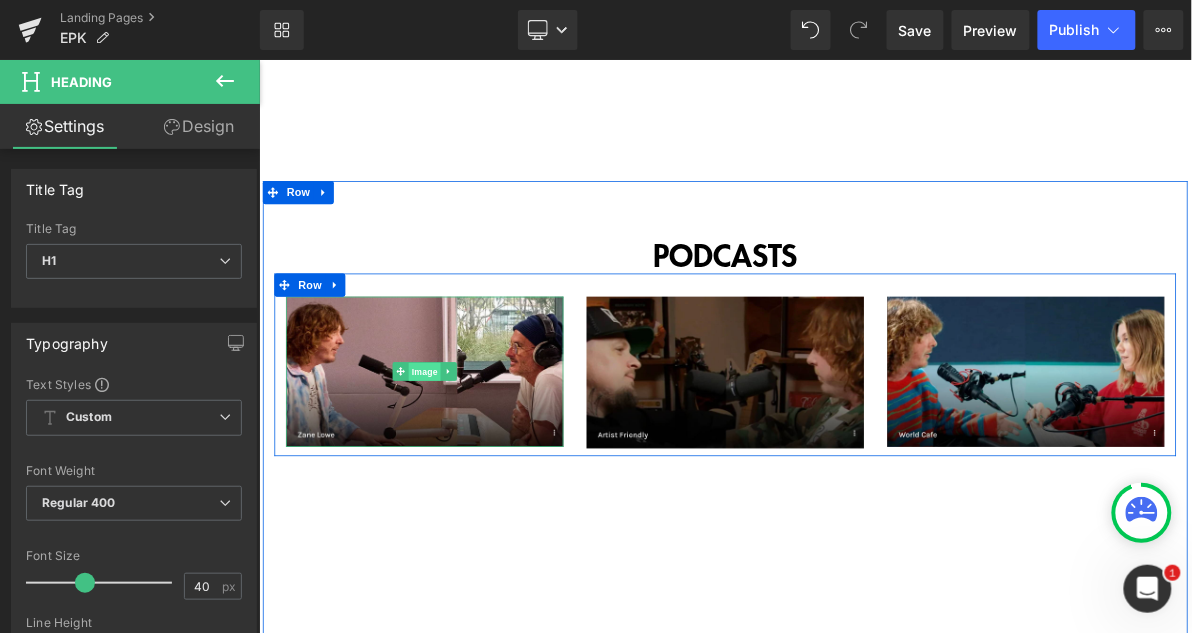 click on "Image" at bounding box center [473, 464] 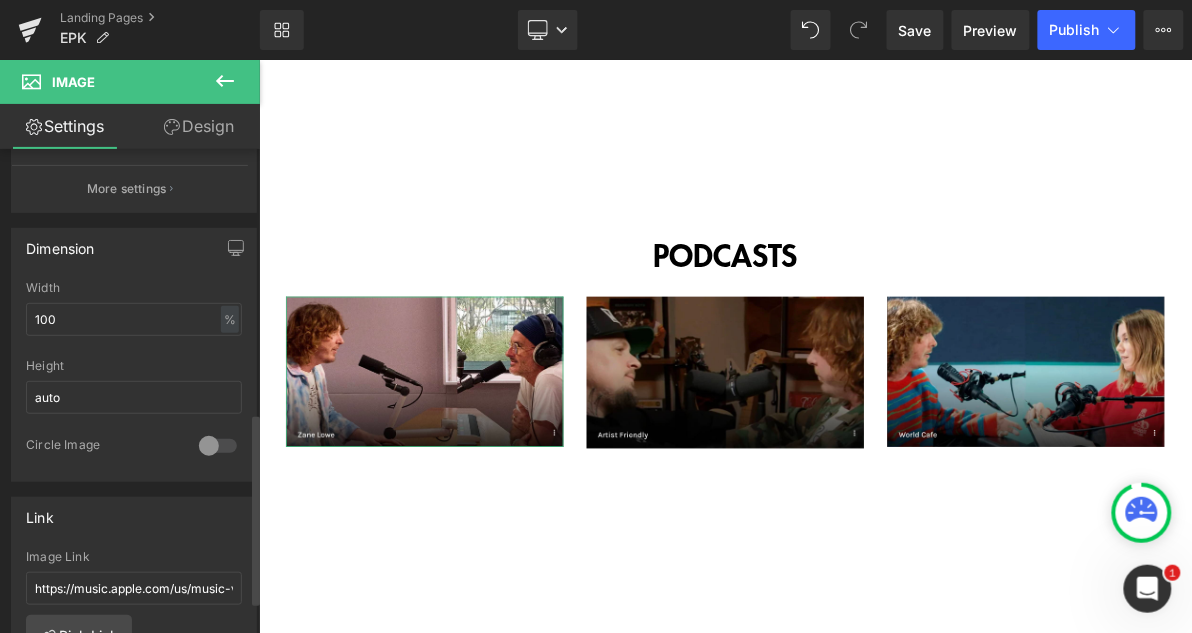 scroll, scrollTop: 0, scrollLeft: 0, axis: both 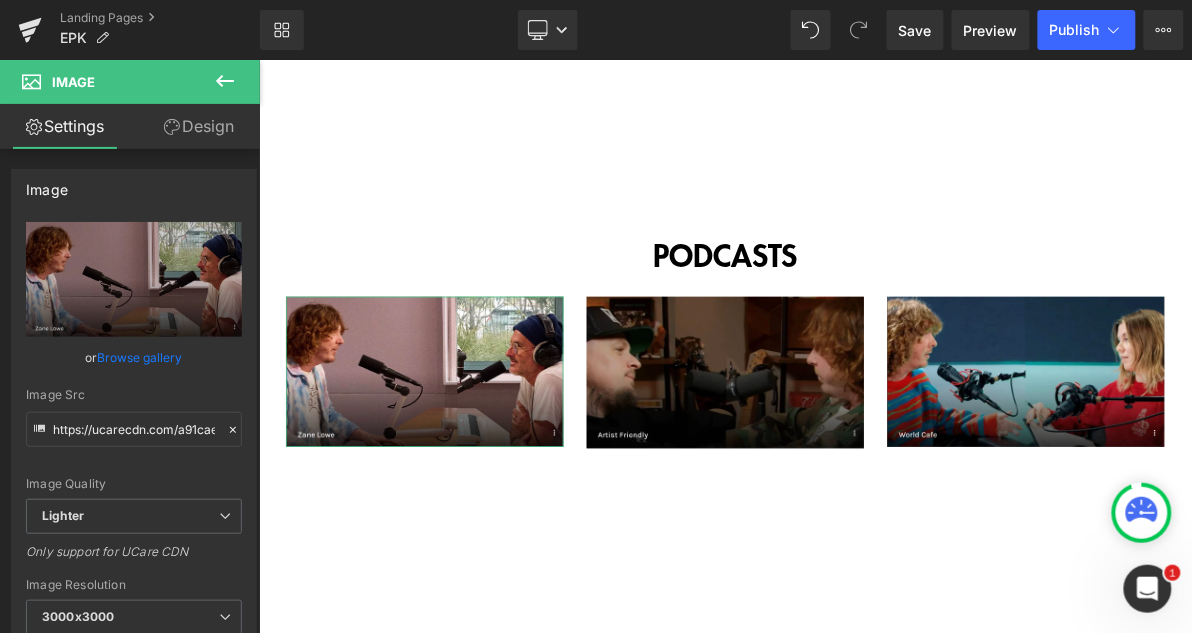 click on "Design" at bounding box center (199, 126) 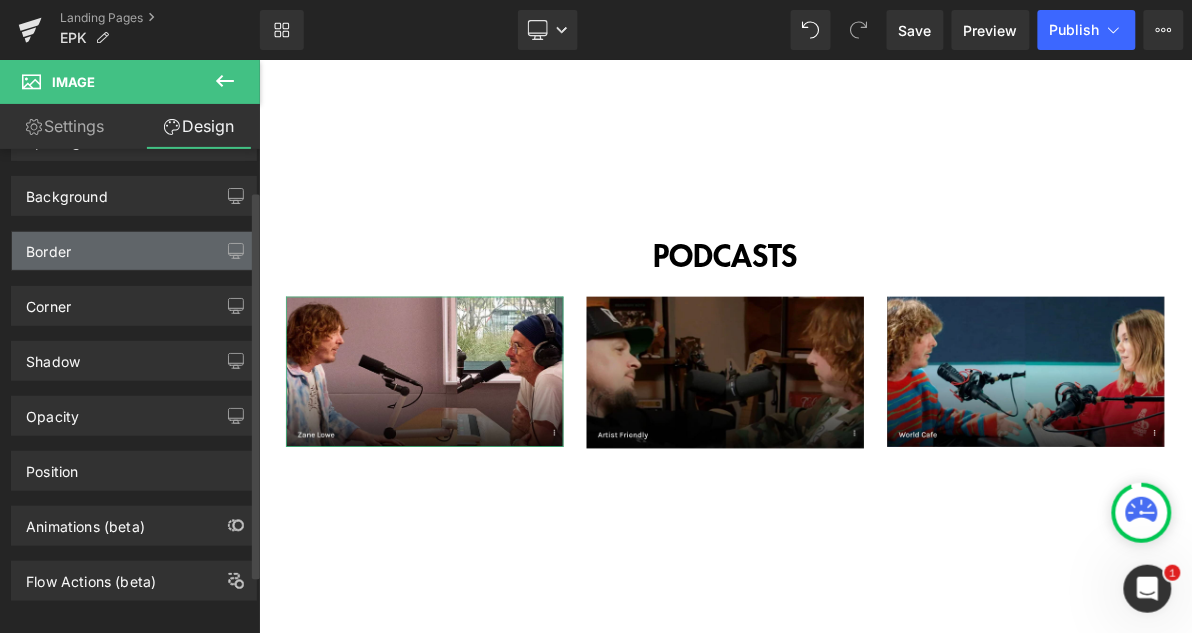 scroll, scrollTop: 124, scrollLeft: 0, axis: vertical 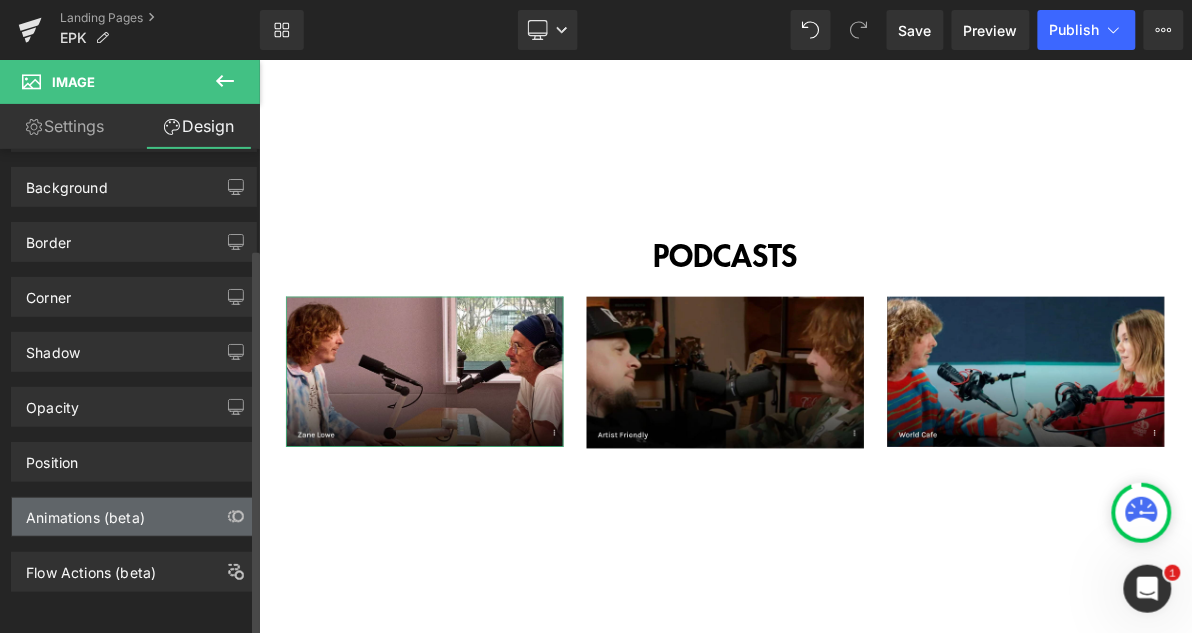 click on "Animations (beta)" at bounding box center (134, 517) 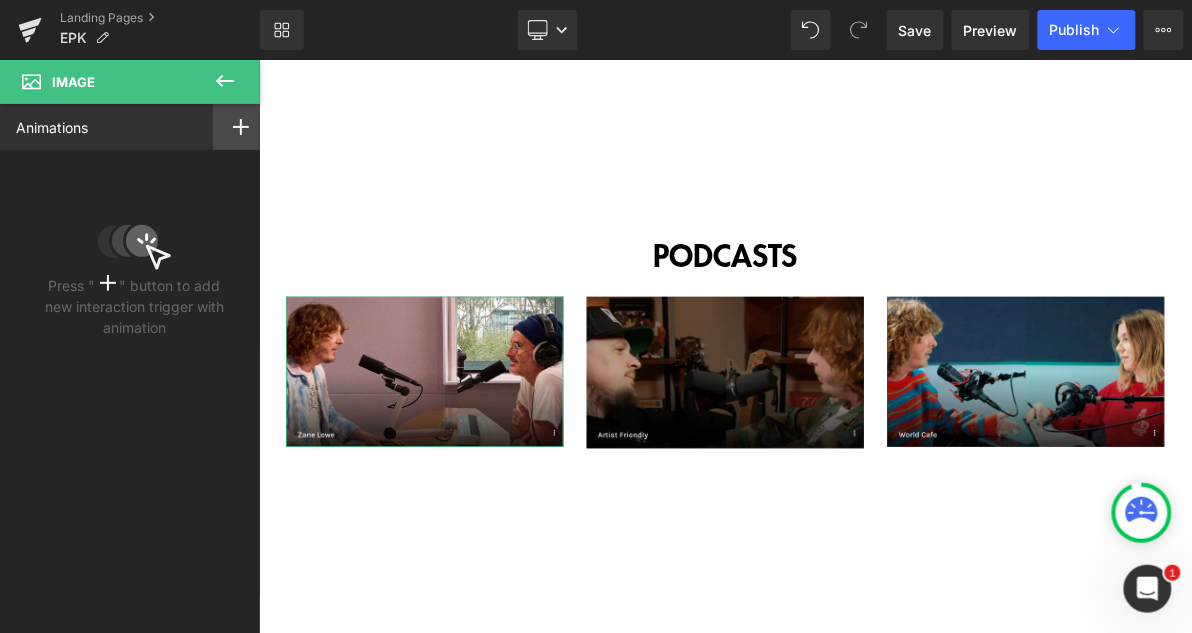 click 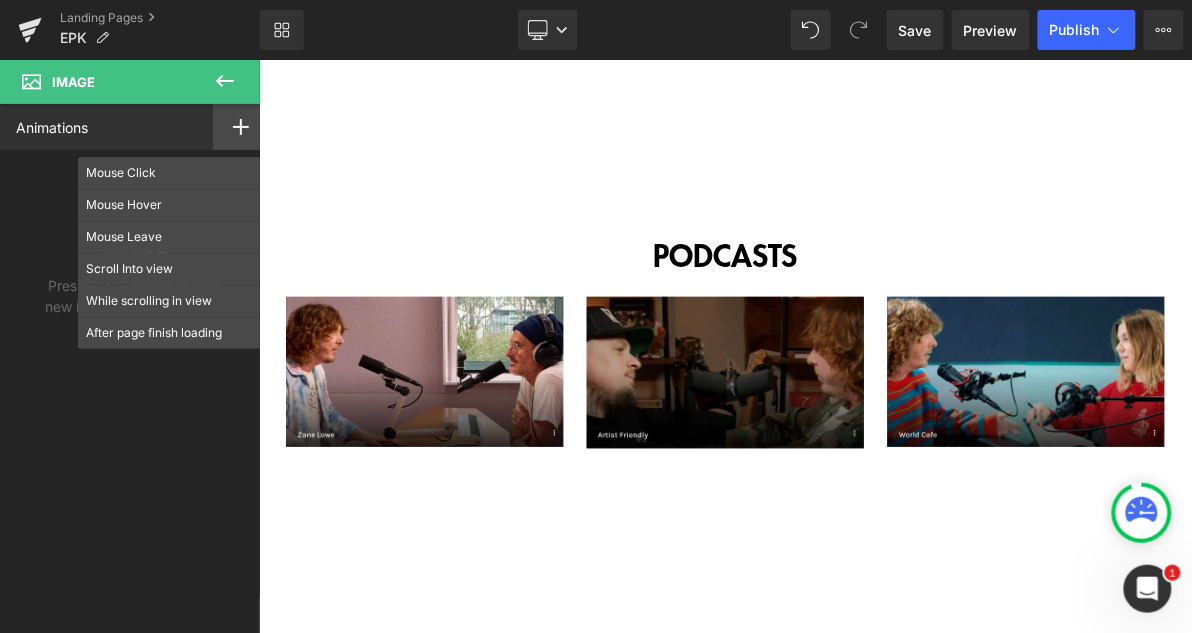 click 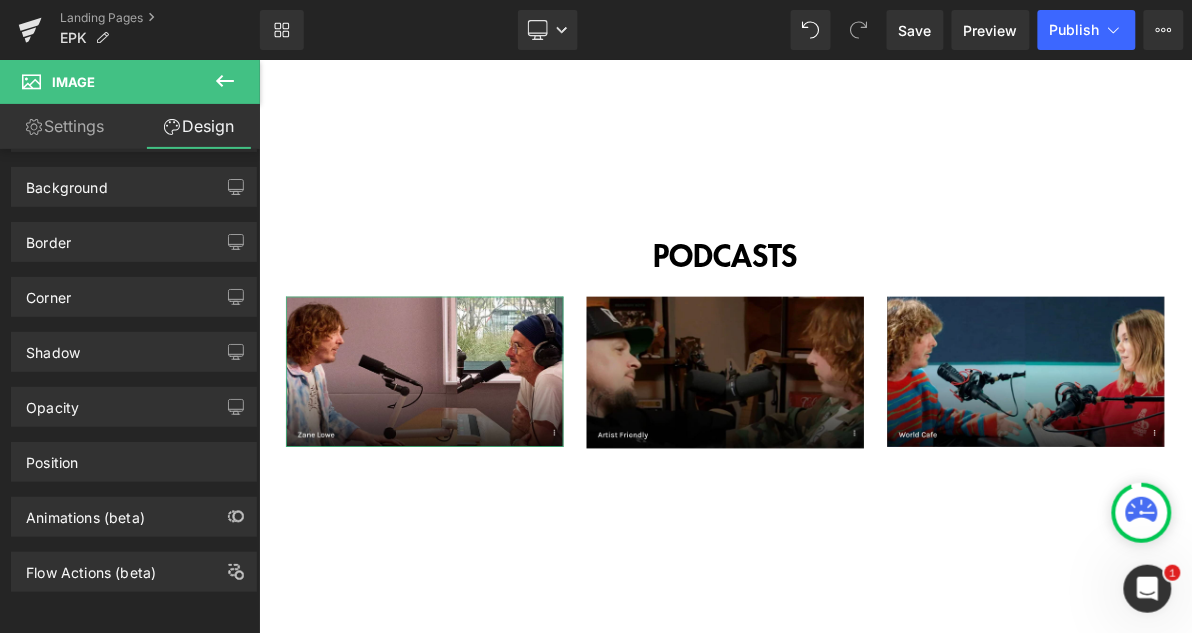 click on "Settings" at bounding box center [65, 126] 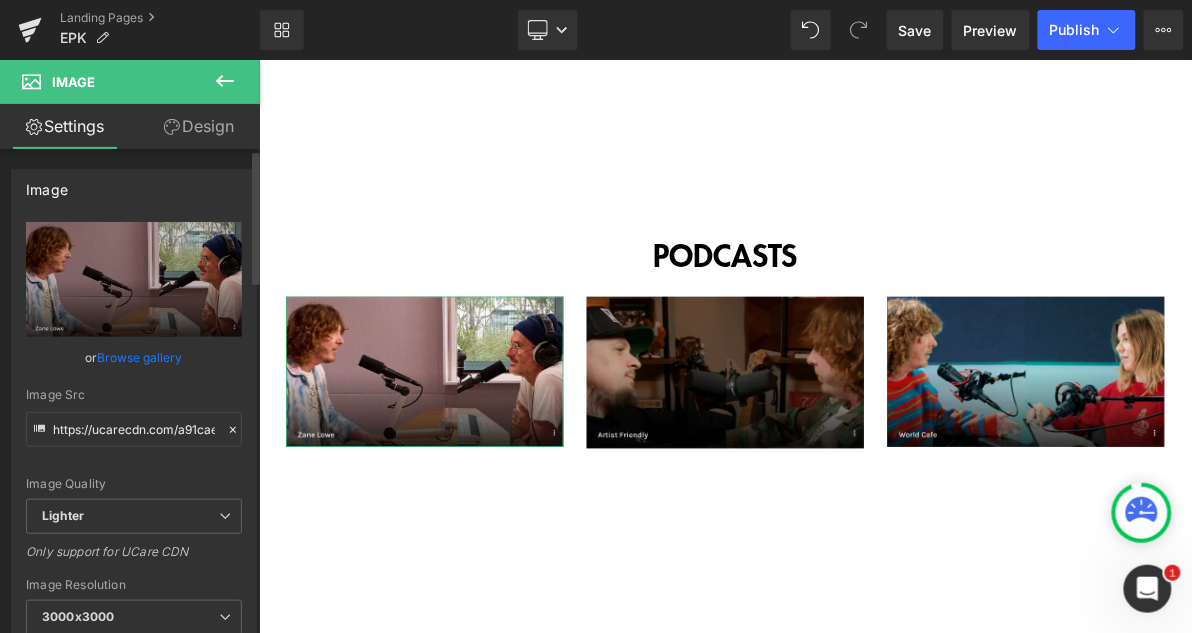 click on "Browse gallery" at bounding box center (140, 357) 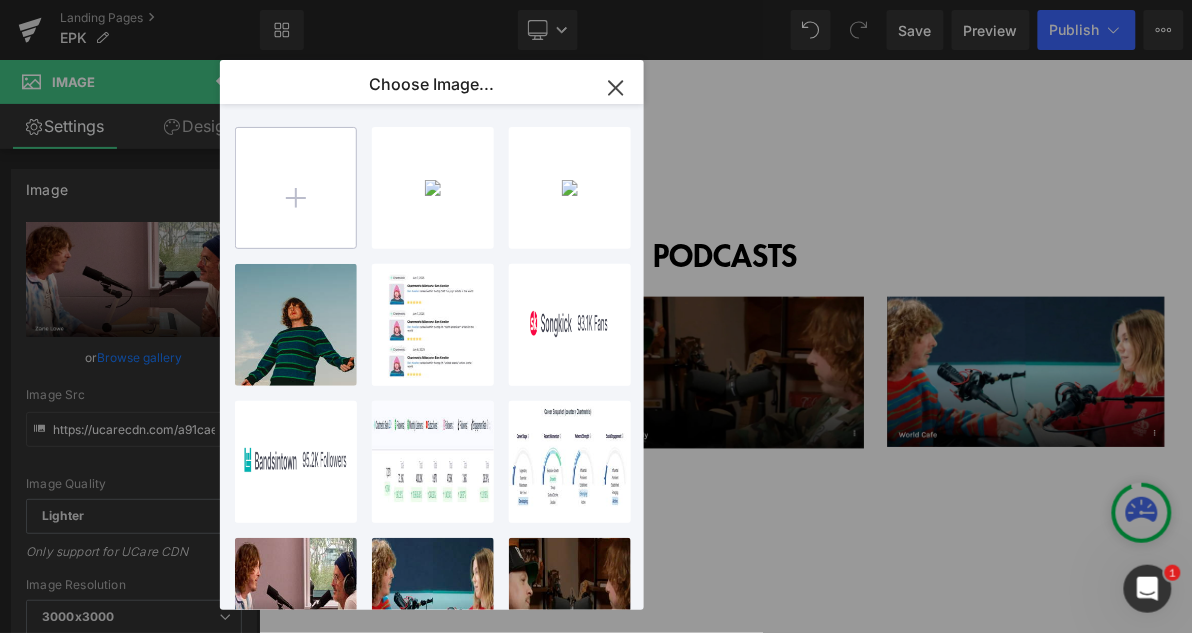 click at bounding box center (296, 188) 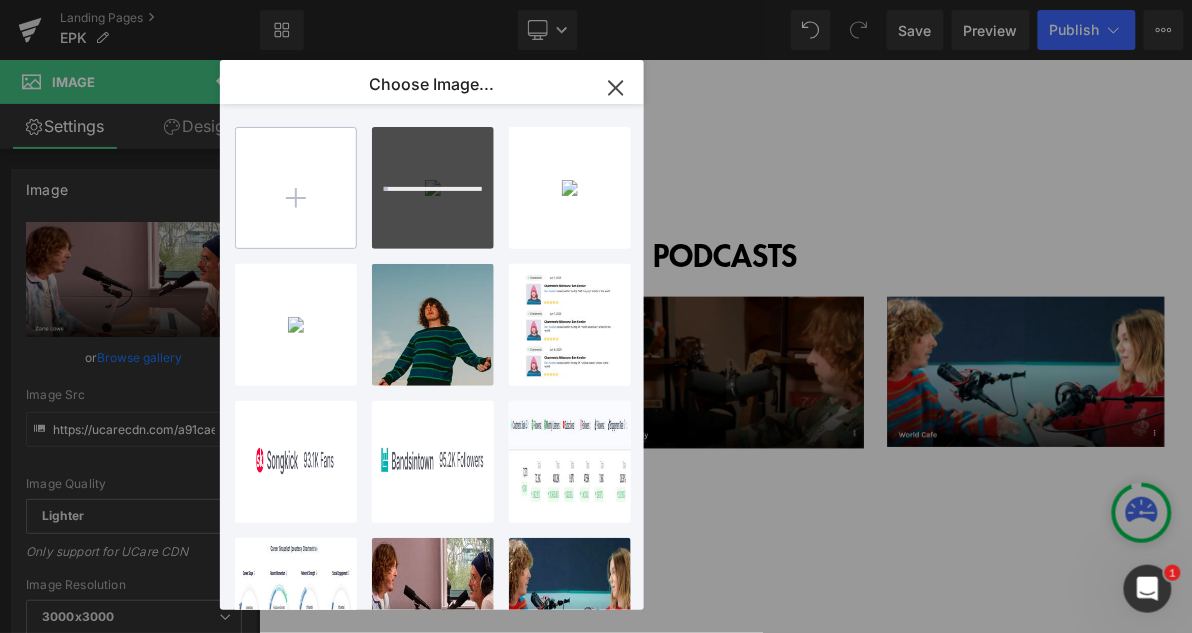 click at bounding box center (296, 188) 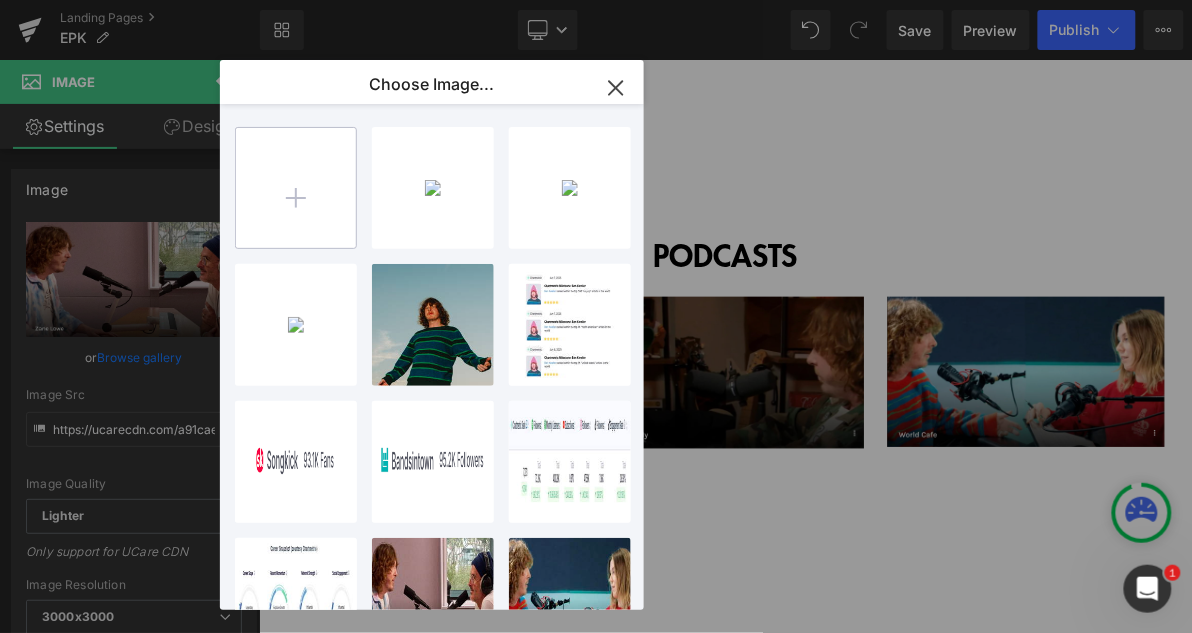 type on "C:\fakepath\Artist Friendly EPK play button.jpg" 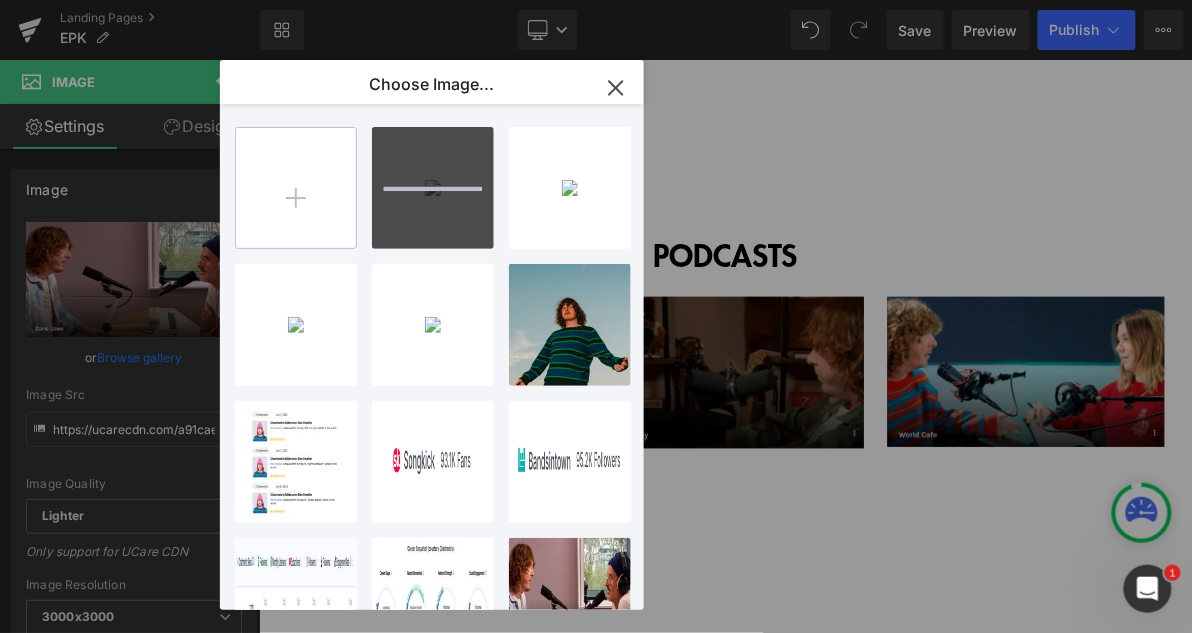 click at bounding box center (296, 188) 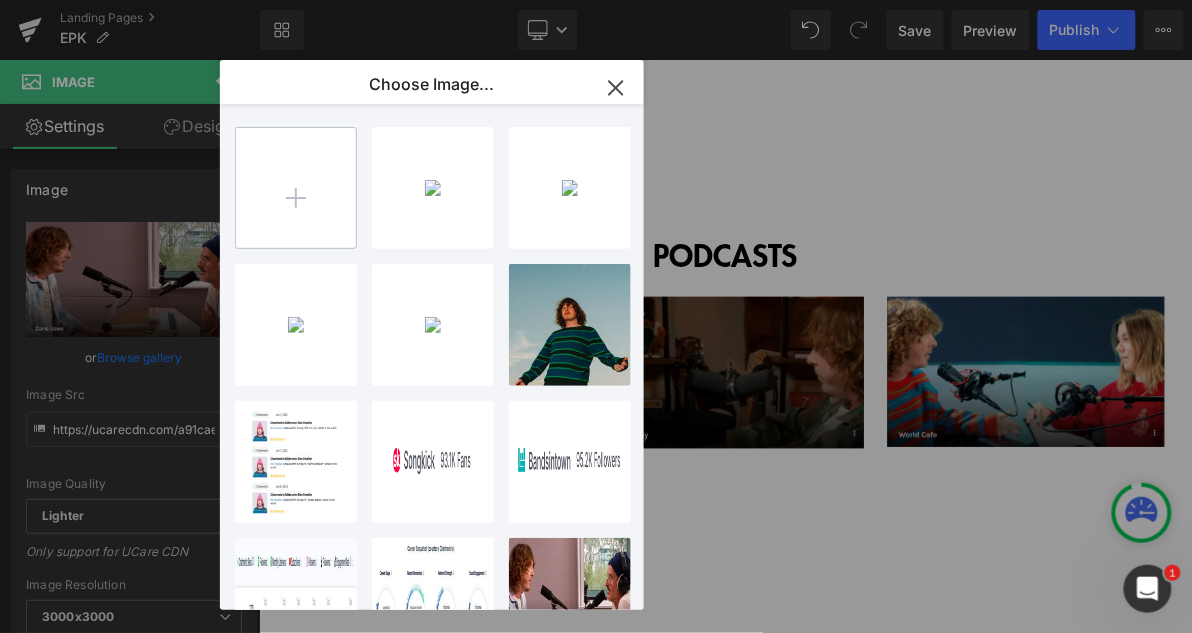 type on "C:\fakepath\World Cafe EPK play button.jpg" 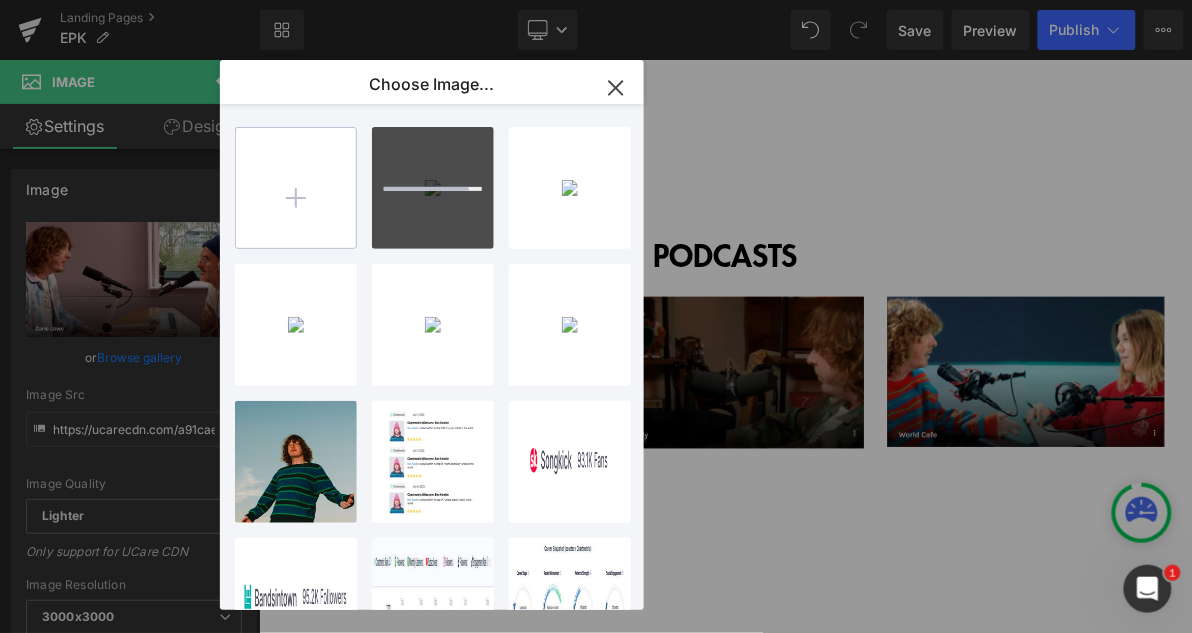 type 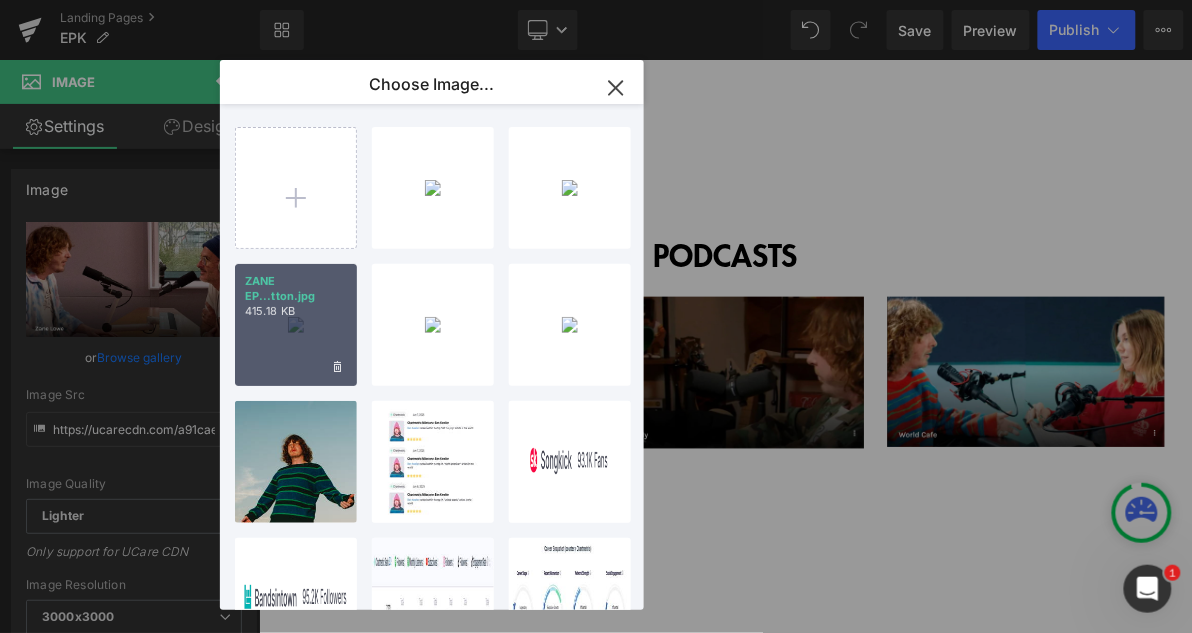 click on "ZANE EP...tton.jpg [FILESIZE]" at bounding box center (296, 325) 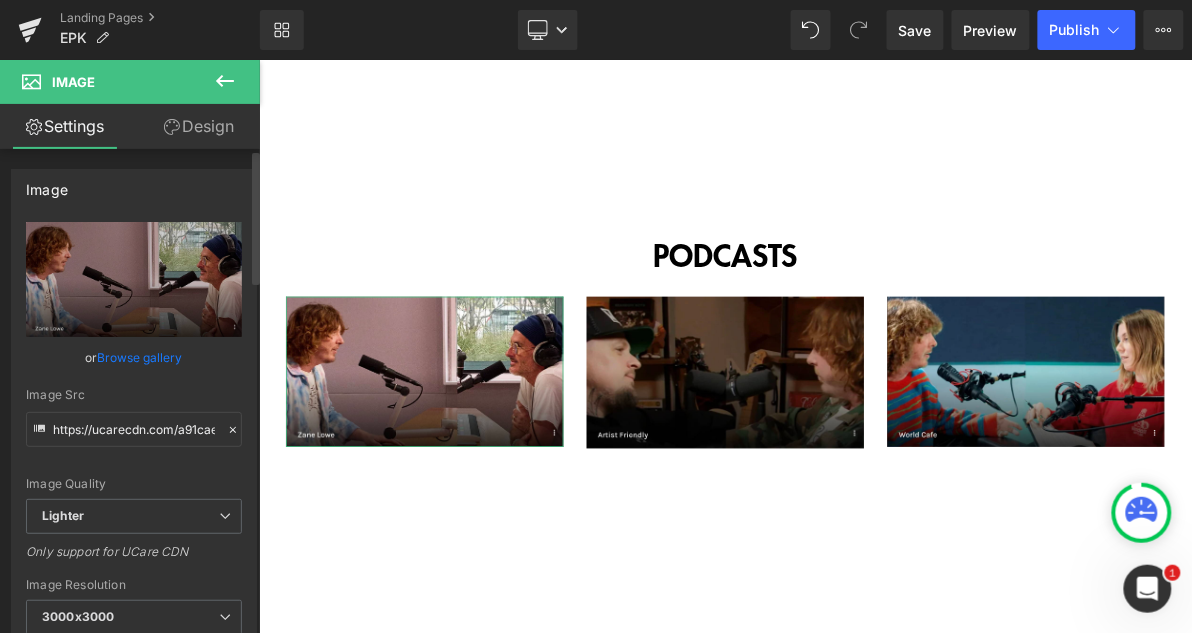 click on "Browse gallery" at bounding box center (140, 357) 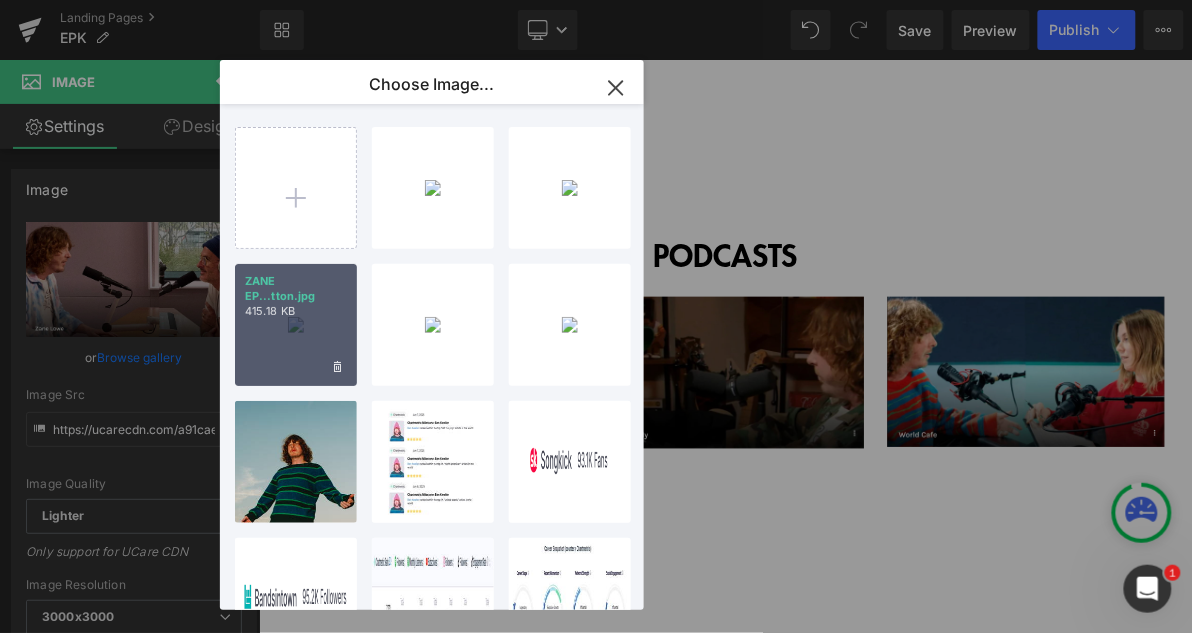 click on "ZANE EP...tton.jpg [FILESIZE]" at bounding box center (296, 325) 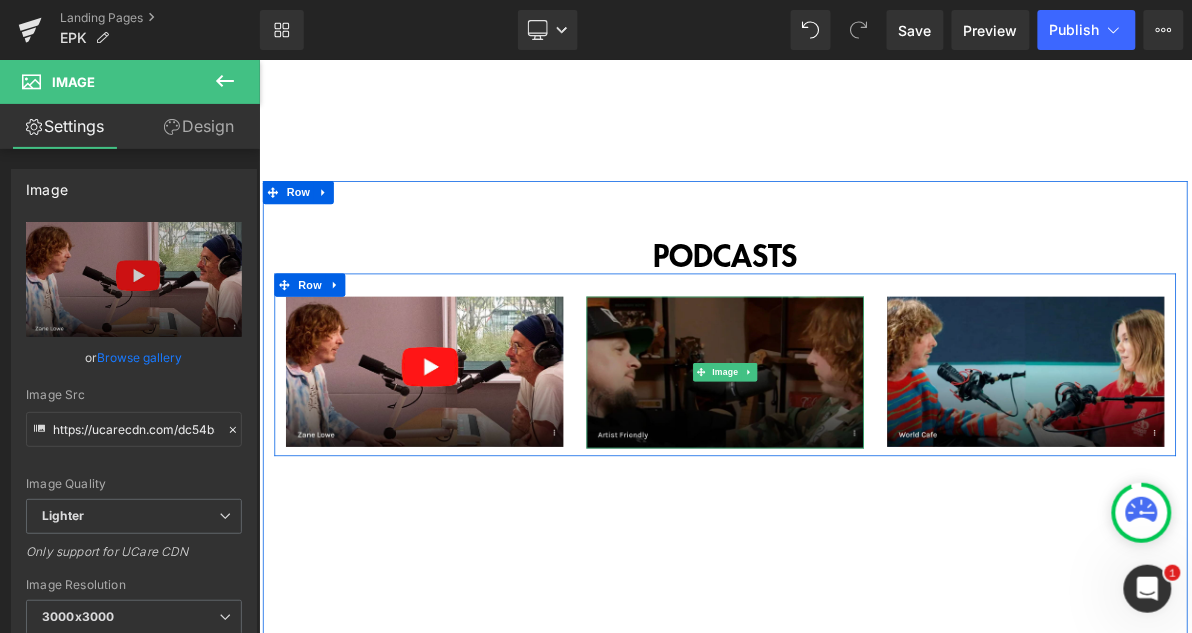 click at bounding box center [863, 465] 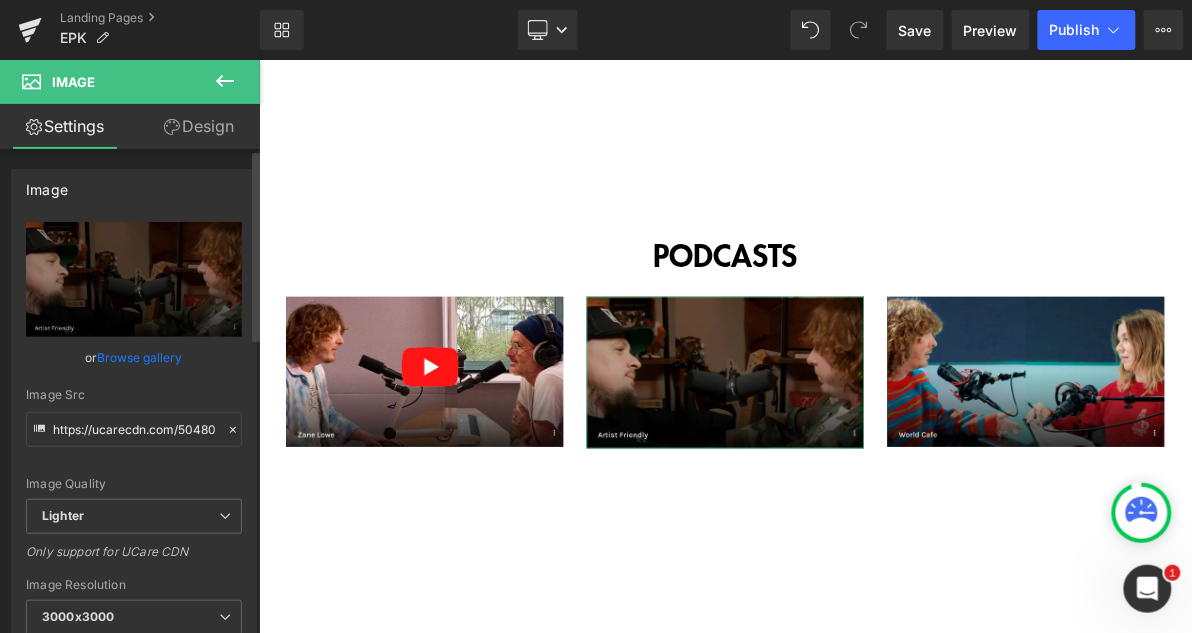 click on "Browse gallery" at bounding box center (140, 357) 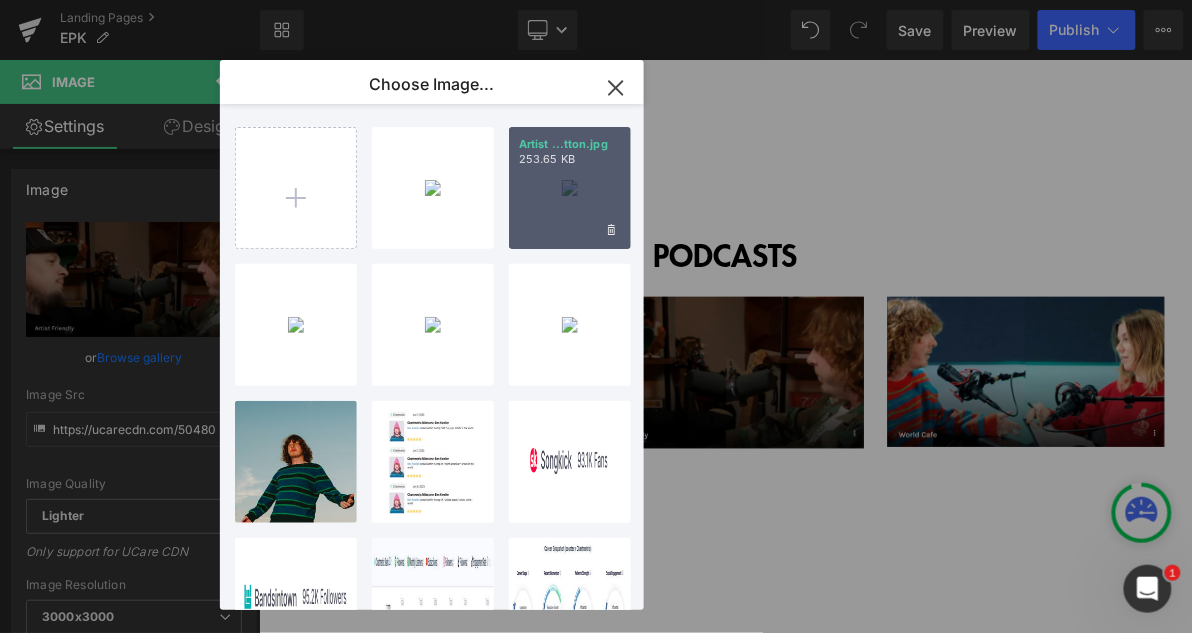 click on "Artist ...tton.jpg 253.65 KB" at bounding box center [570, 188] 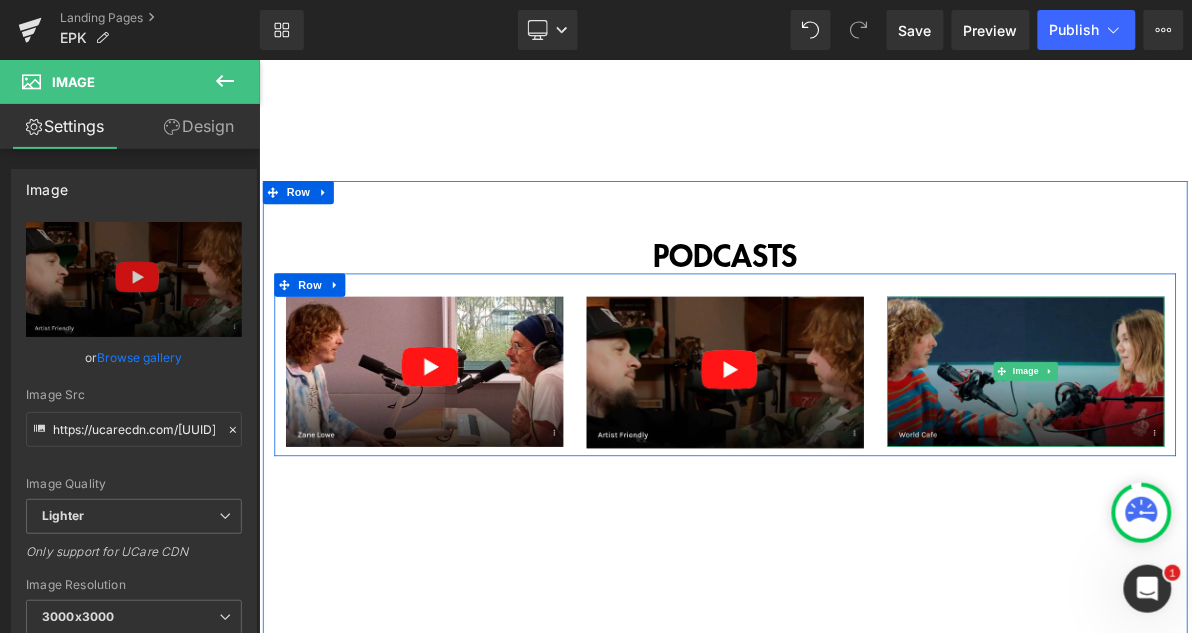 click at bounding box center [1253, 463] 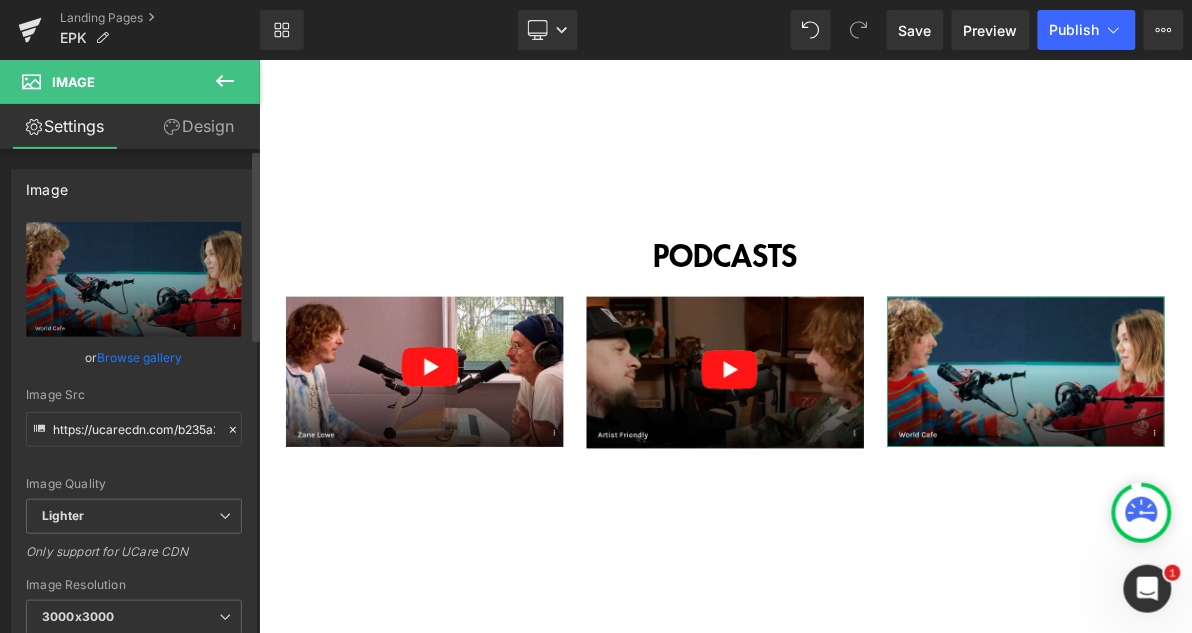 click on "Browse gallery" at bounding box center [140, 357] 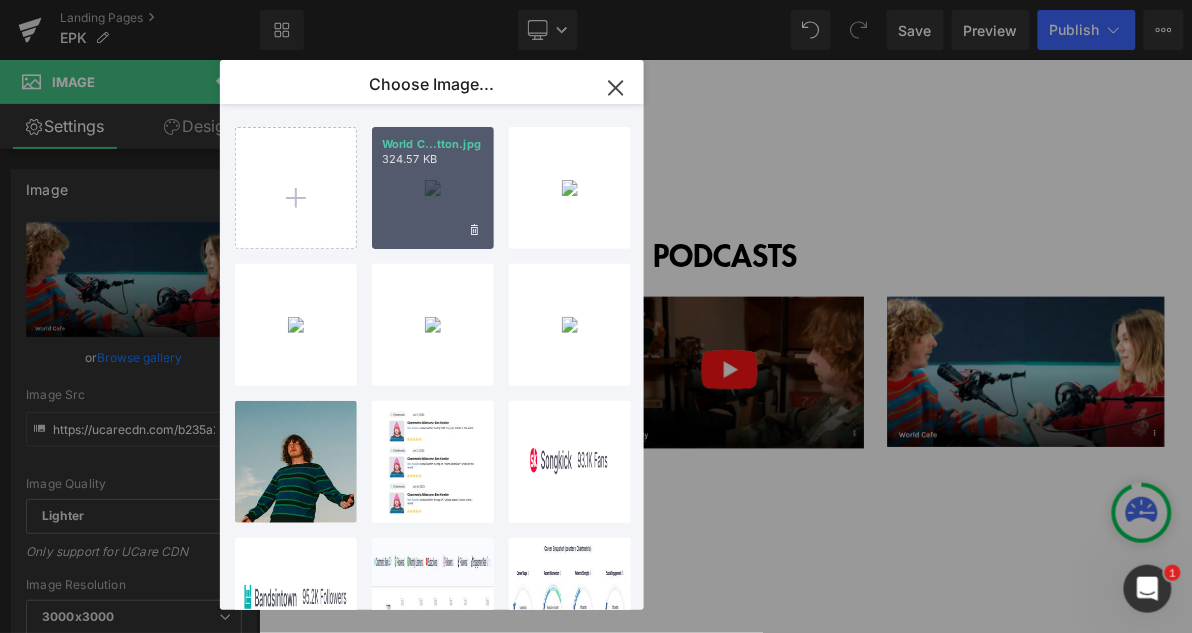 click on "World C...tton.jpg 324.57 KB" at bounding box center [433, 188] 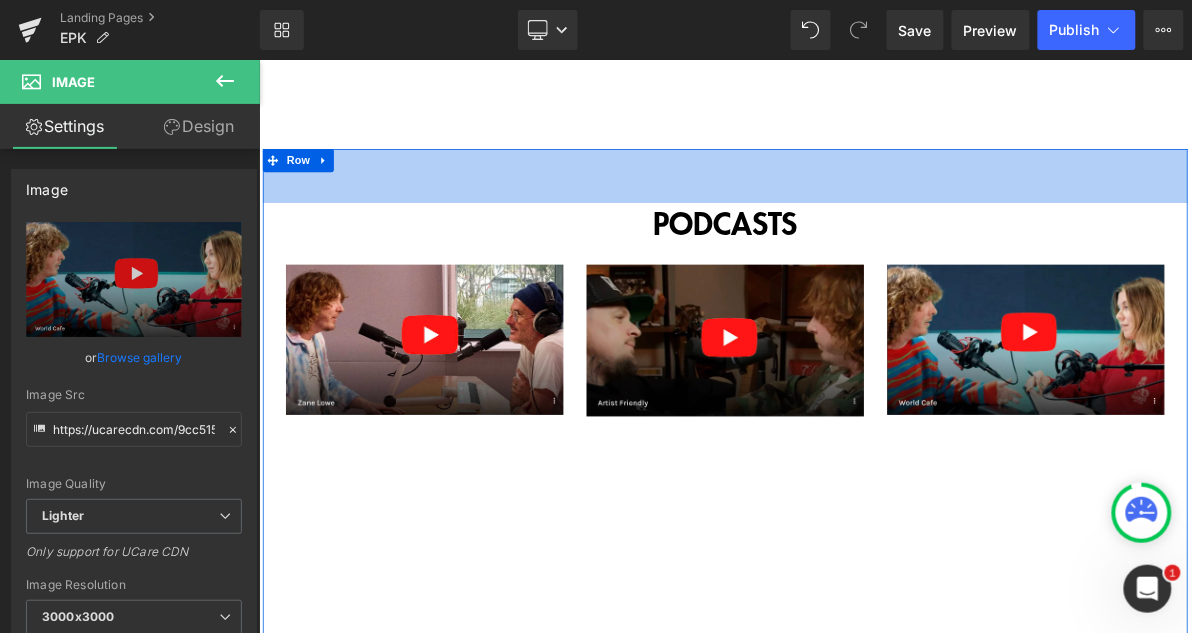 scroll, scrollTop: 2387, scrollLeft: 0, axis: vertical 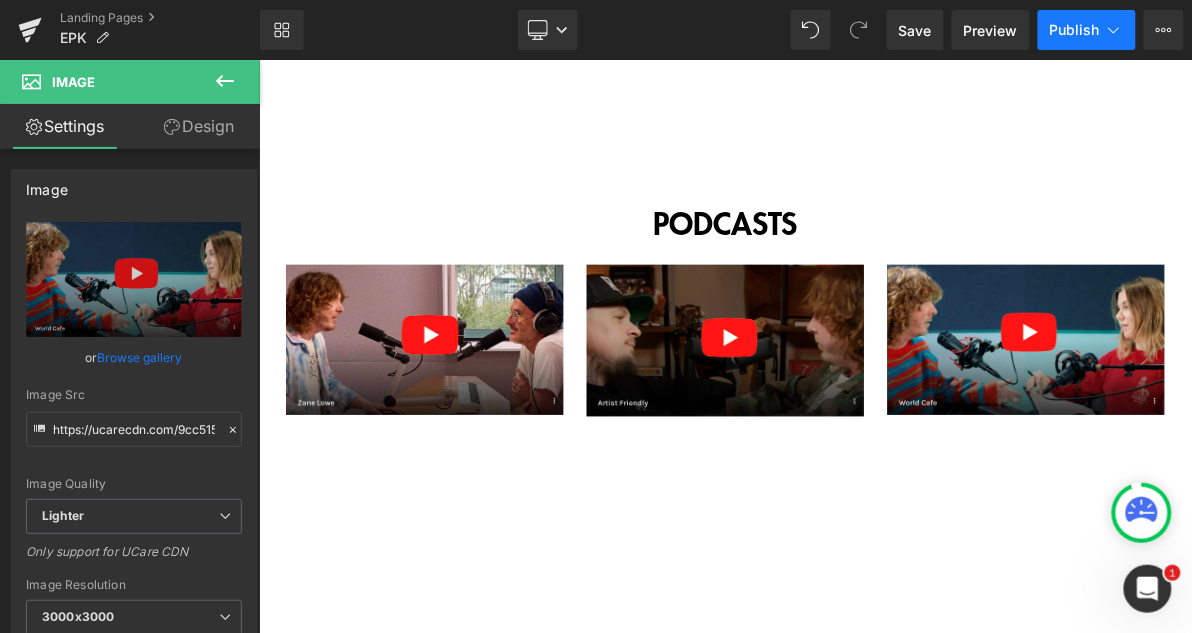 click on "Publish" at bounding box center [1075, 30] 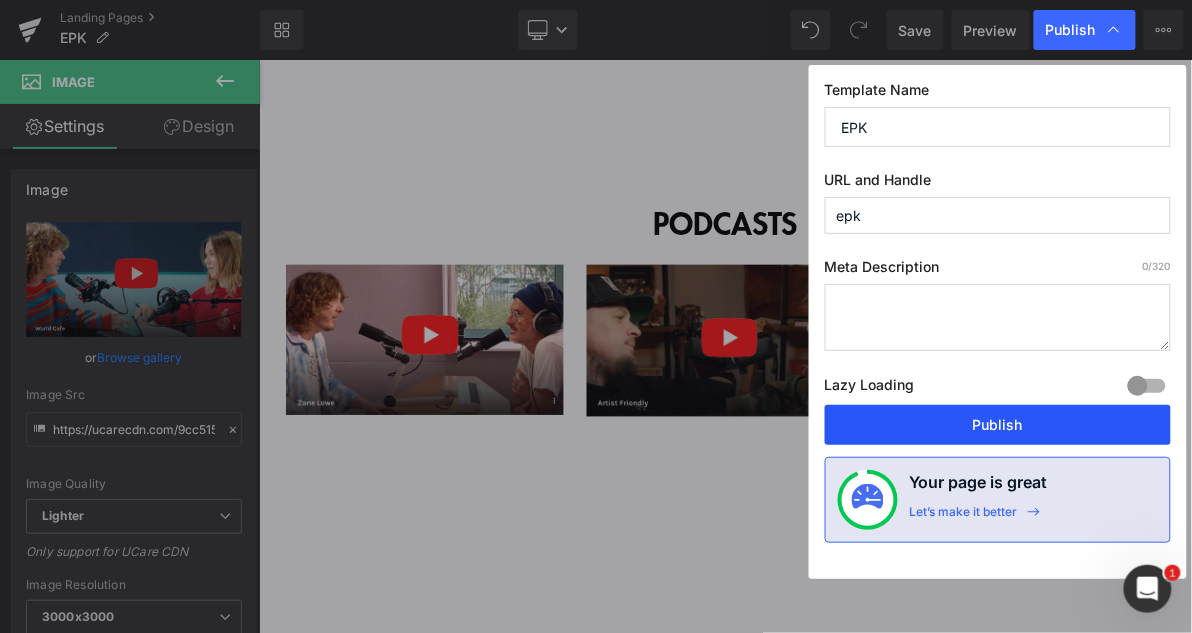 click on "Publish" at bounding box center (998, 425) 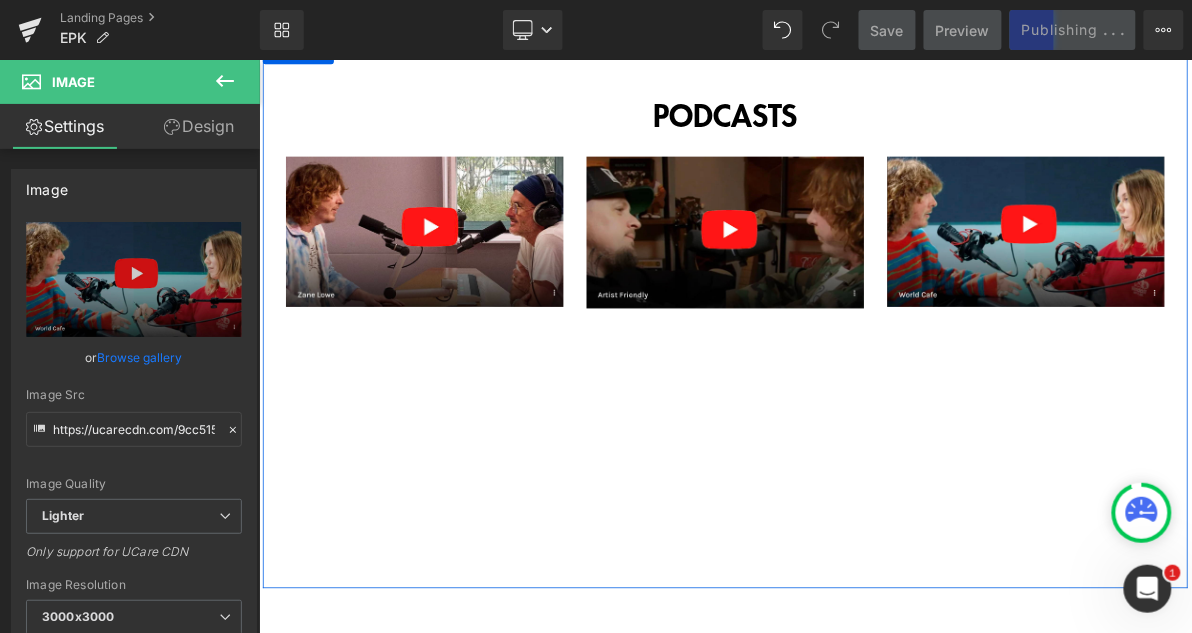 scroll, scrollTop: 2551, scrollLeft: 0, axis: vertical 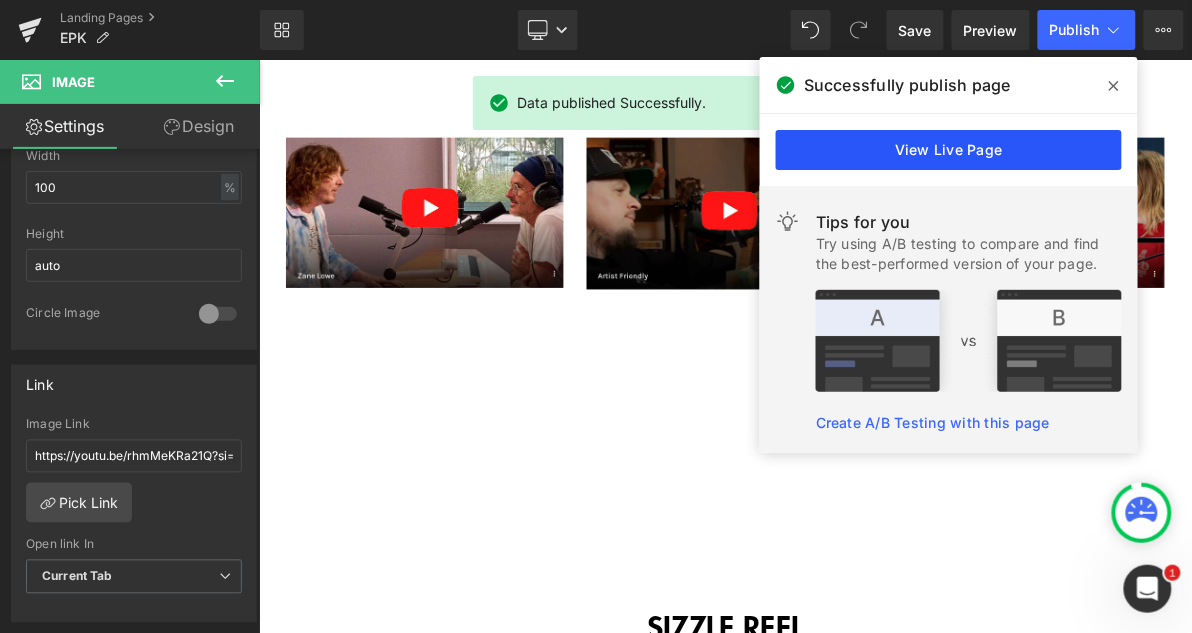 click on "View Live Page" at bounding box center [949, 150] 